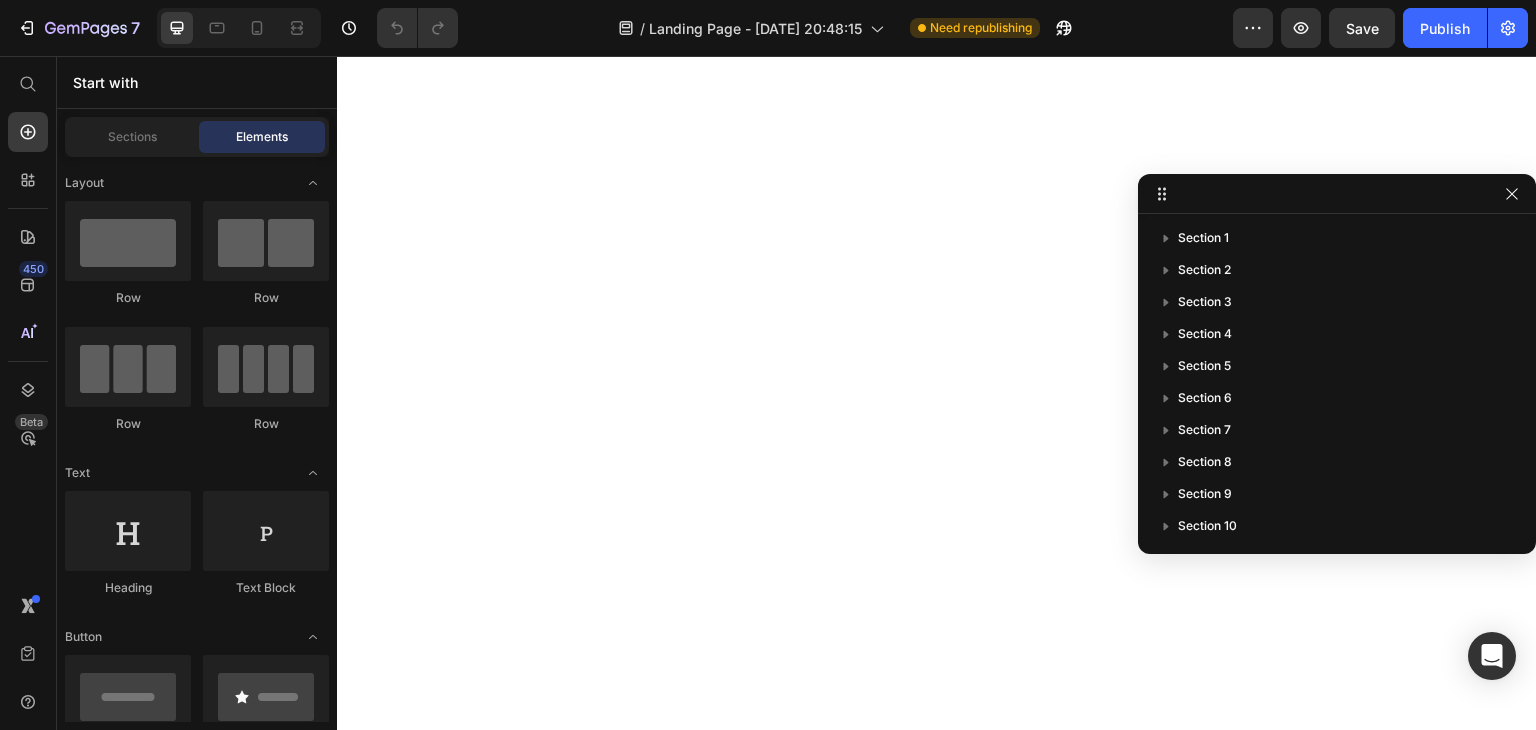 scroll, scrollTop: 0, scrollLeft: 0, axis: both 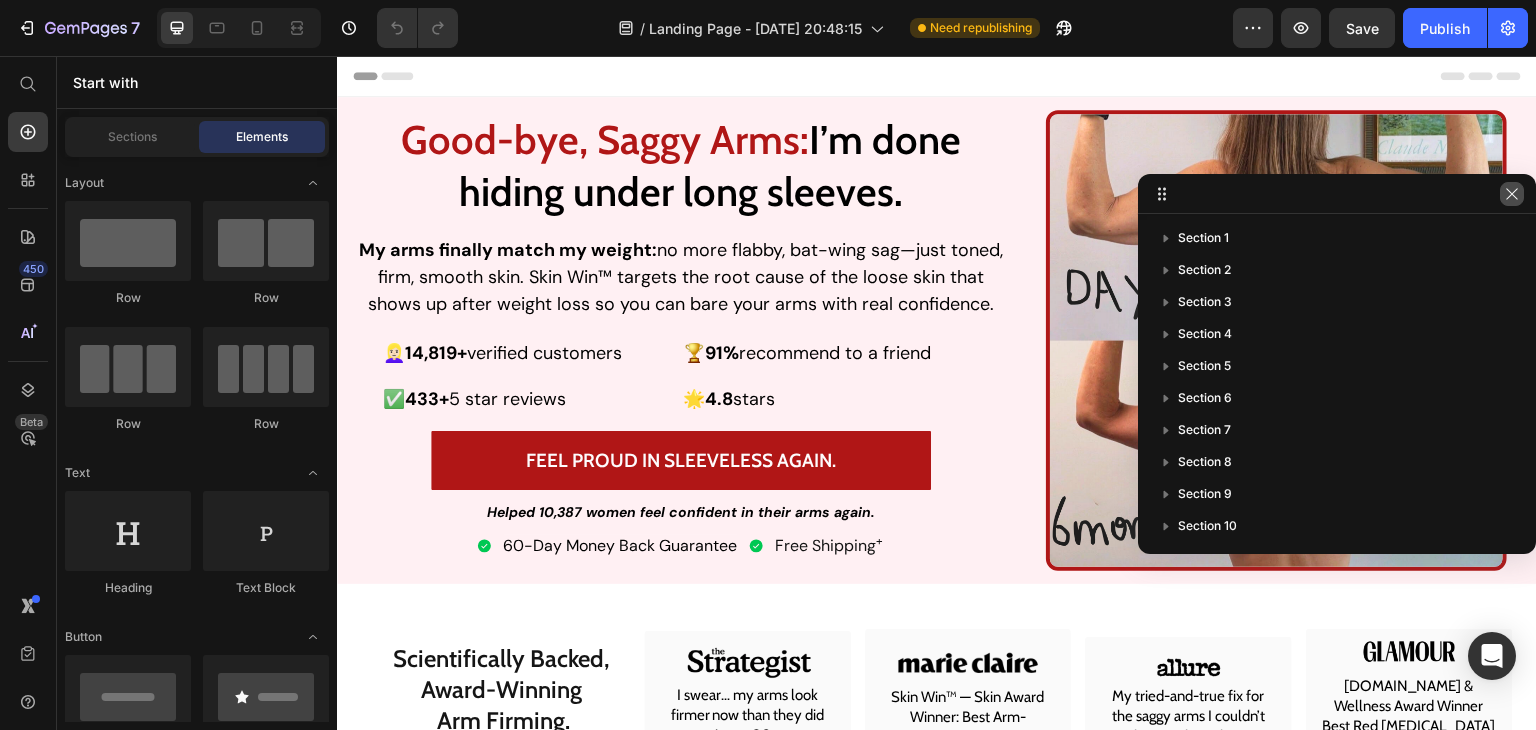 click 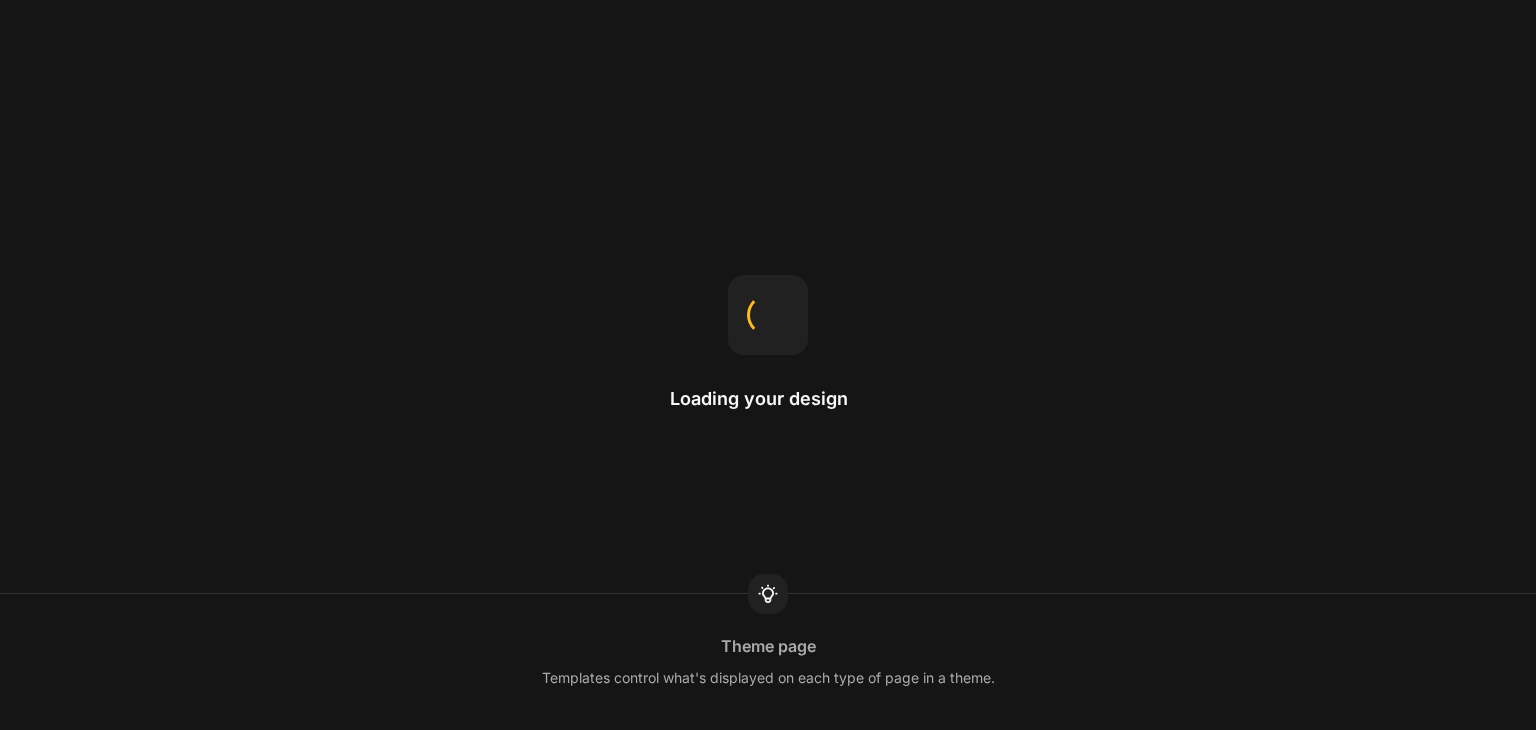scroll, scrollTop: 0, scrollLeft: 0, axis: both 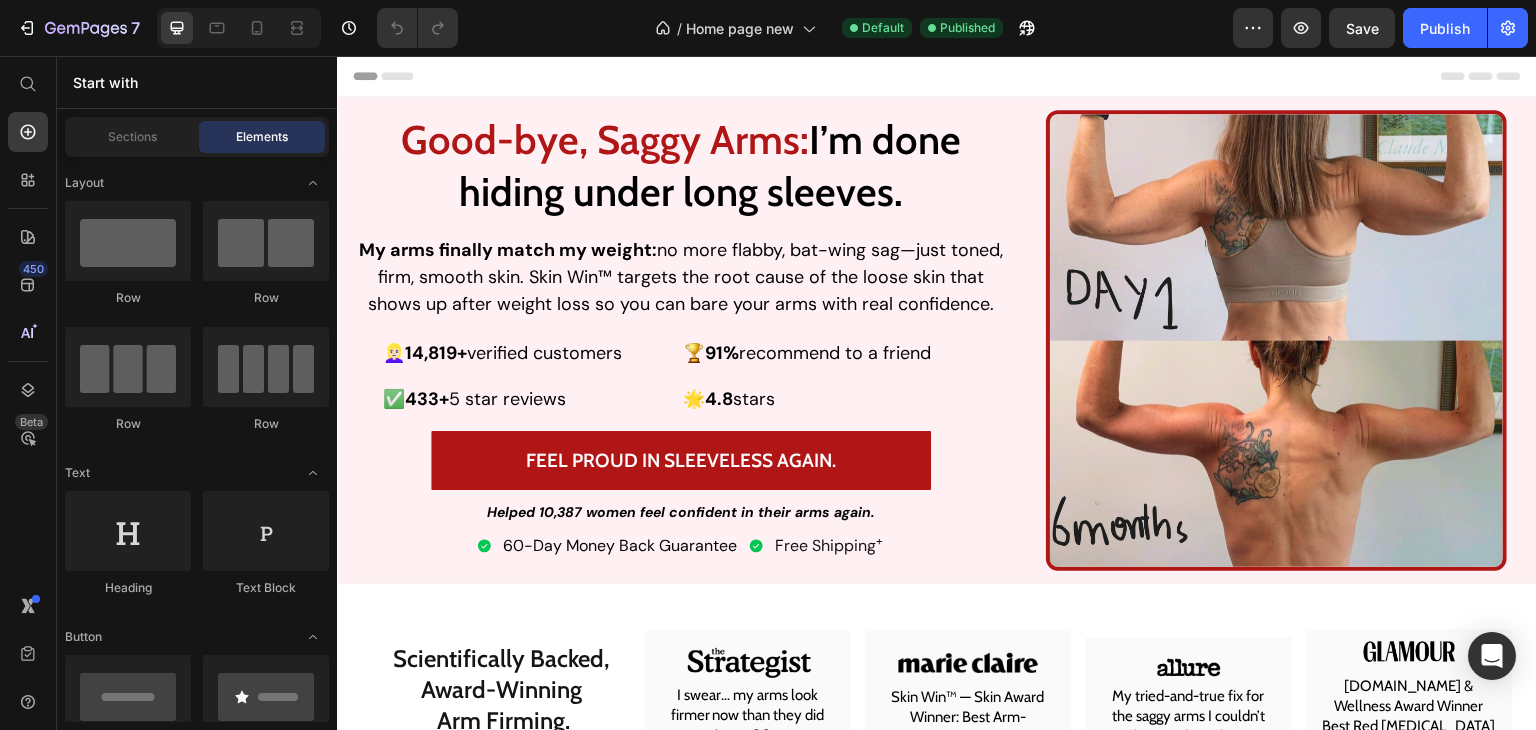 click on "Header" at bounding box center (394, 76) 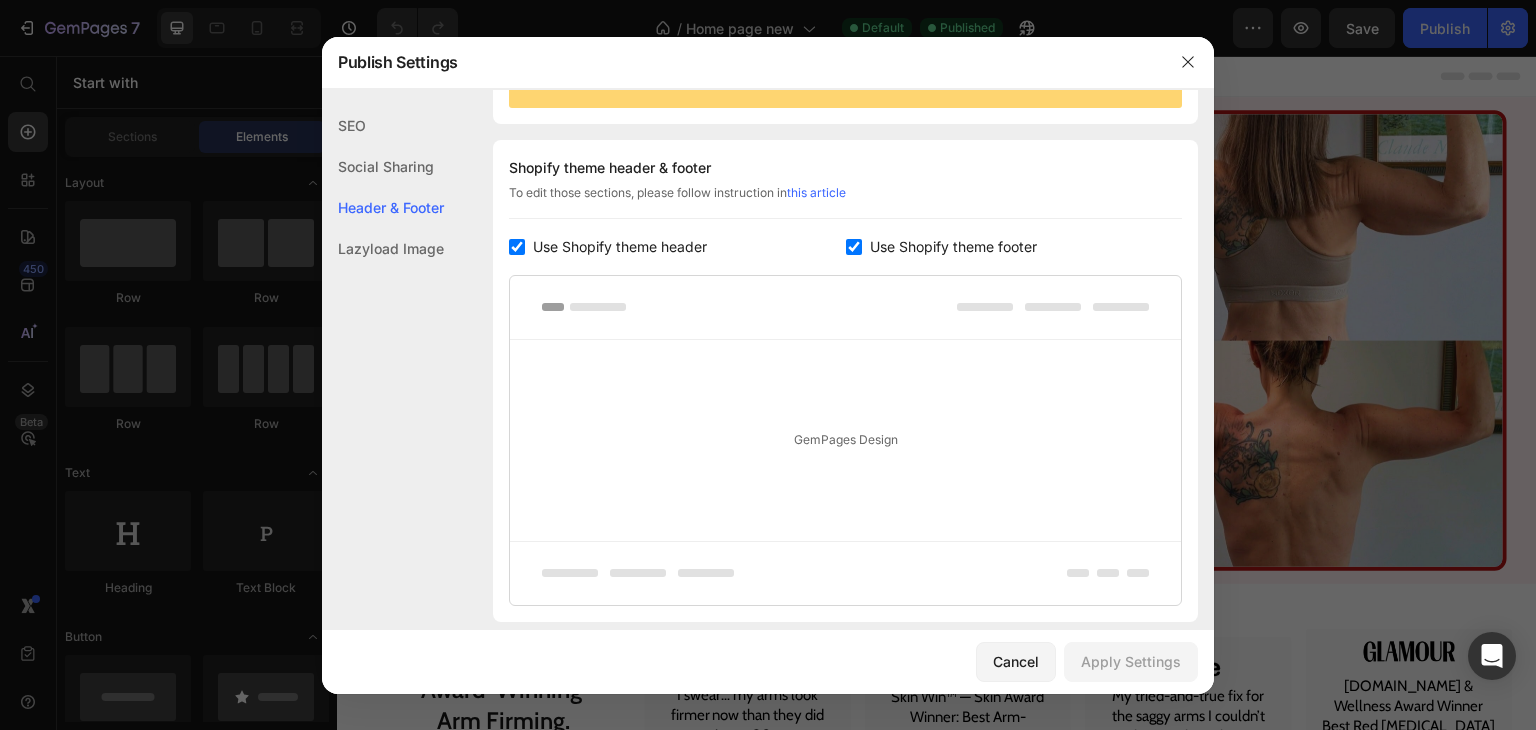 scroll, scrollTop: 270, scrollLeft: 0, axis: vertical 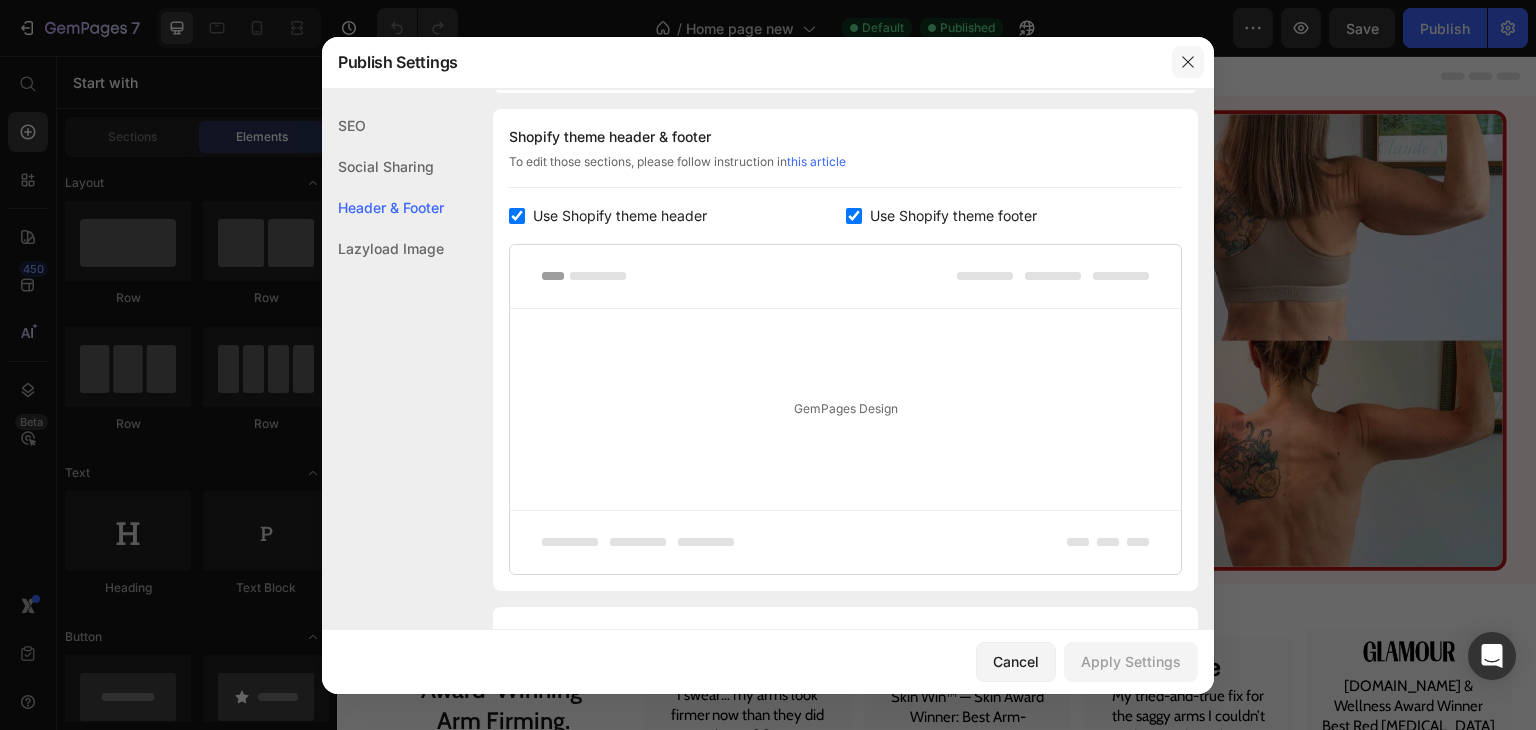 click 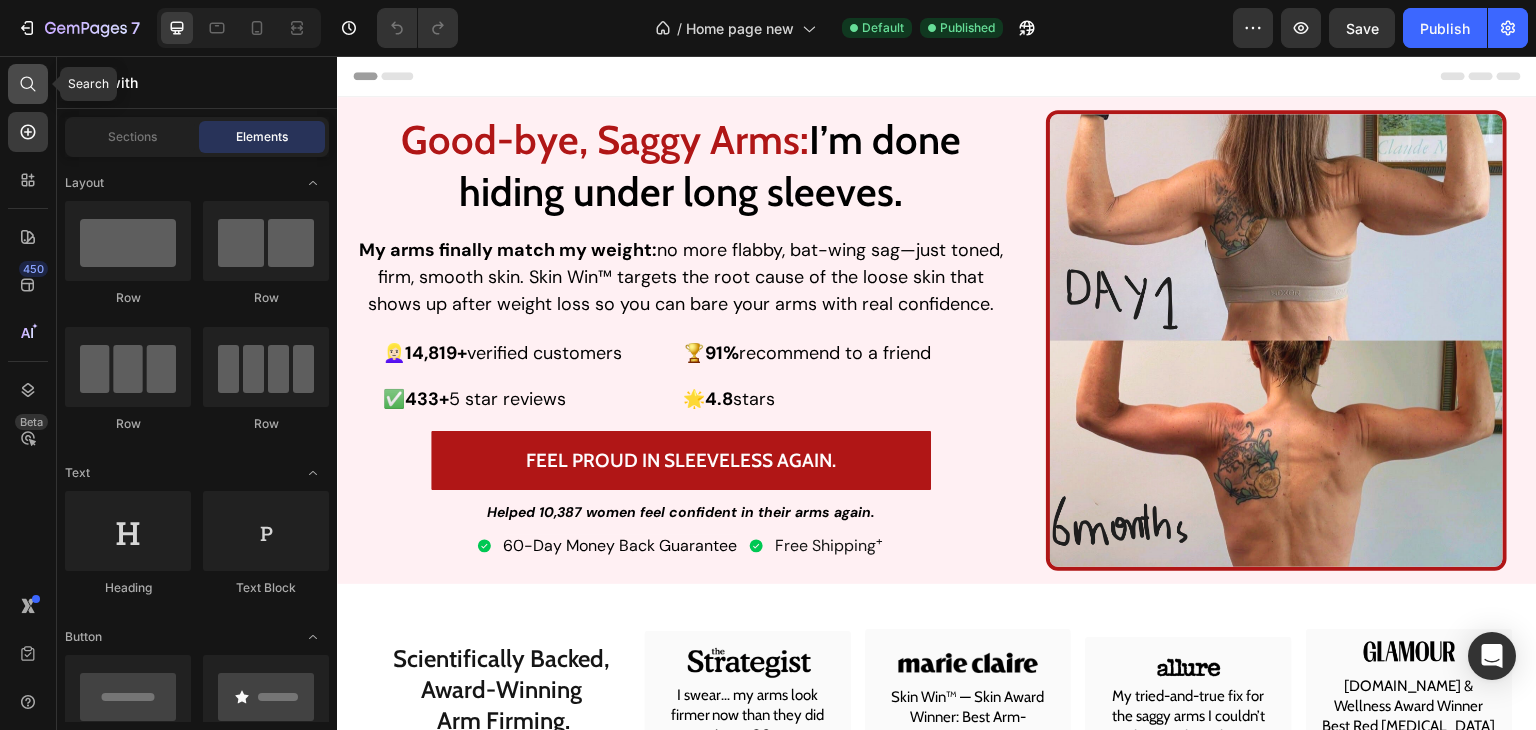 click 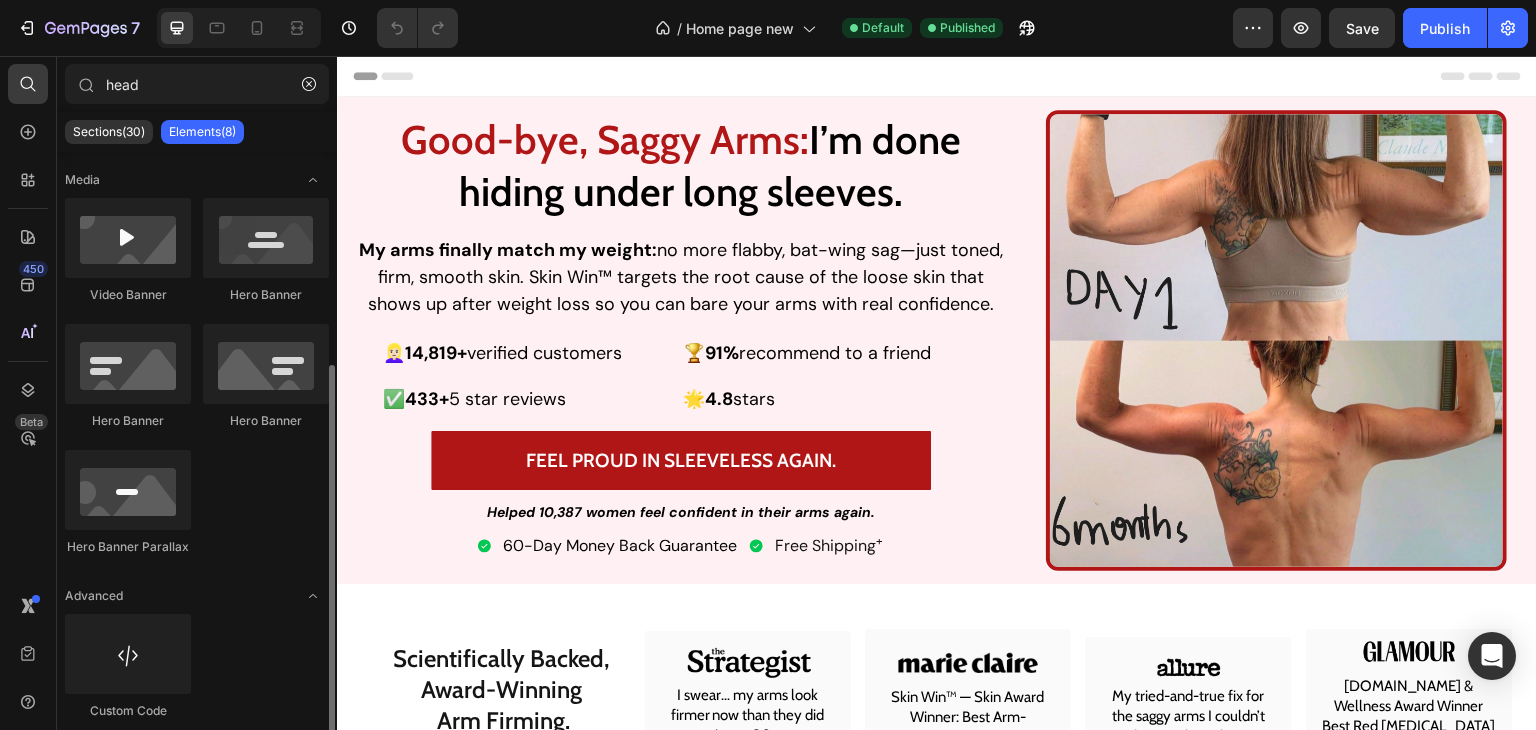 scroll, scrollTop: 0, scrollLeft: 0, axis: both 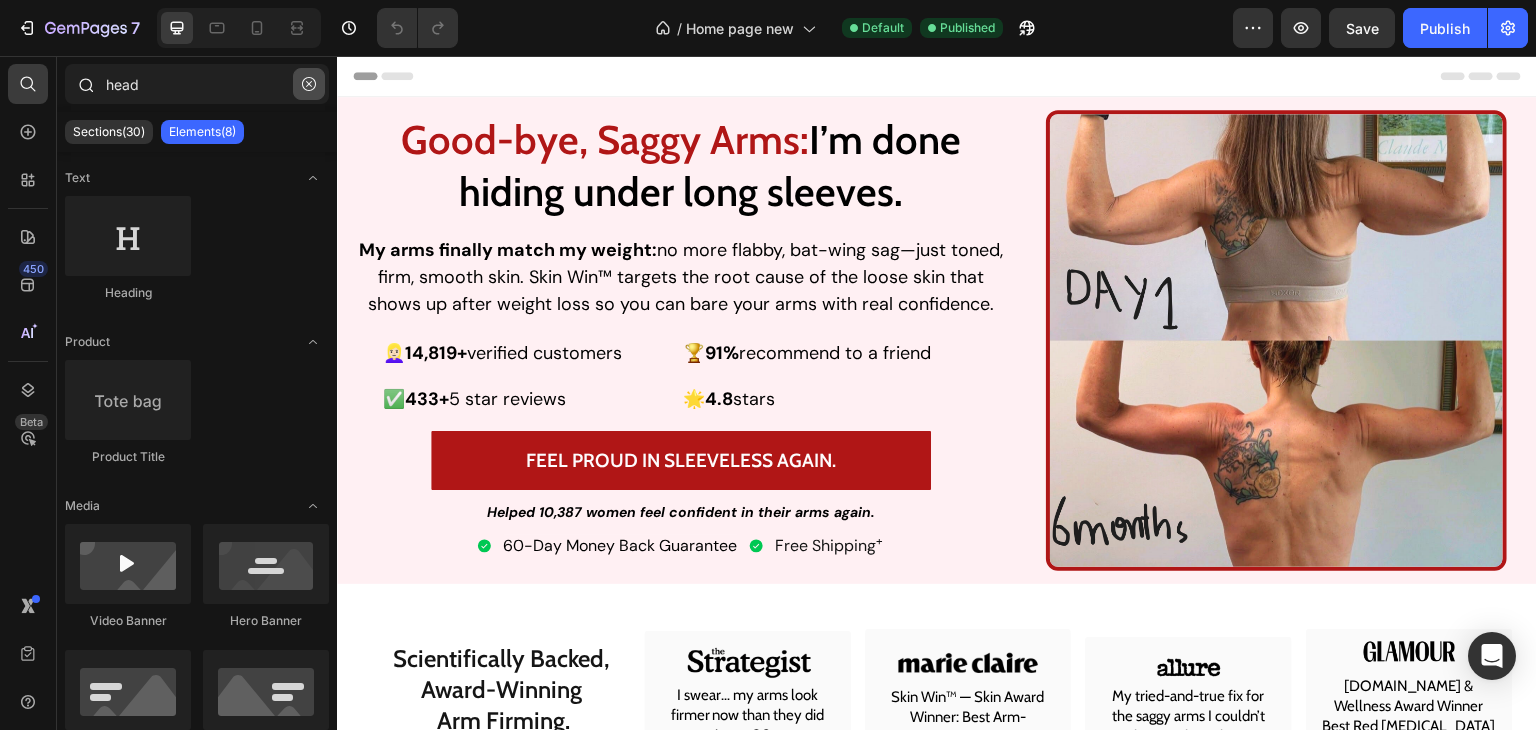 type on "head" 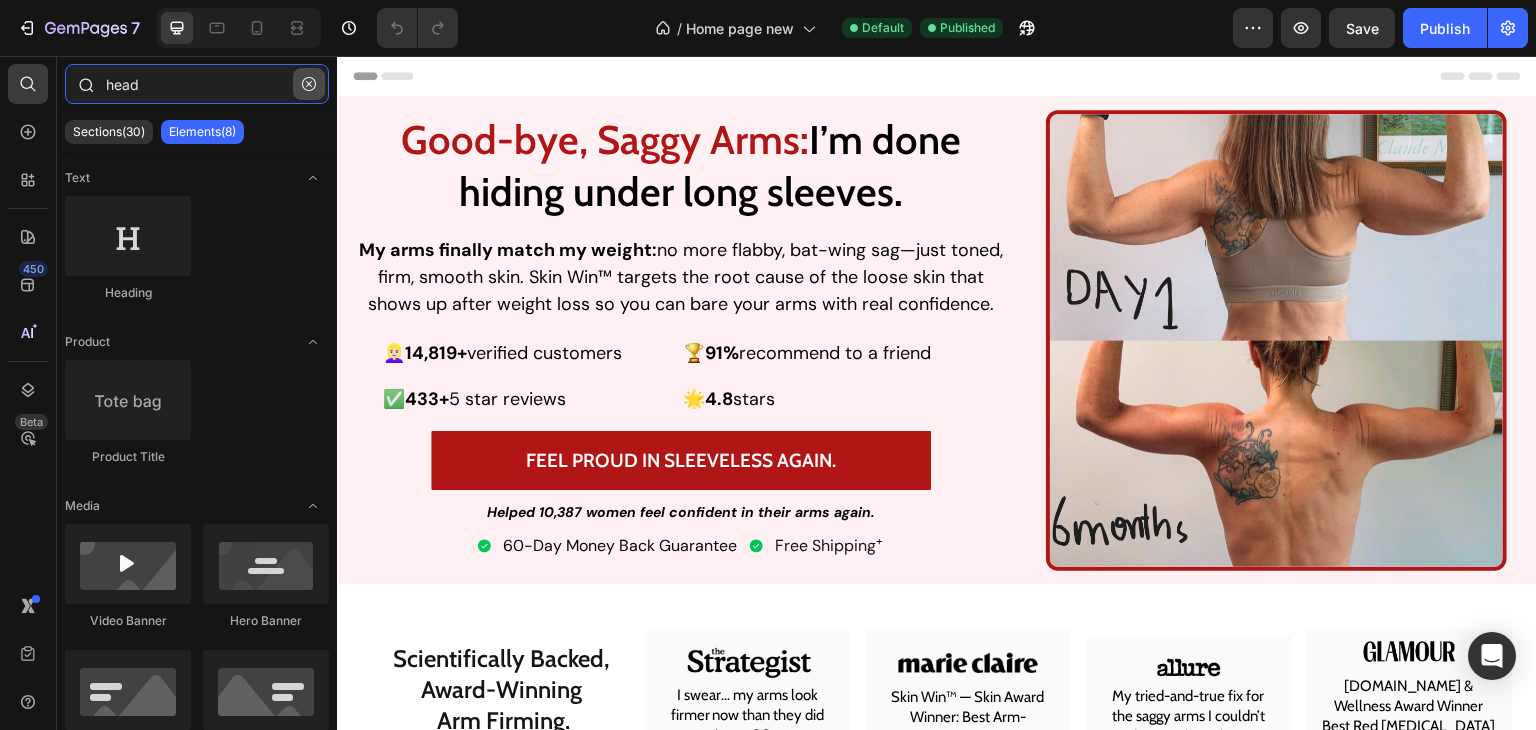 type 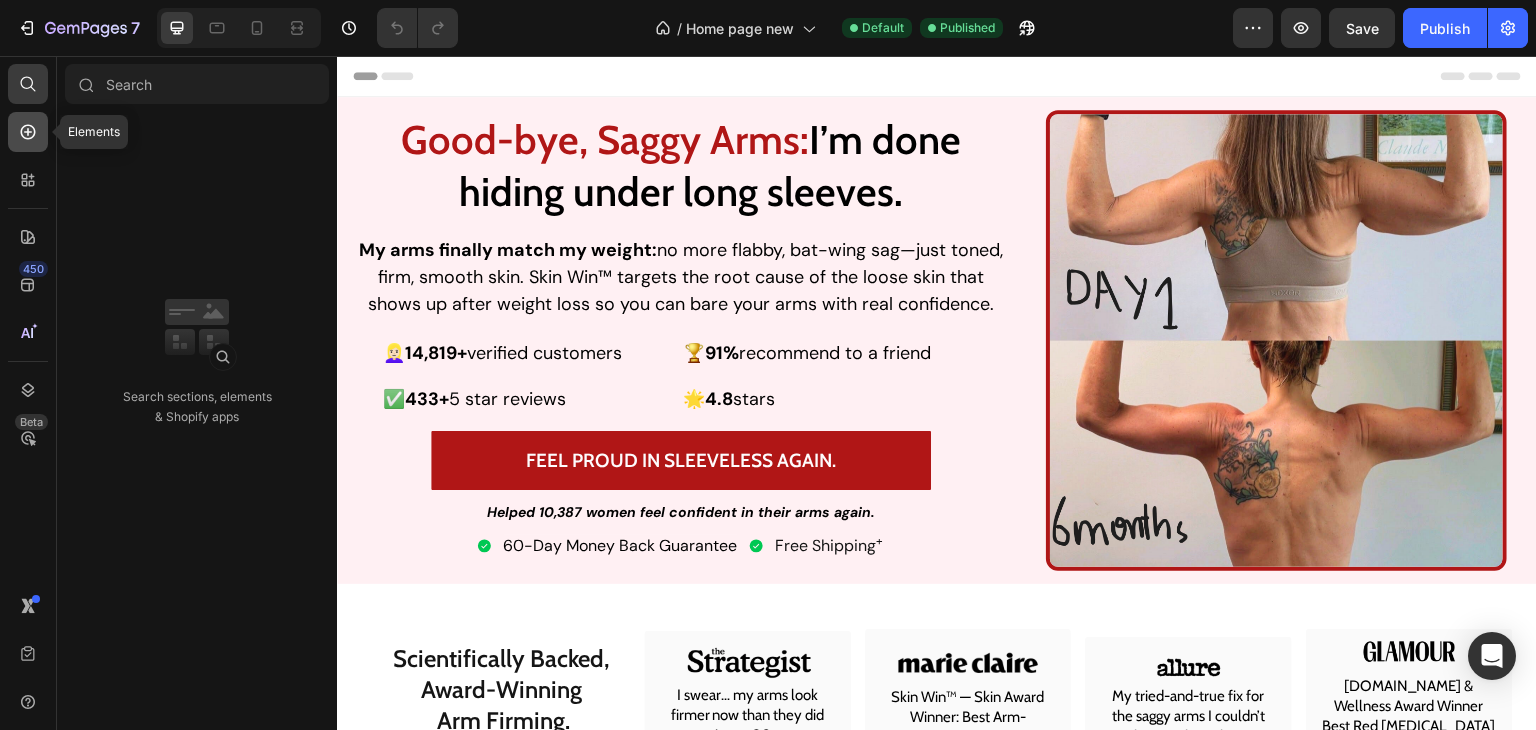 click 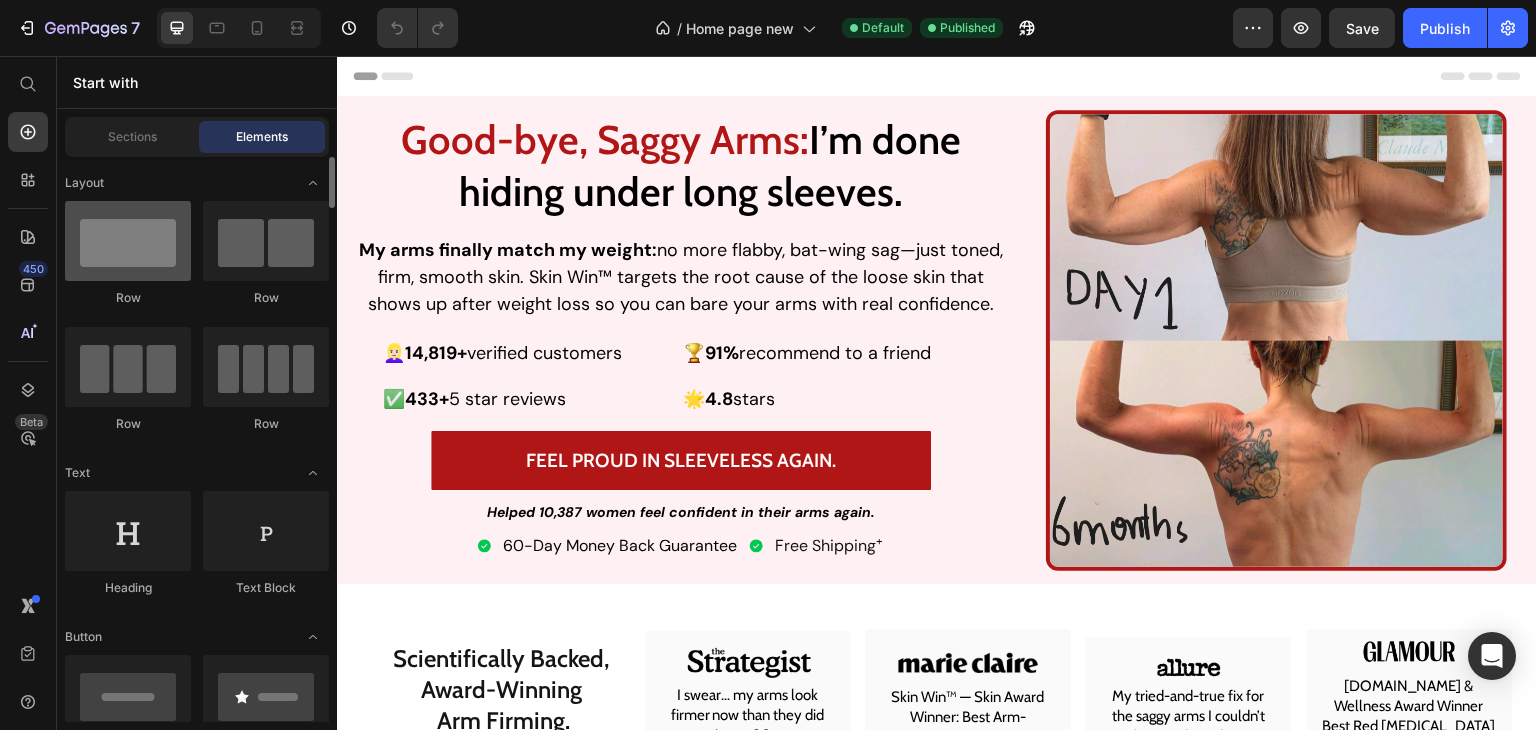 click at bounding box center [128, 241] 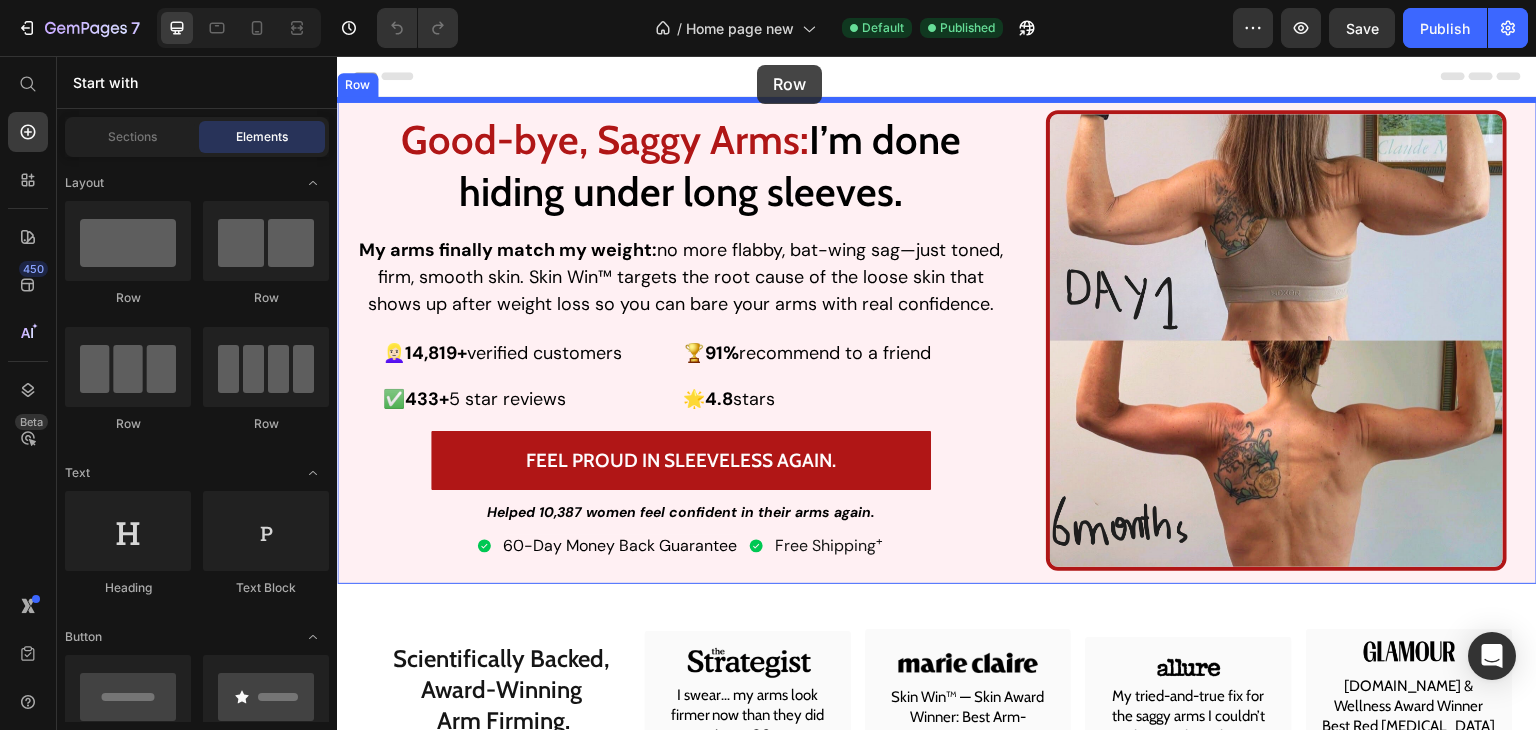 drag, startPoint x: 501, startPoint y: 286, endPoint x: 757, endPoint y: 65, distance: 338.1967 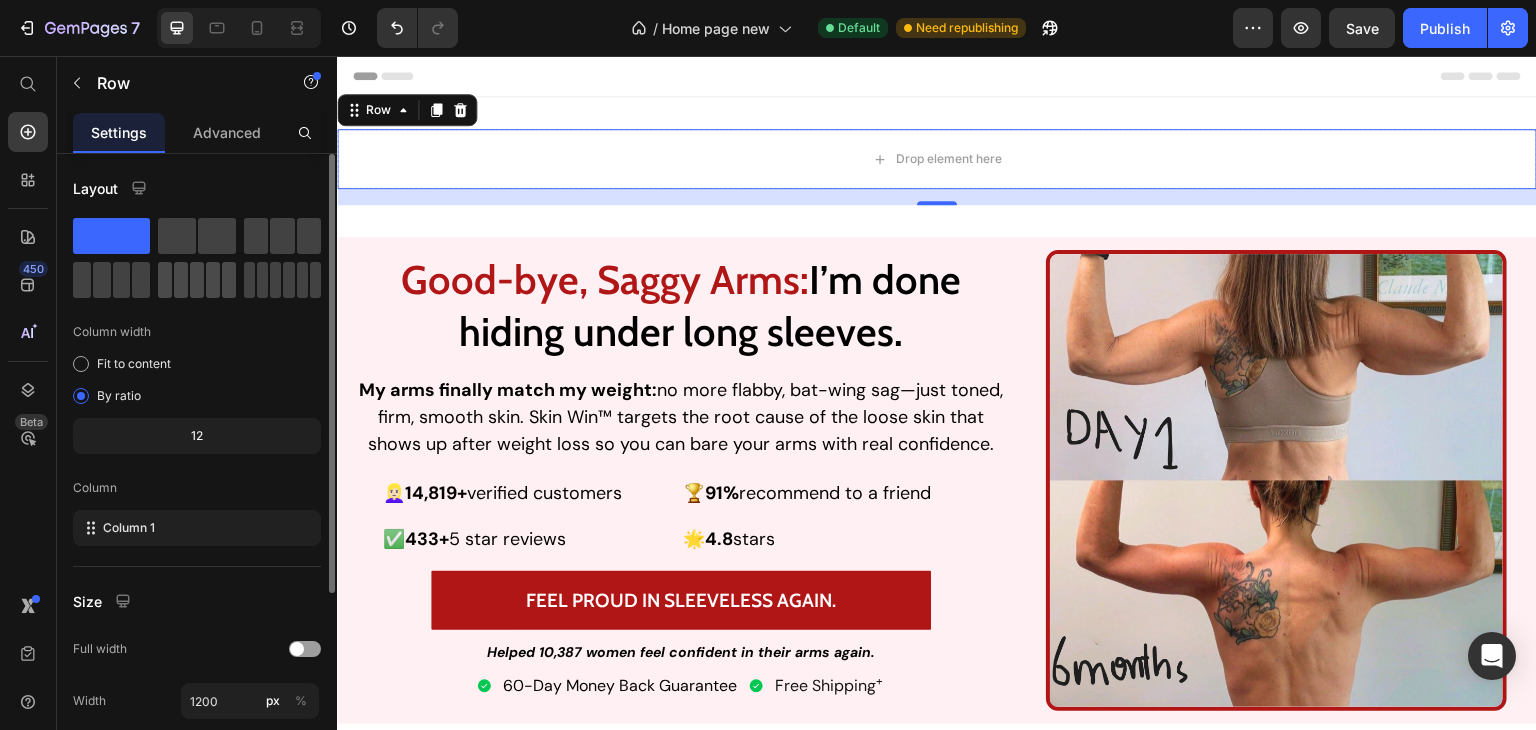 click 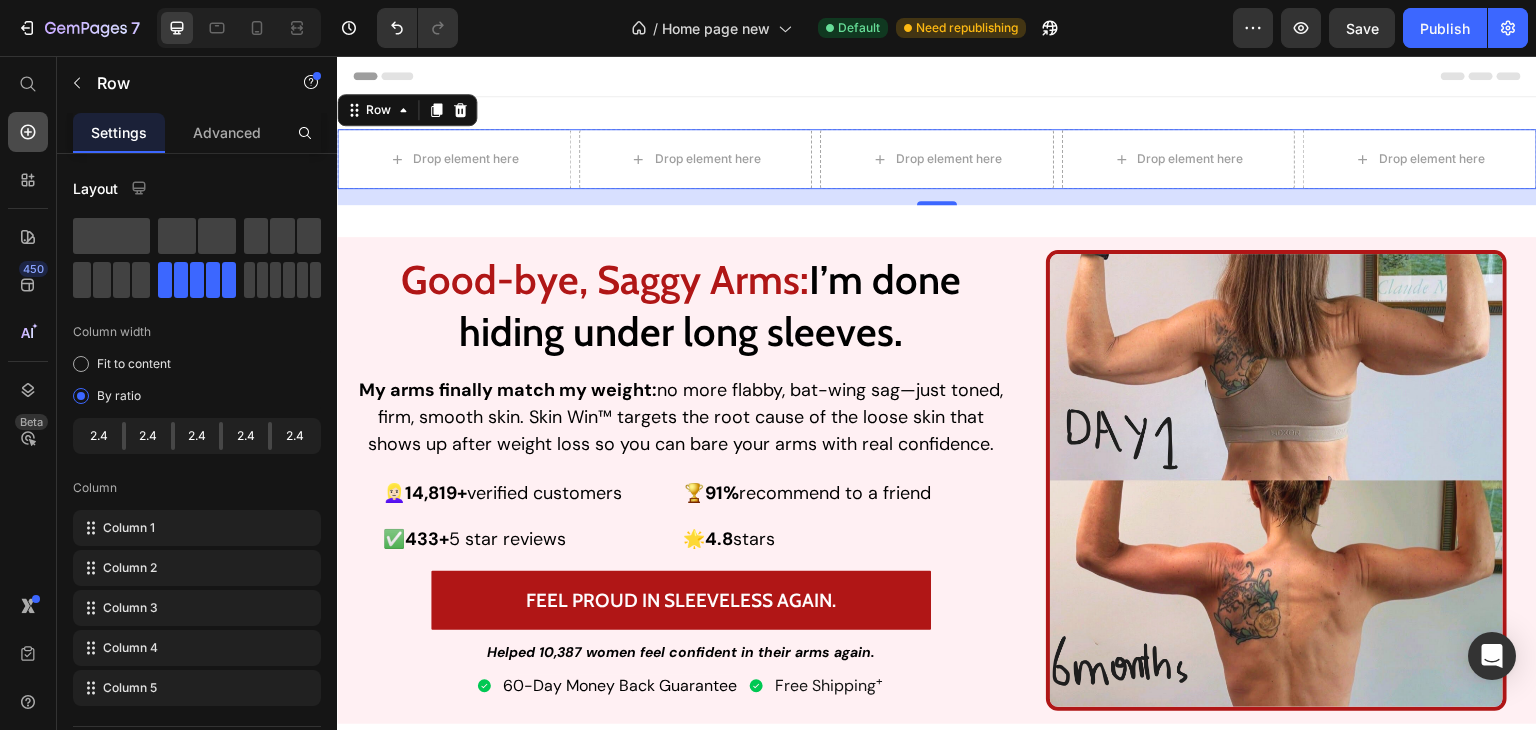 click 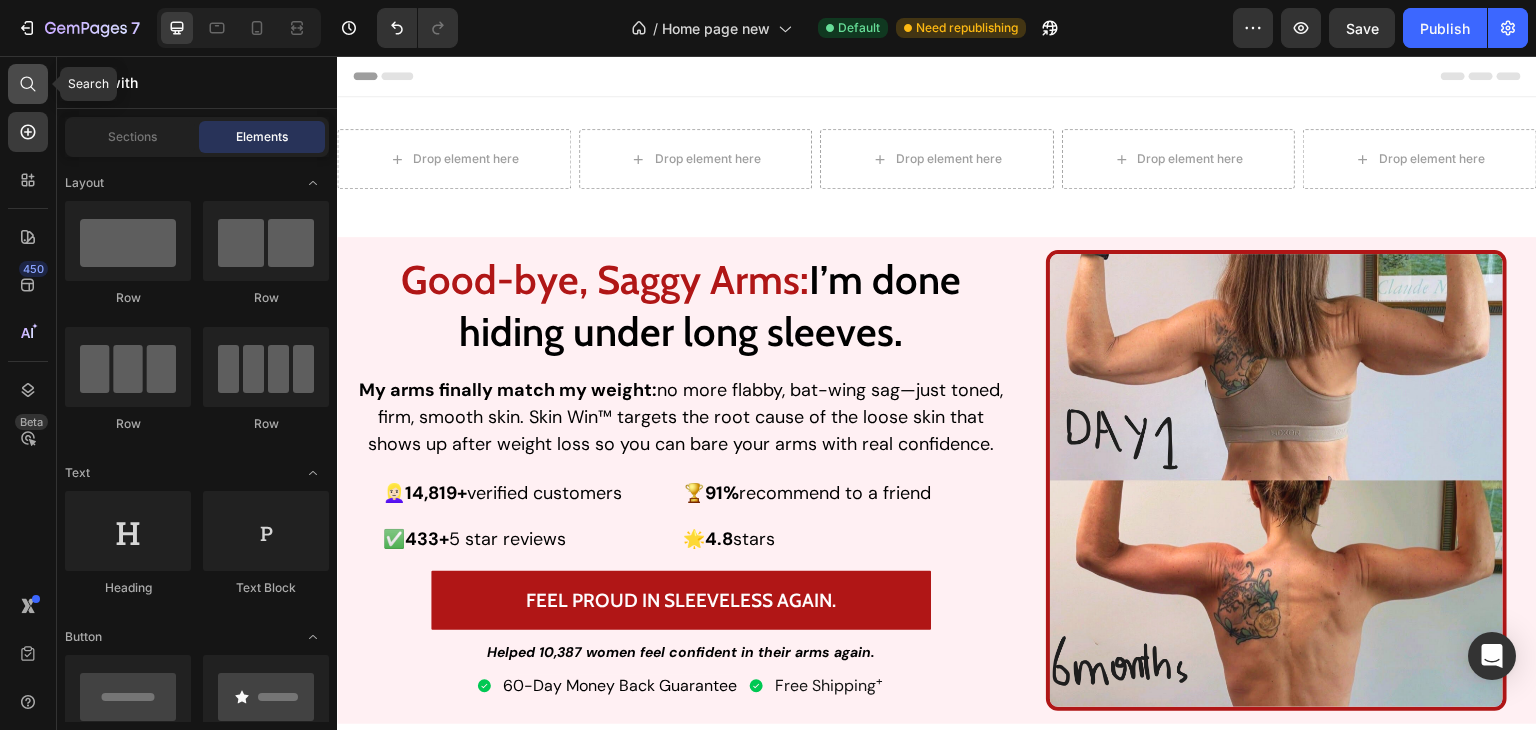 click 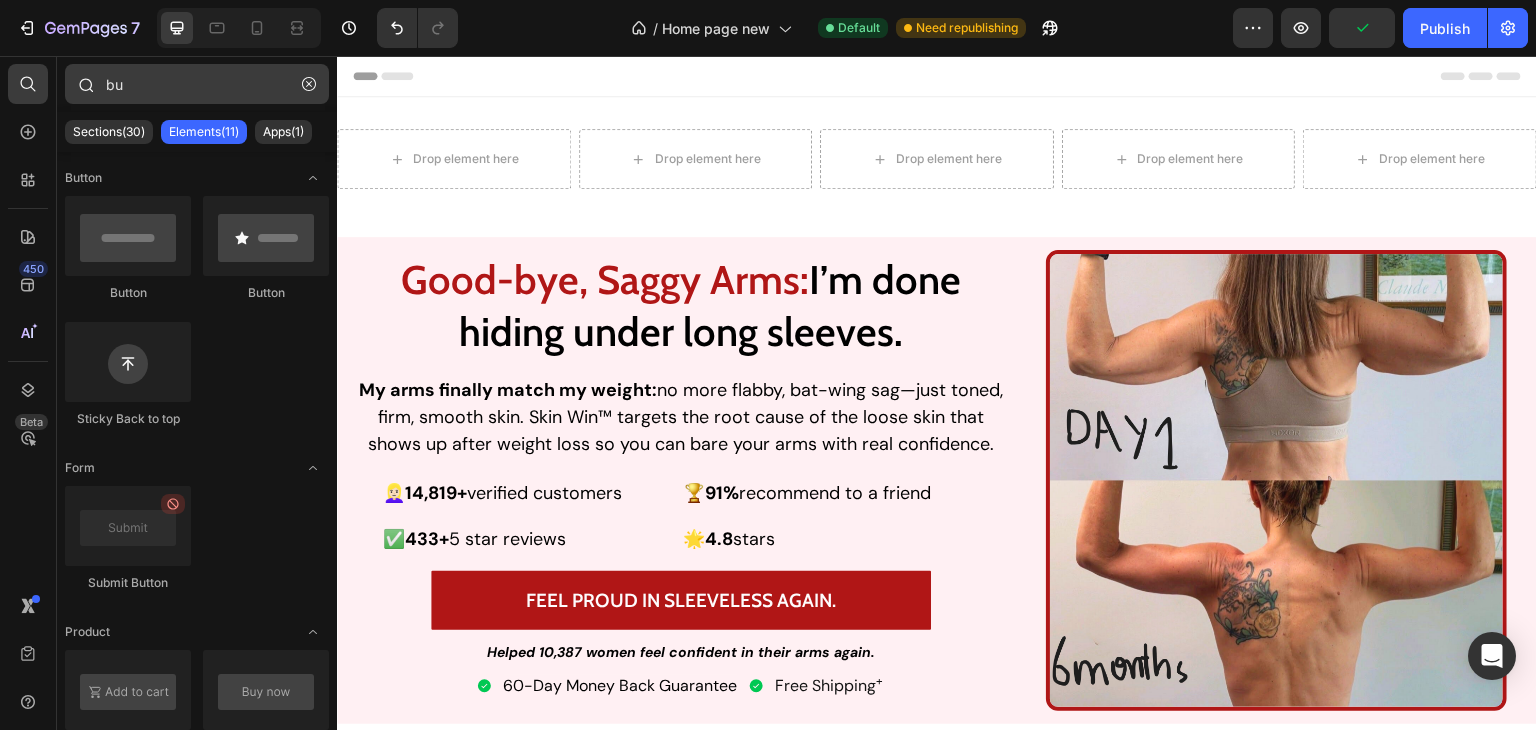 type on "b" 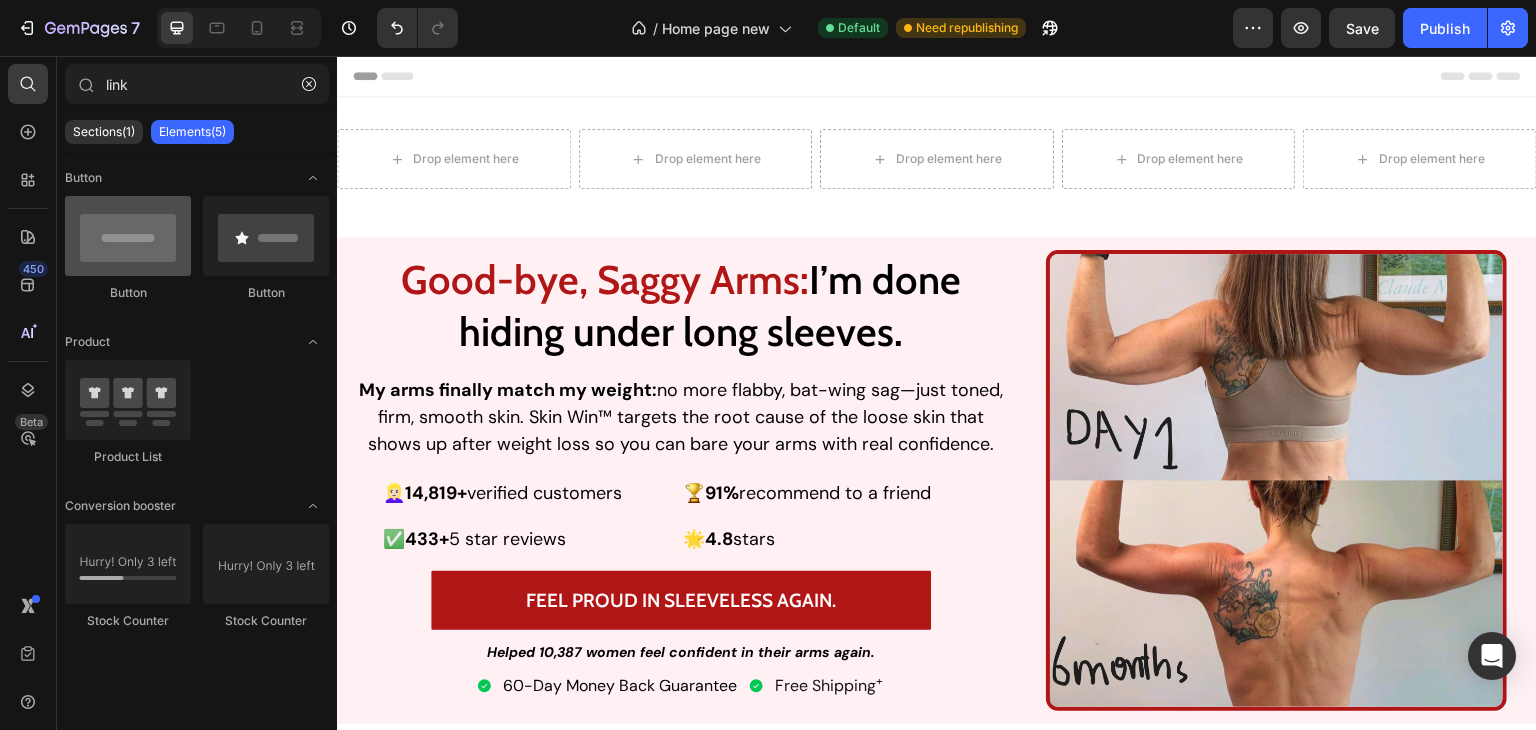 type on "link" 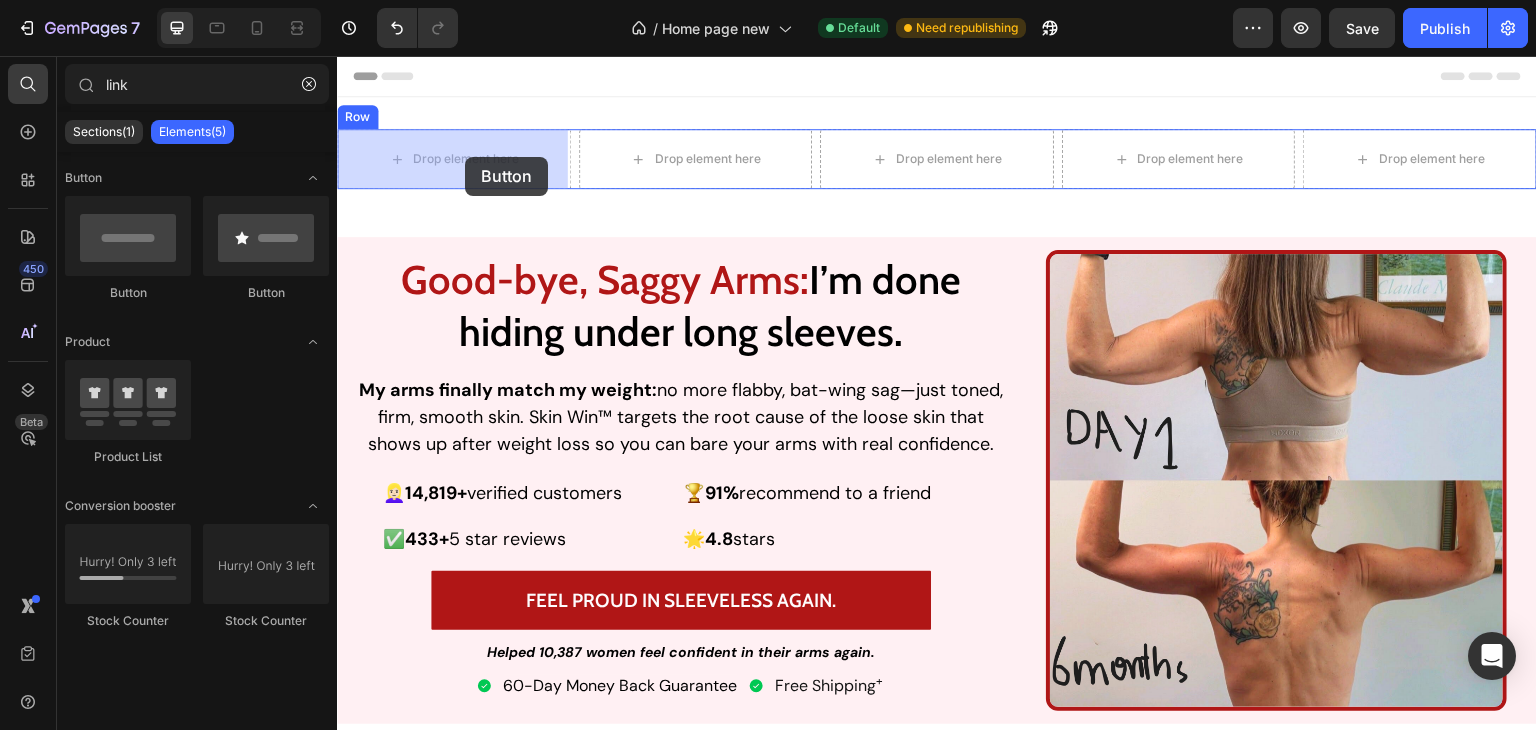 drag, startPoint x: 477, startPoint y: 312, endPoint x: 465, endPoint y: 157, distance: 155.46382 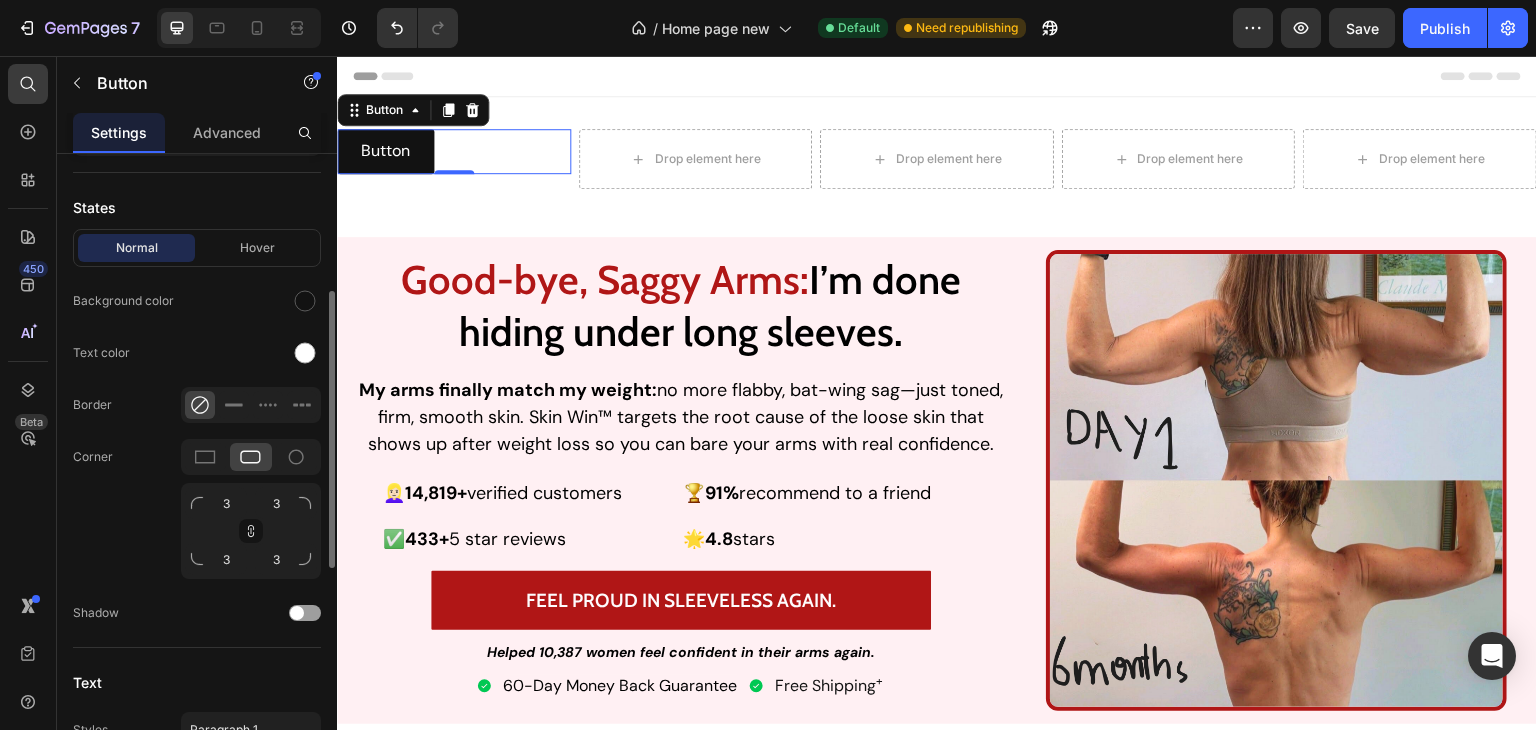 scroll, scrollTop: 285, scrollLeft: 0, axis: vertical 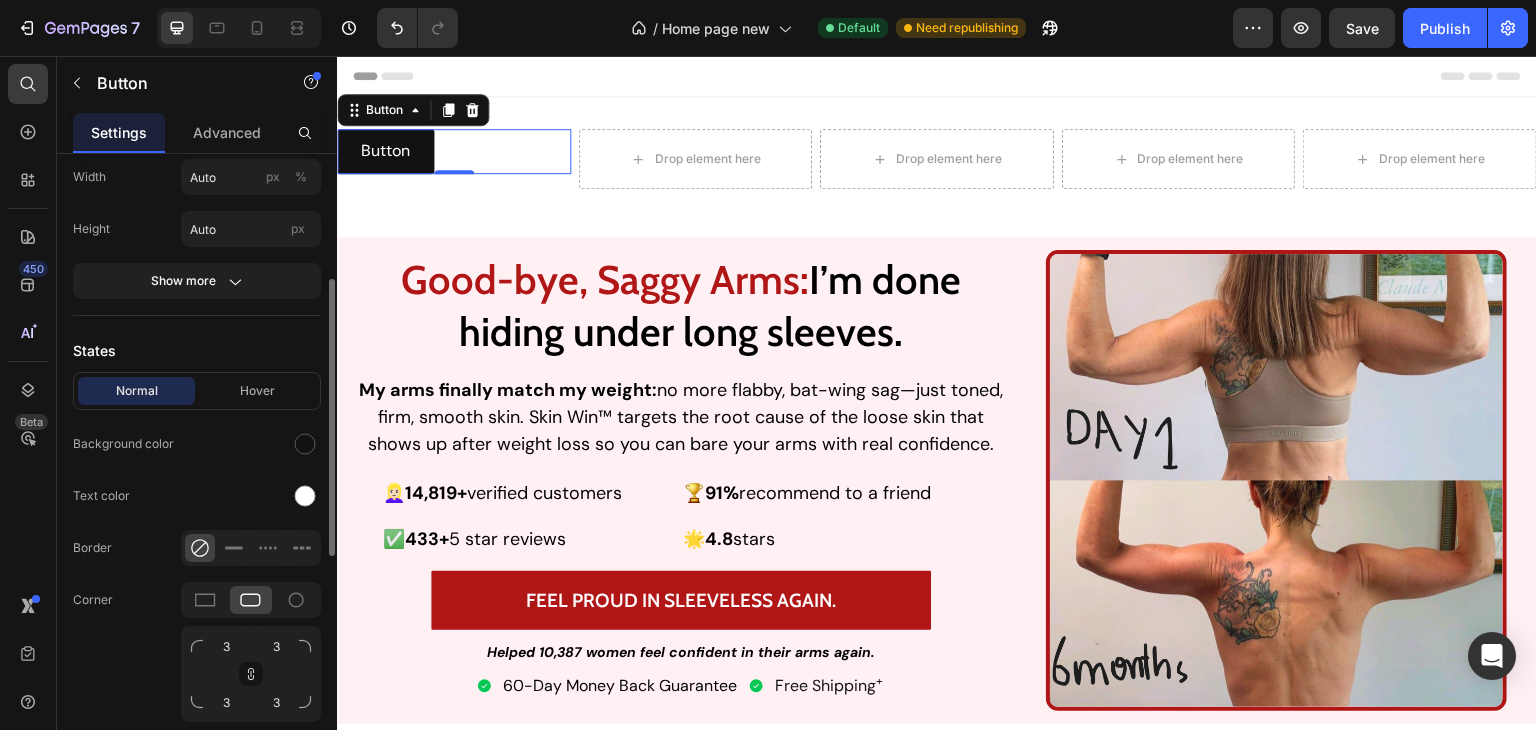 drag, startPoint x: 248, startPoint y: 549, endPoint x: 208, endPoint y: 489, distance: 72.11102 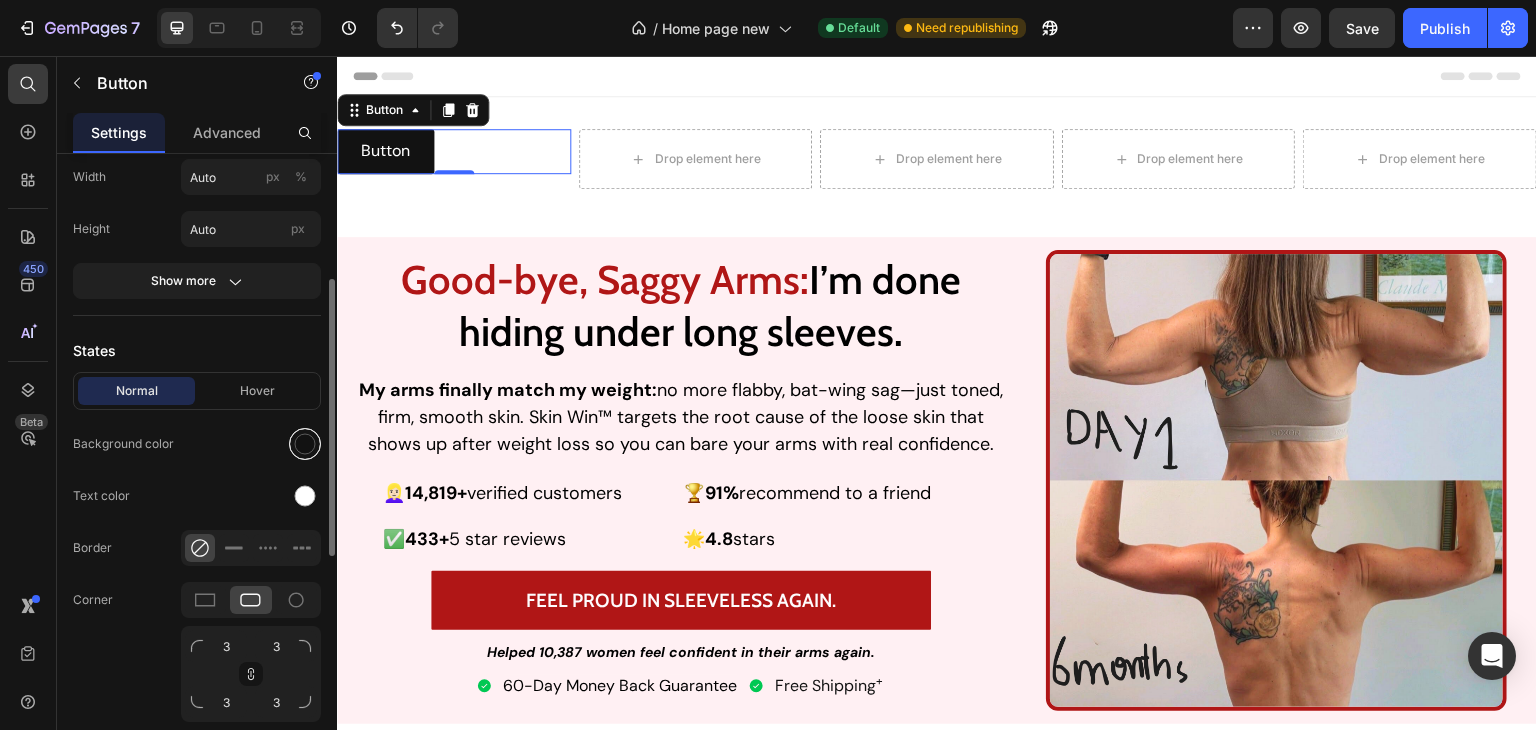 click at bounding box center (305, 444) 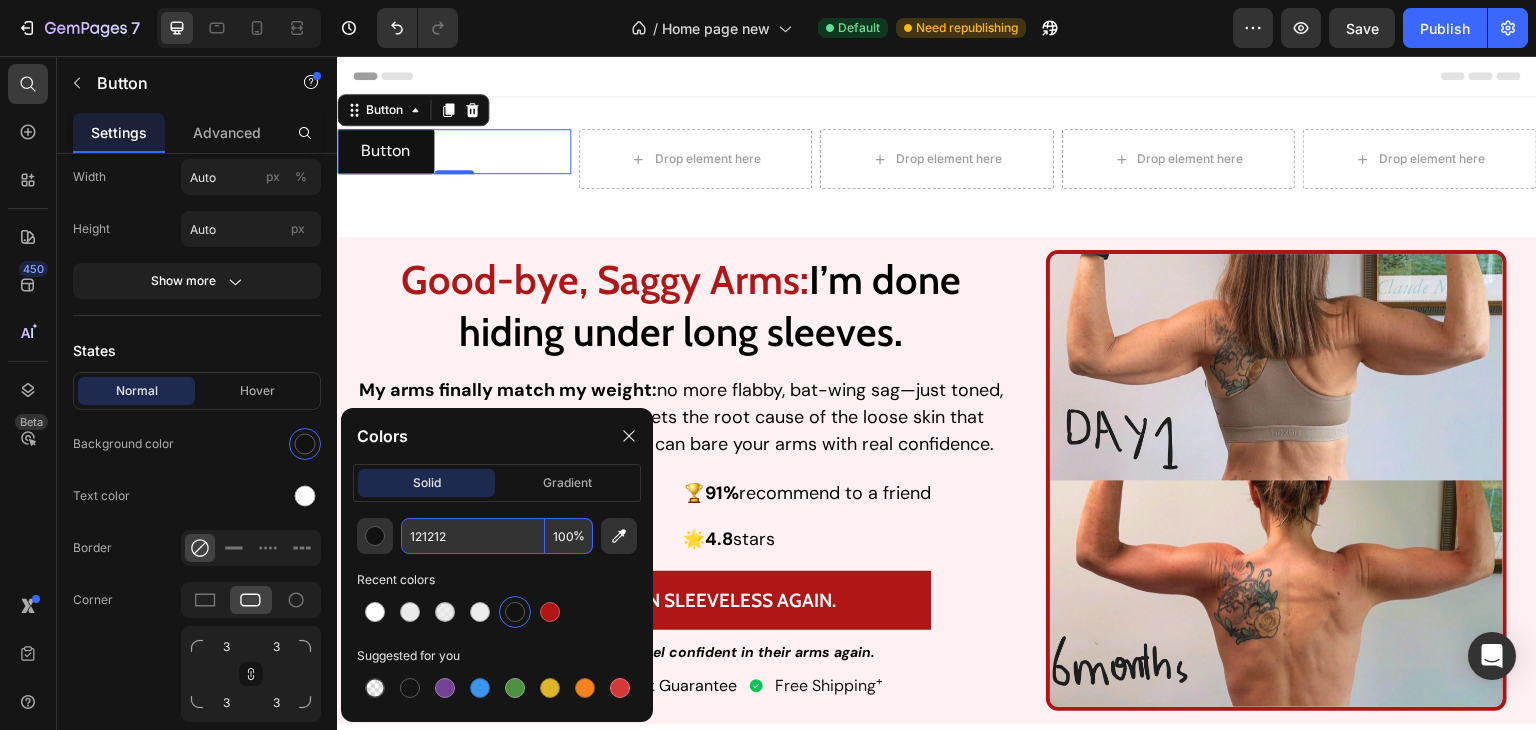 click on "121212" at bounding box center [473, 536] 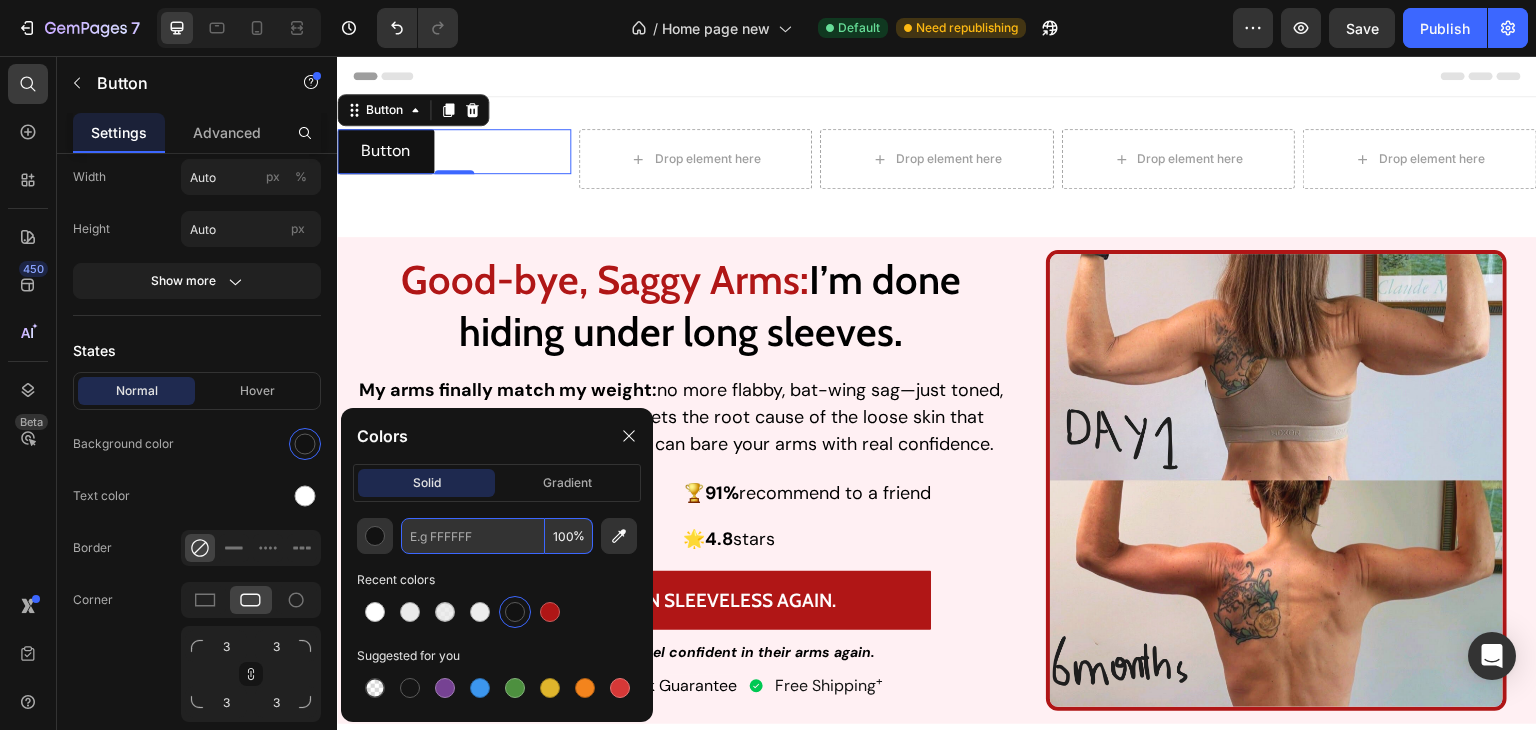 type on "121212" 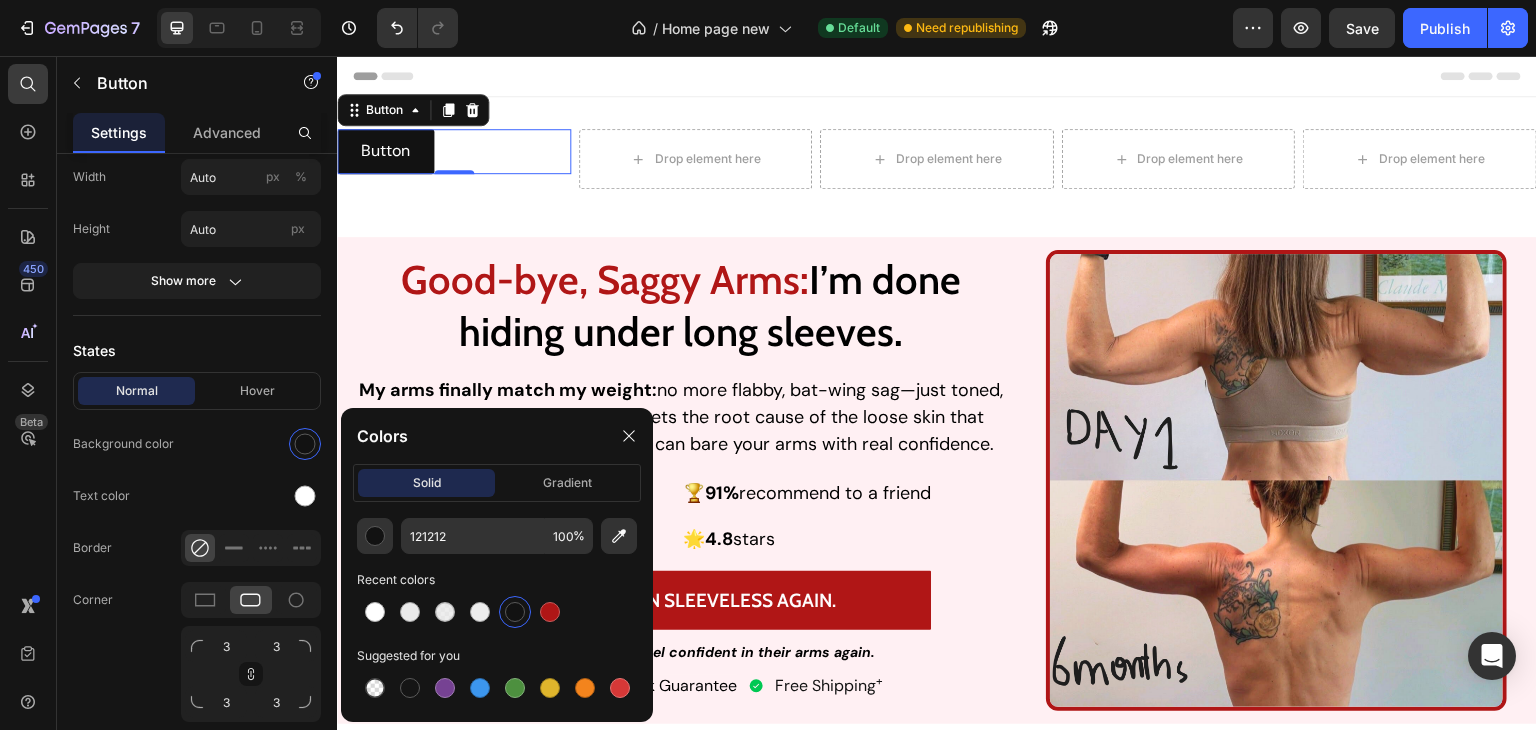 click on "Recent colors" 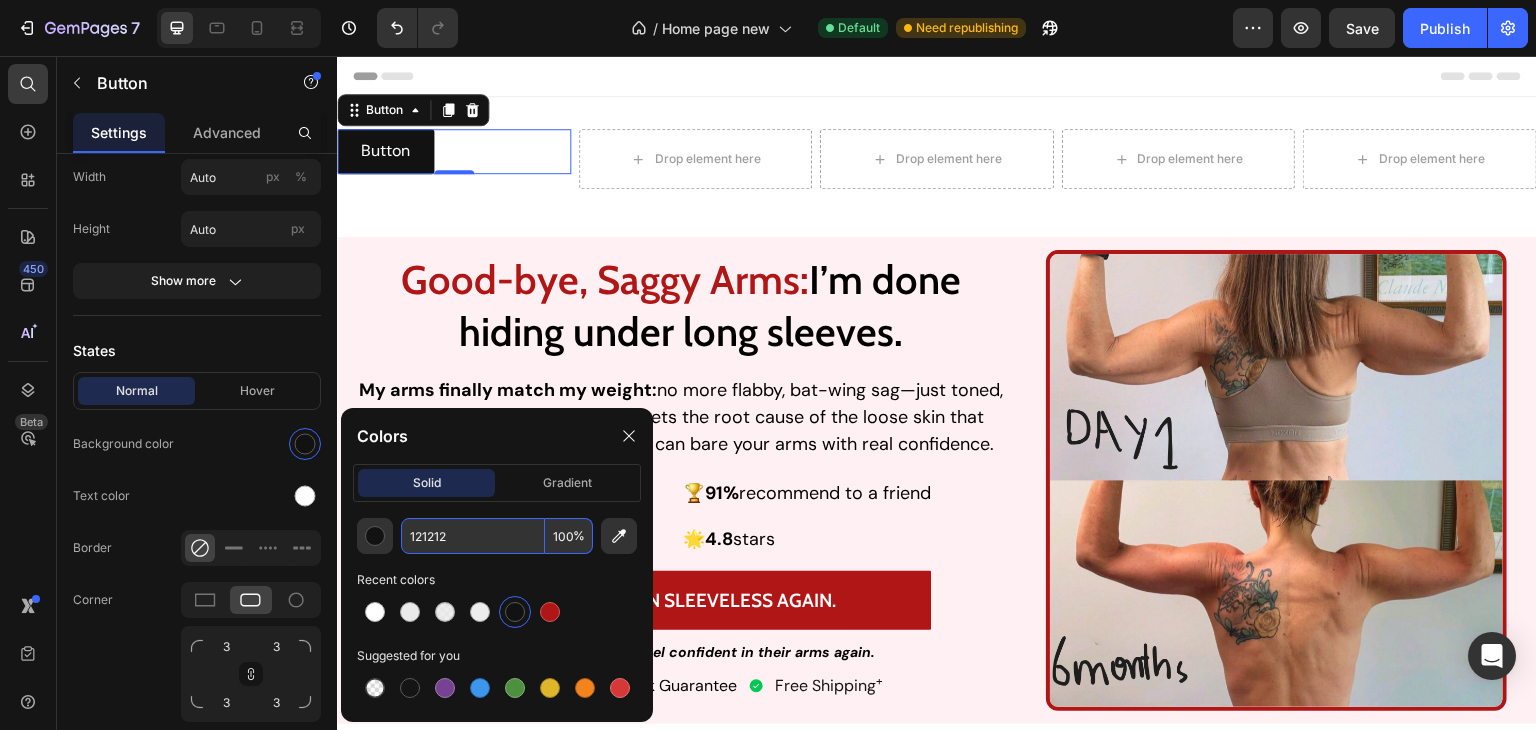 click on "121212" at bounding box center (473, 536) 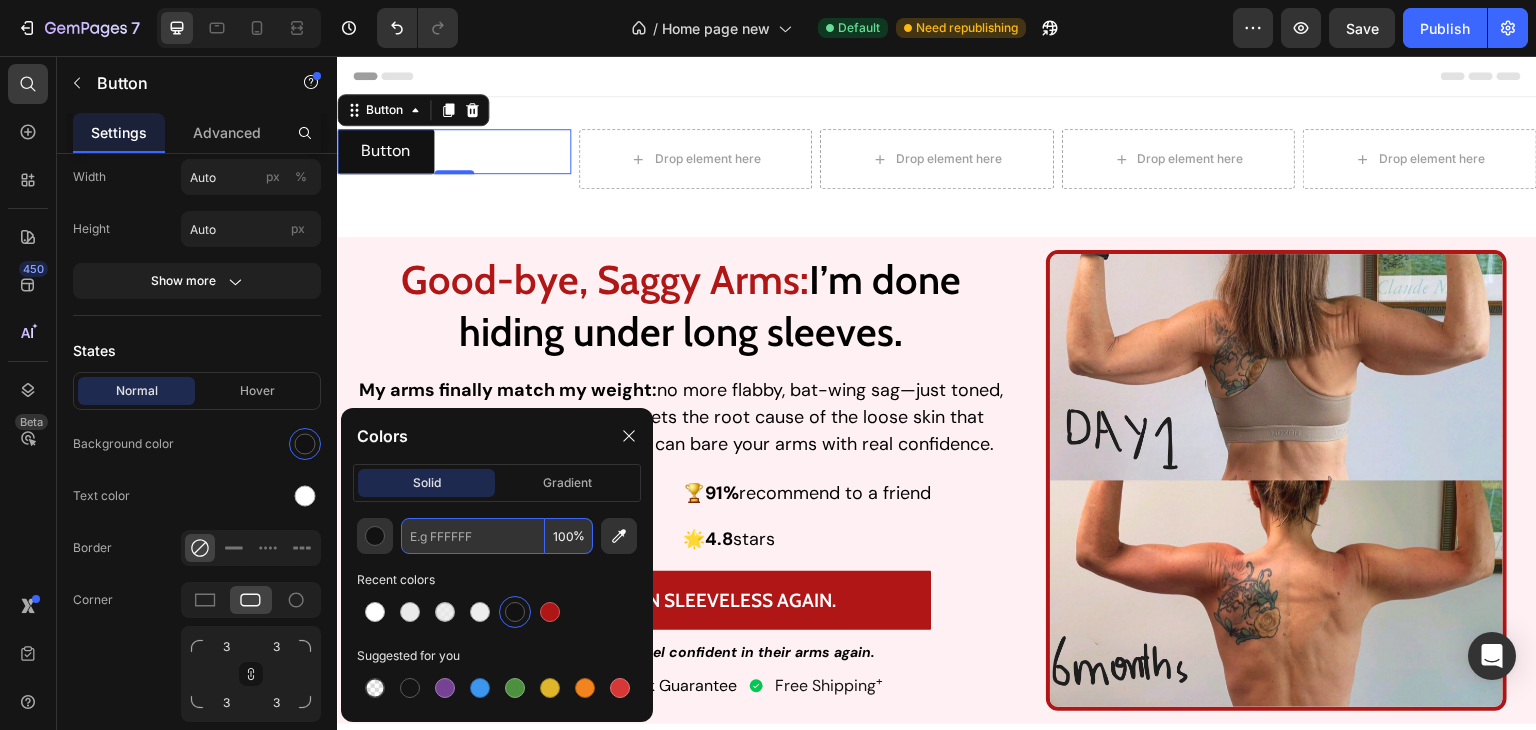 type on "121212" 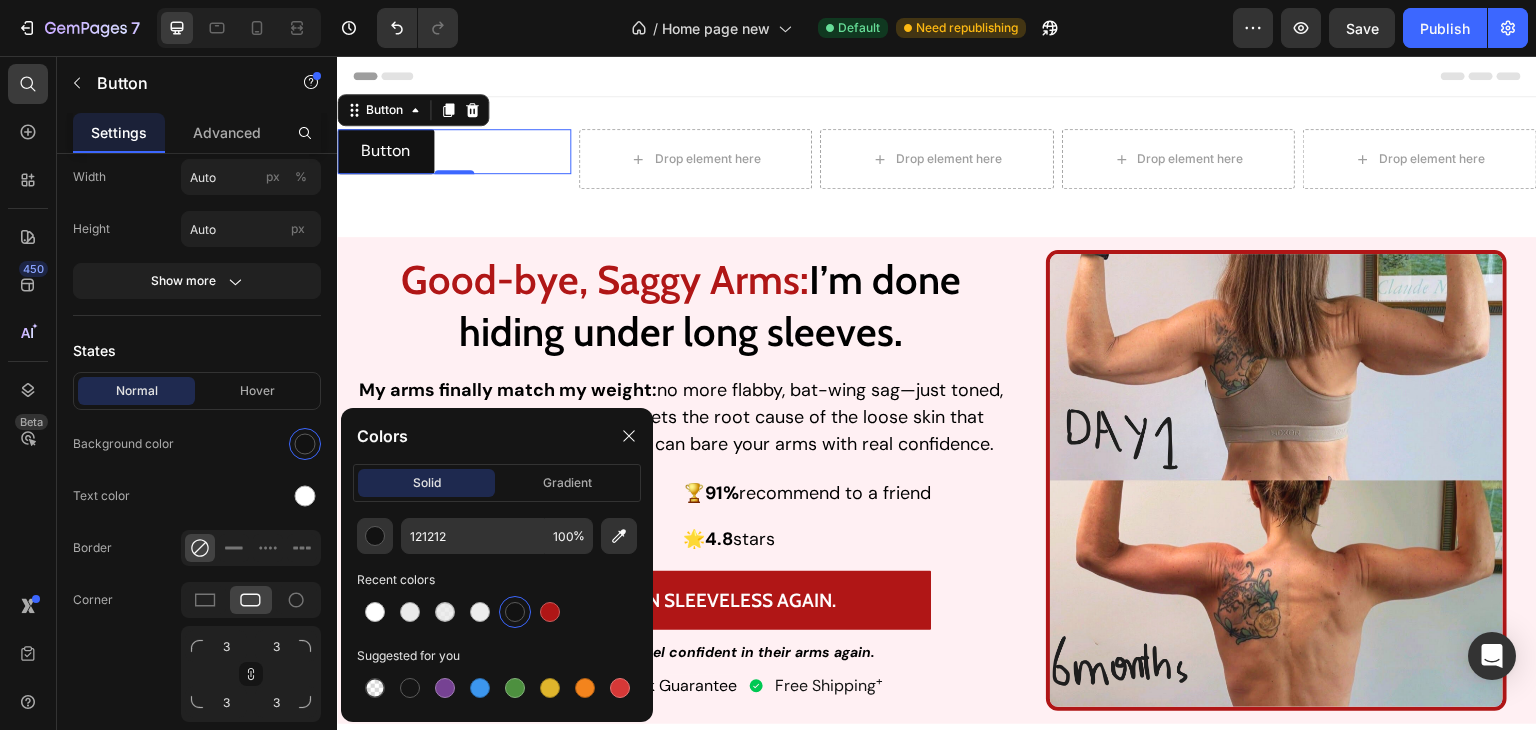 click at bounding box center (497, 612) 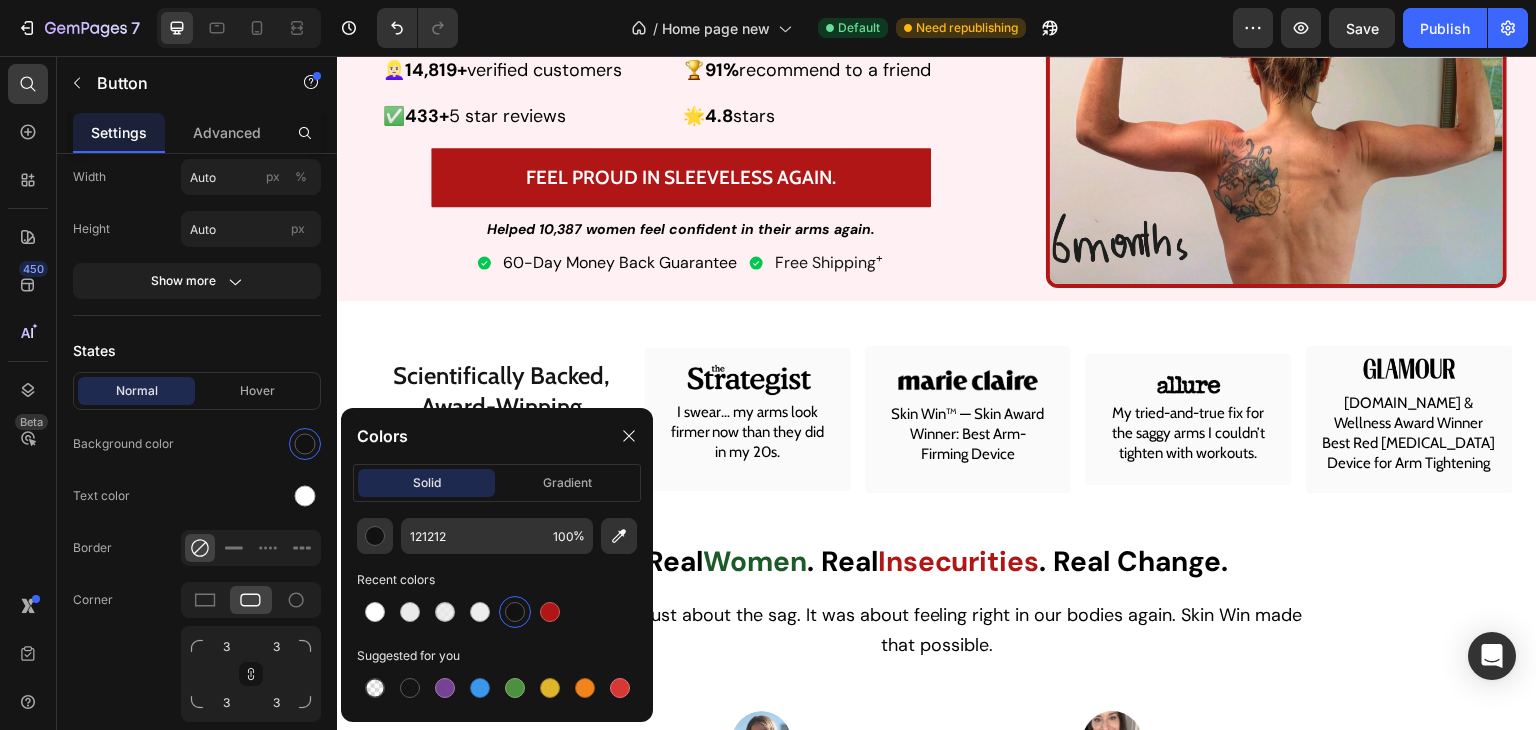 scroll, scrollTop: 243, scrollLeft: 0, axis: vertical 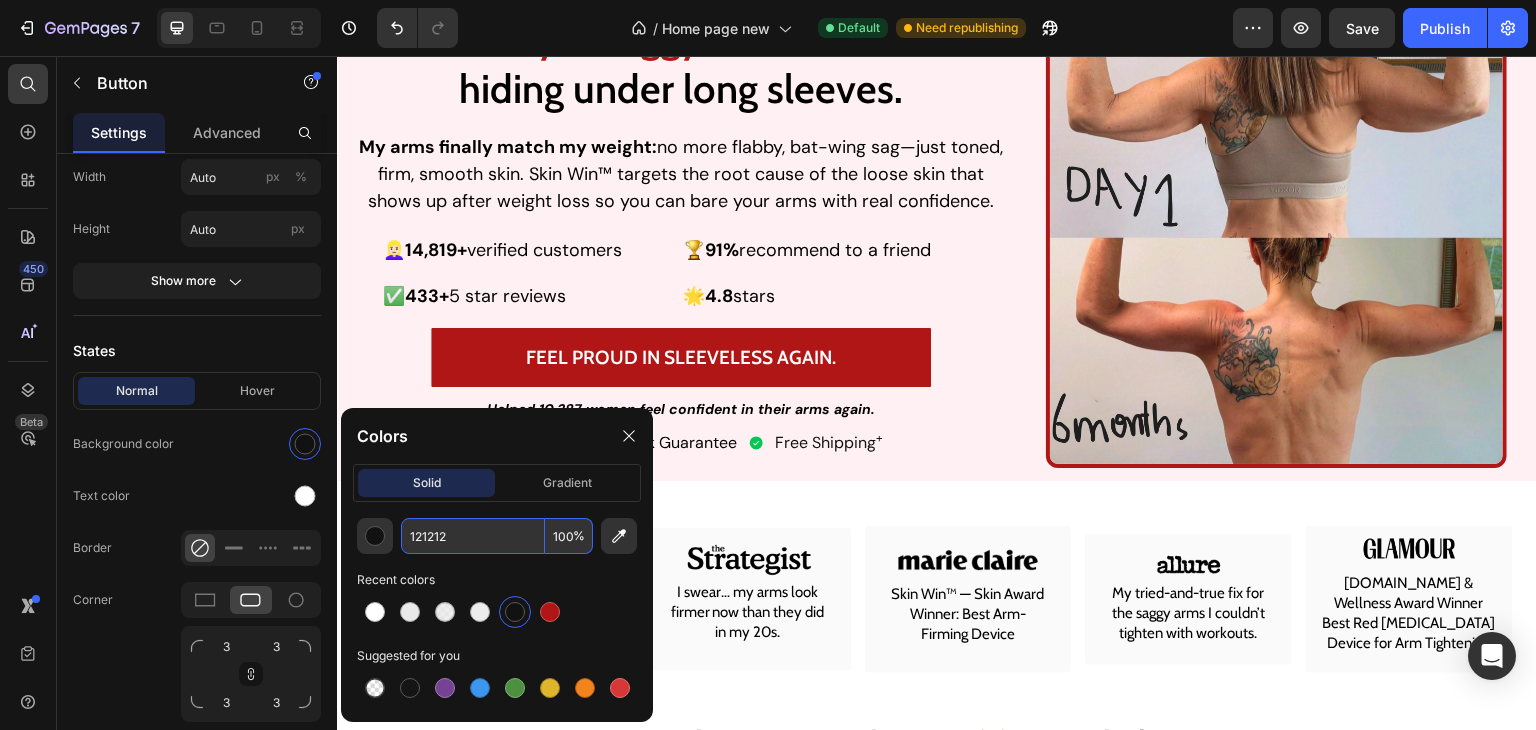 click on "121212" at bounding box center (473, 536) 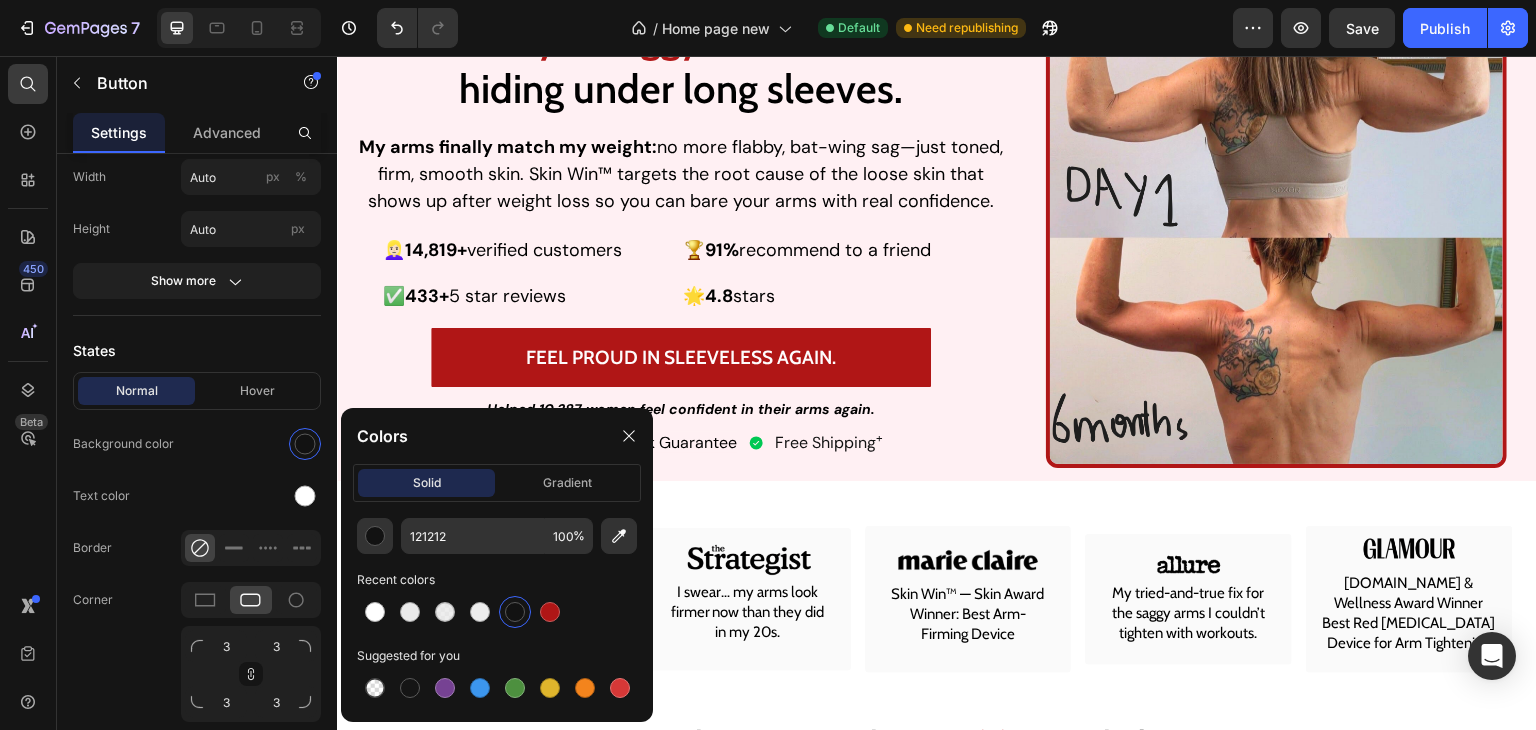 click on "121212 100 % Recent colors Suggested for you" 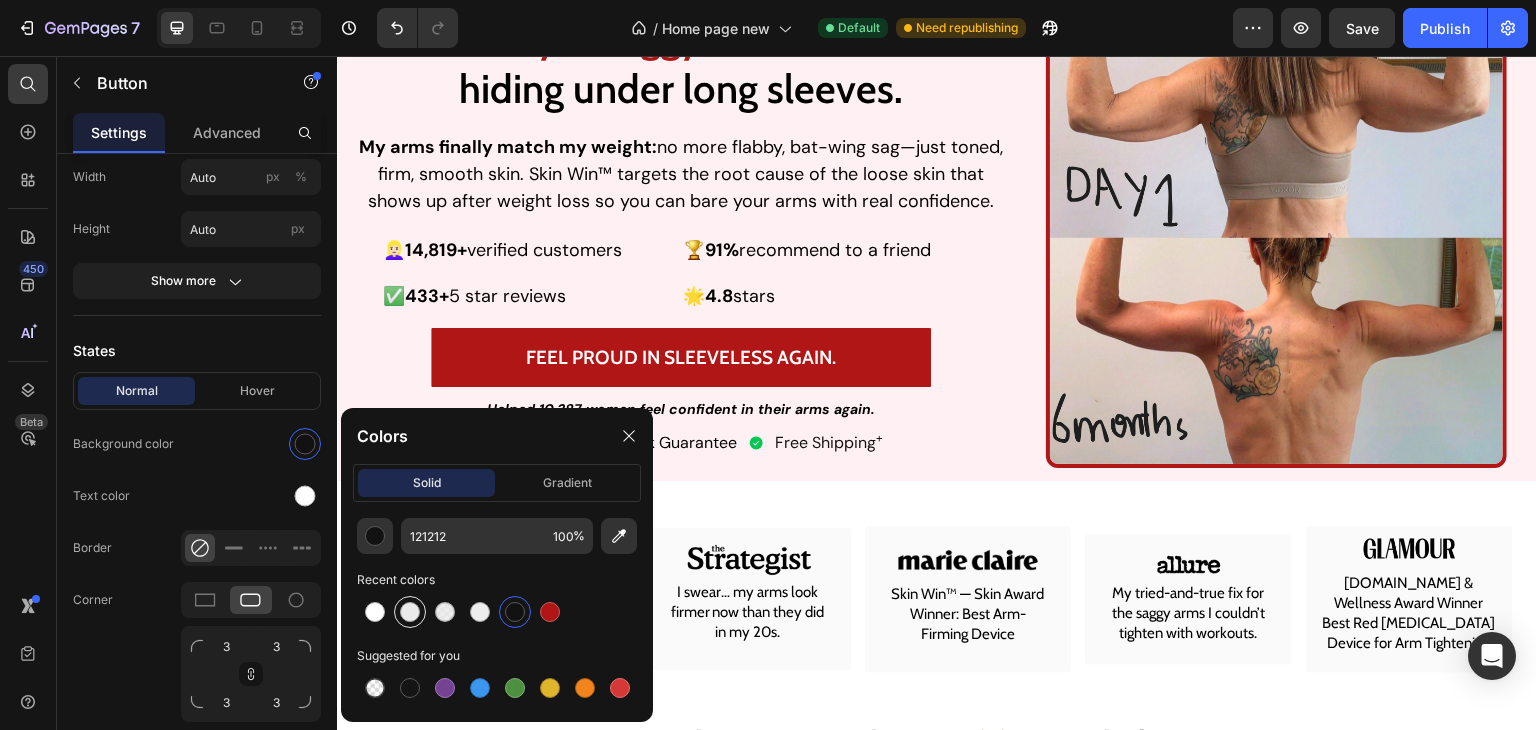 scroll, scrollTop: 295, scrollLeft: 0, axis: vertical 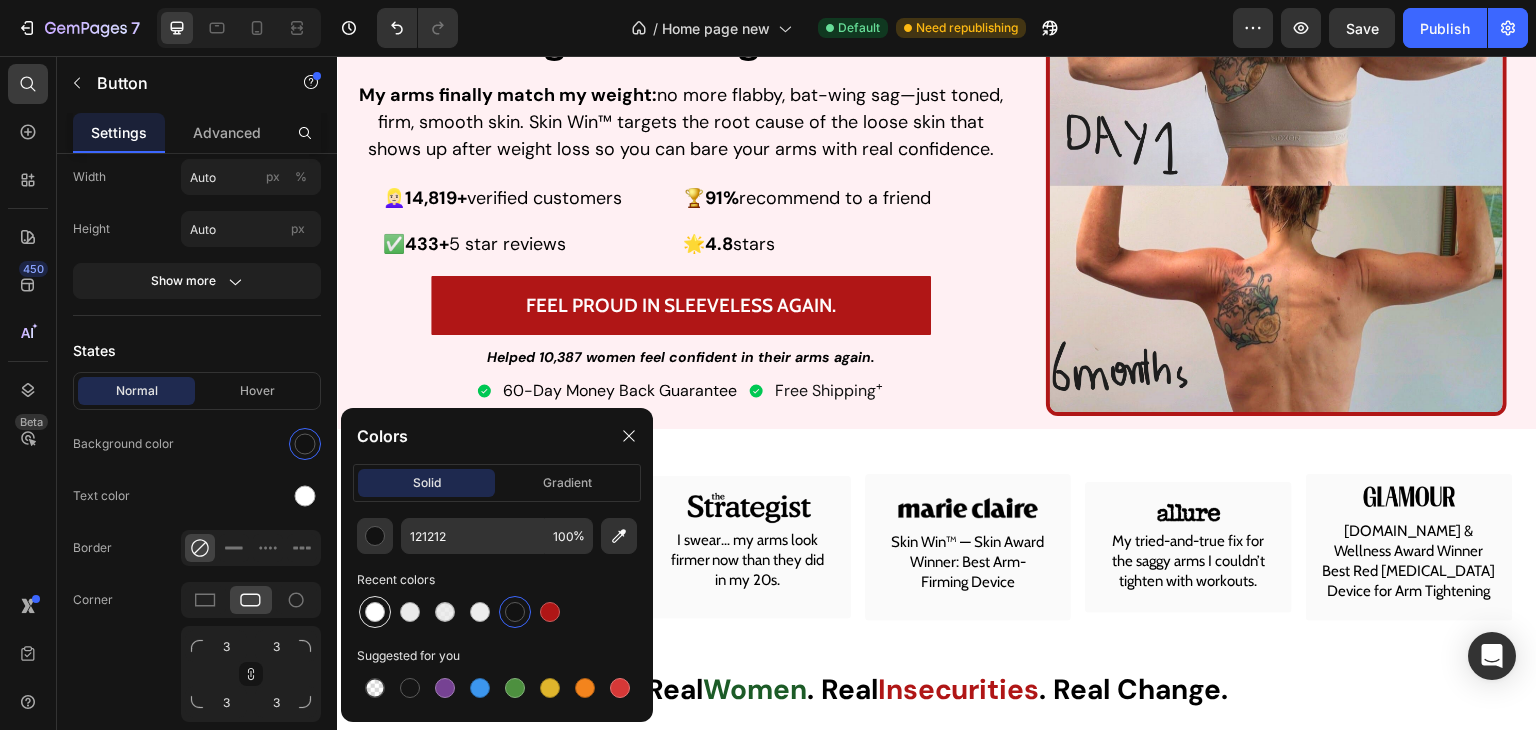 click at bounding box center [375, 612] 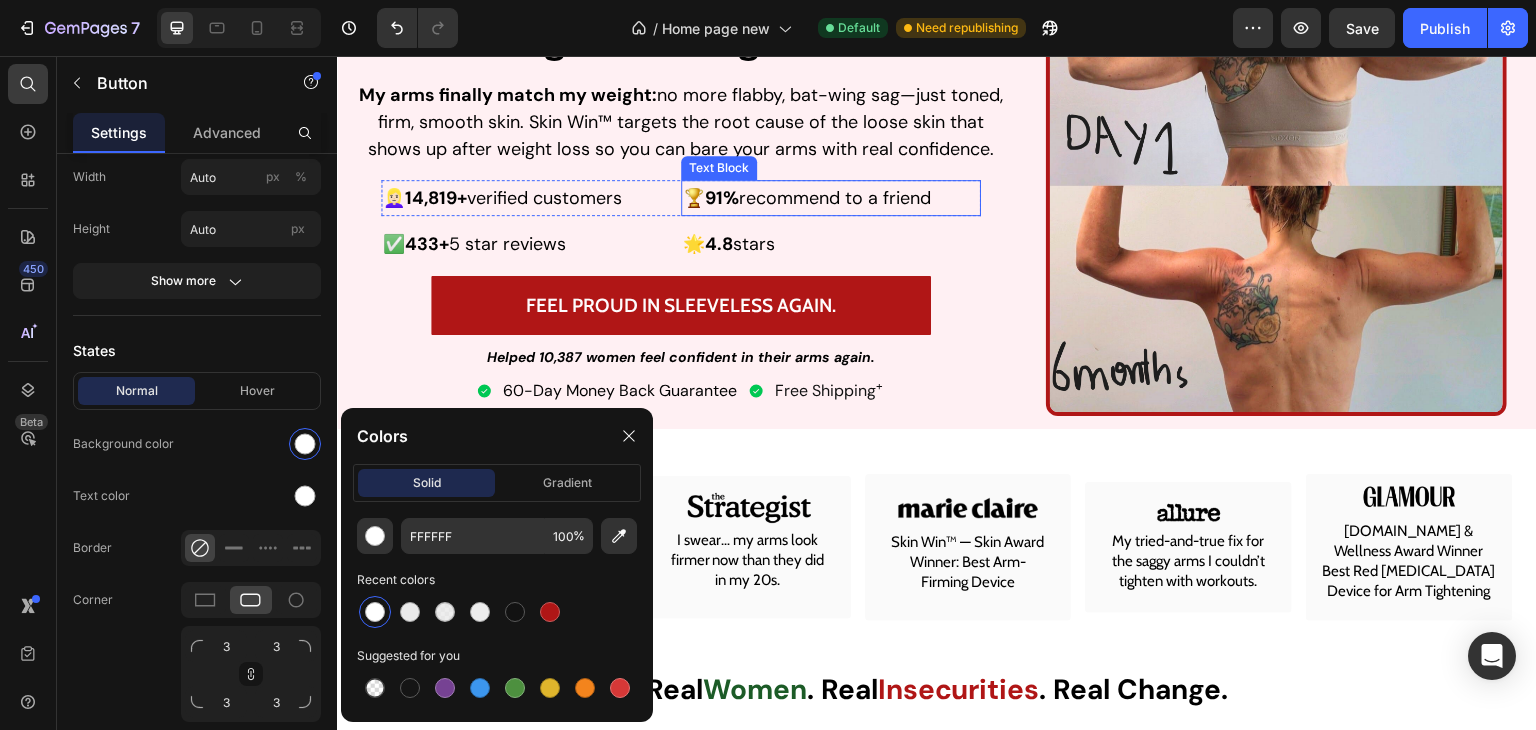 scroll, scrollTop: 0, scrollLeft: 0, axis: both 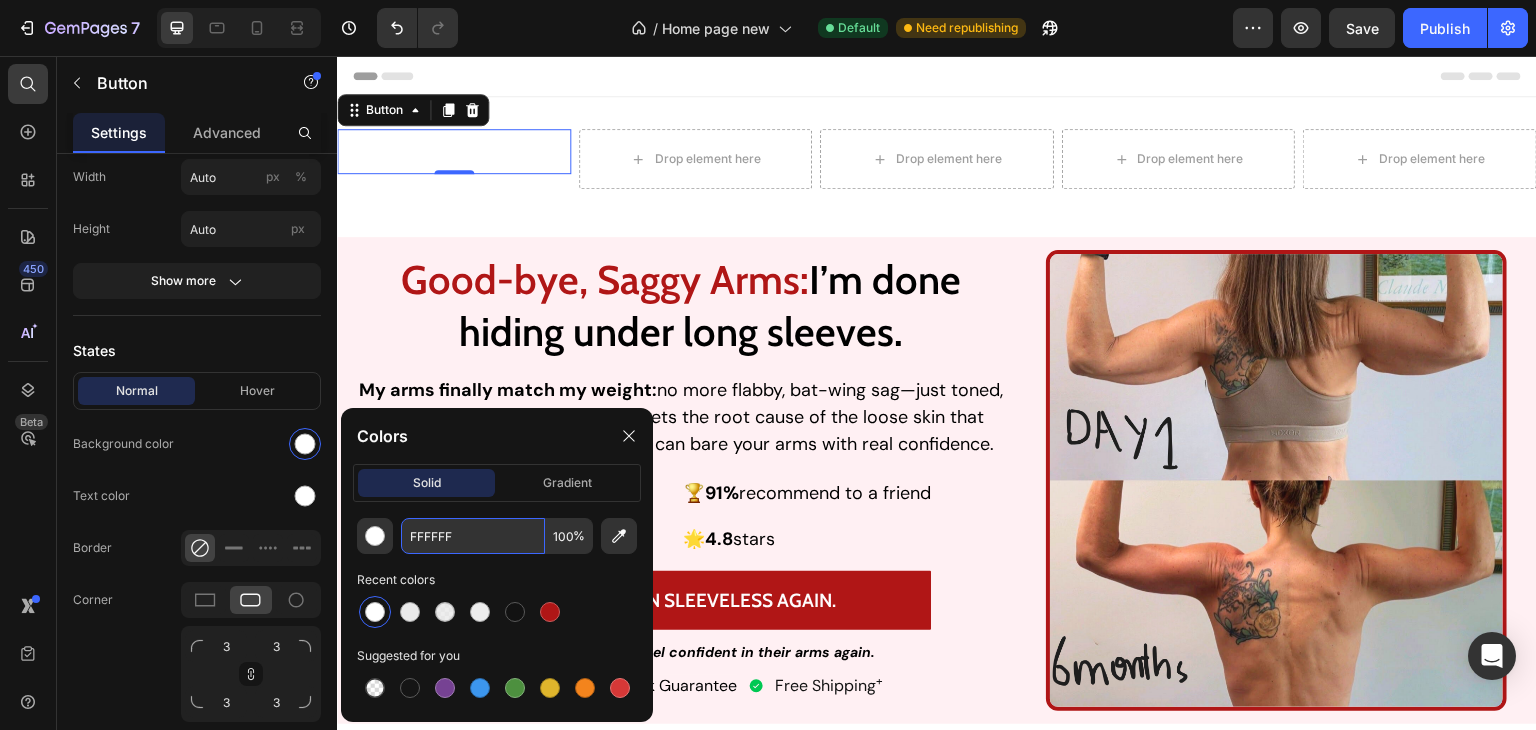 type on "121212" 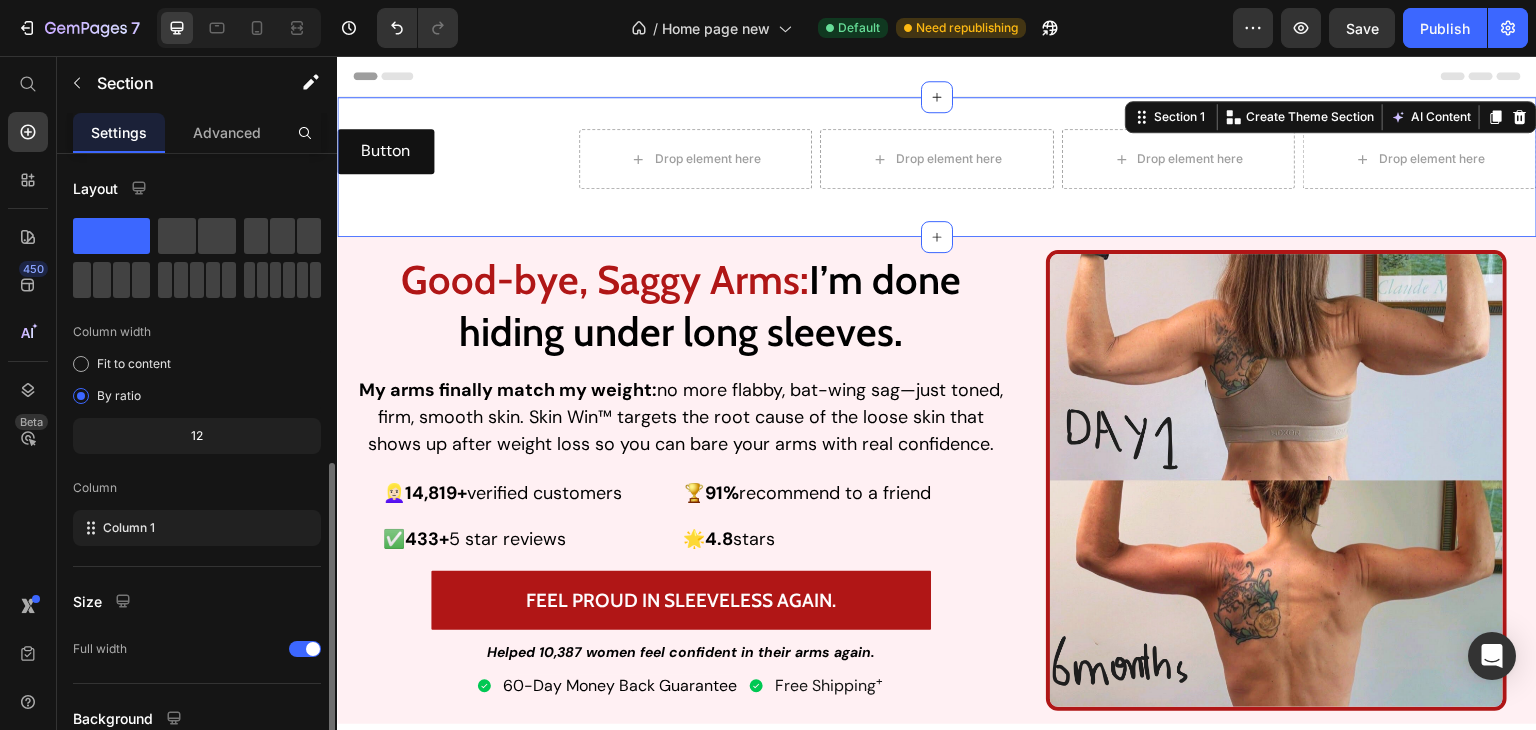 scroll, scrollTop: 173, scrollLeft: 0, axis: vertical 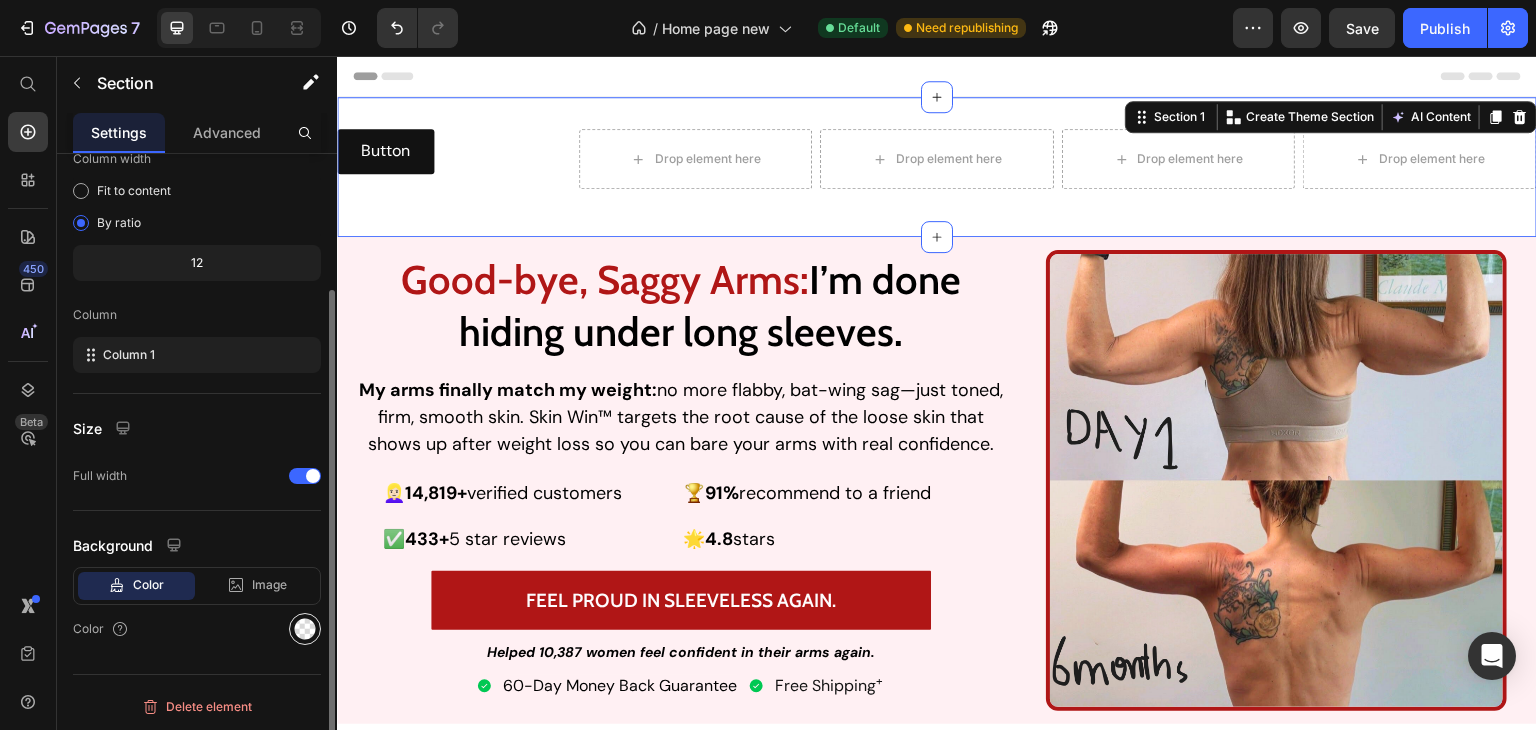 click at bounding box center [305, 629] 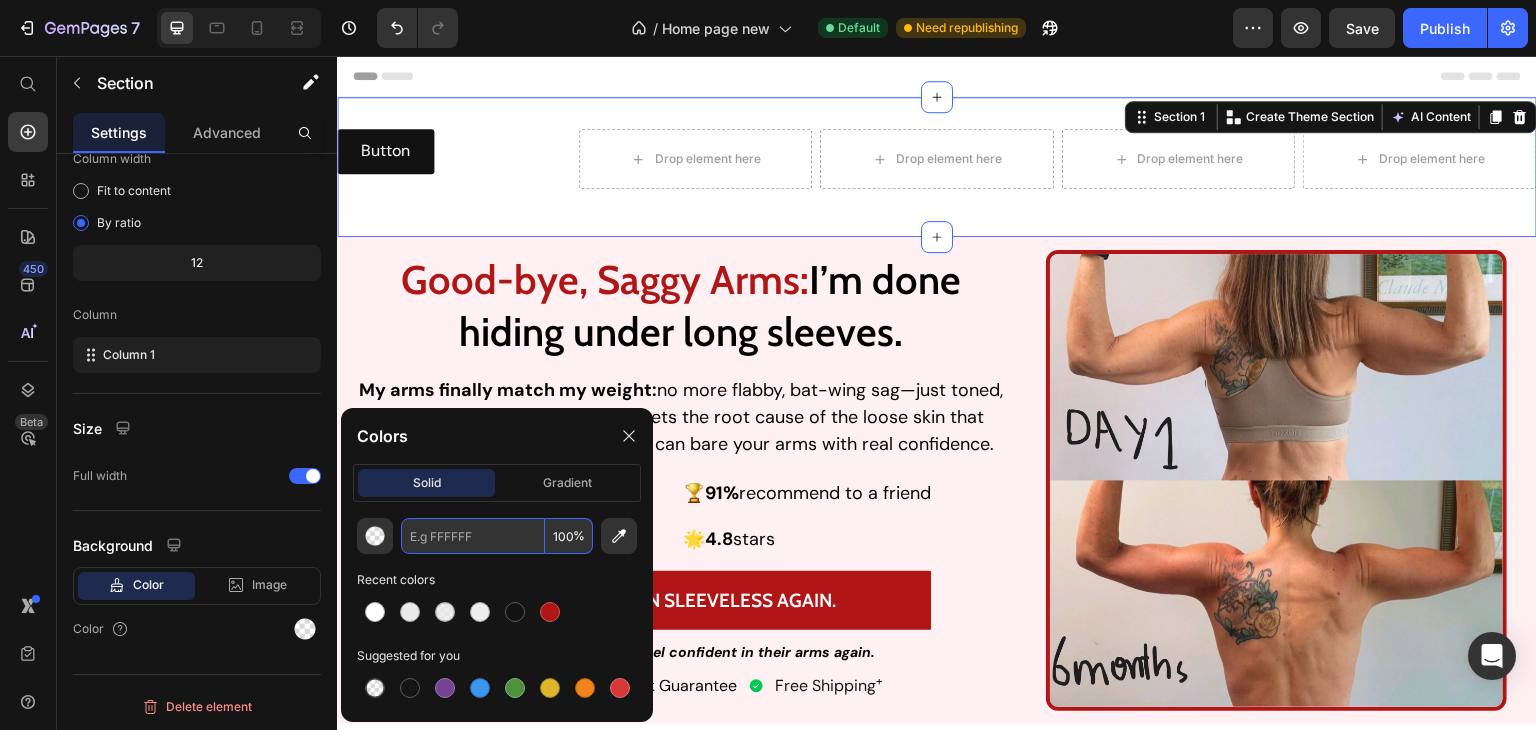 click at bounding box center (473, 536) 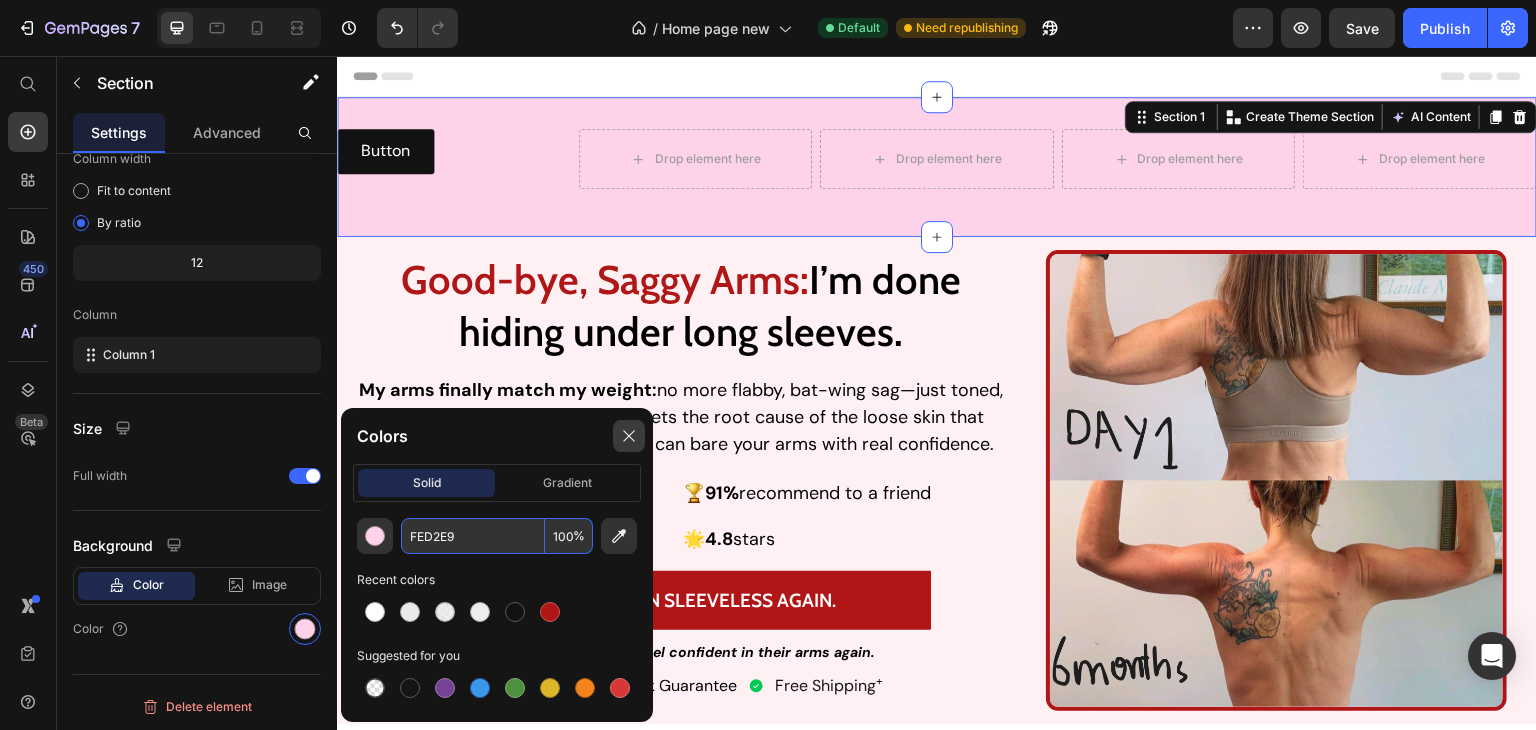 type on "FED2E9" 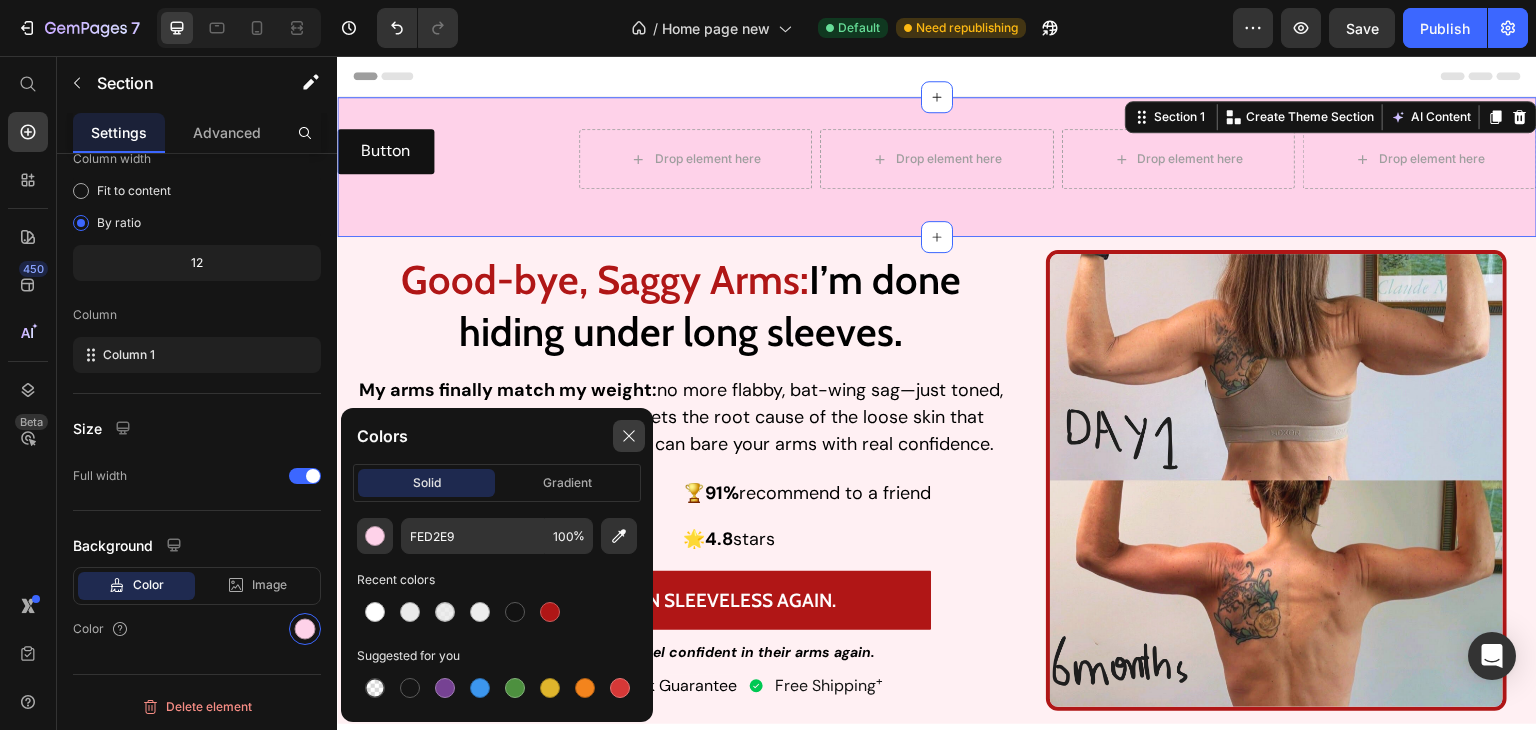 click 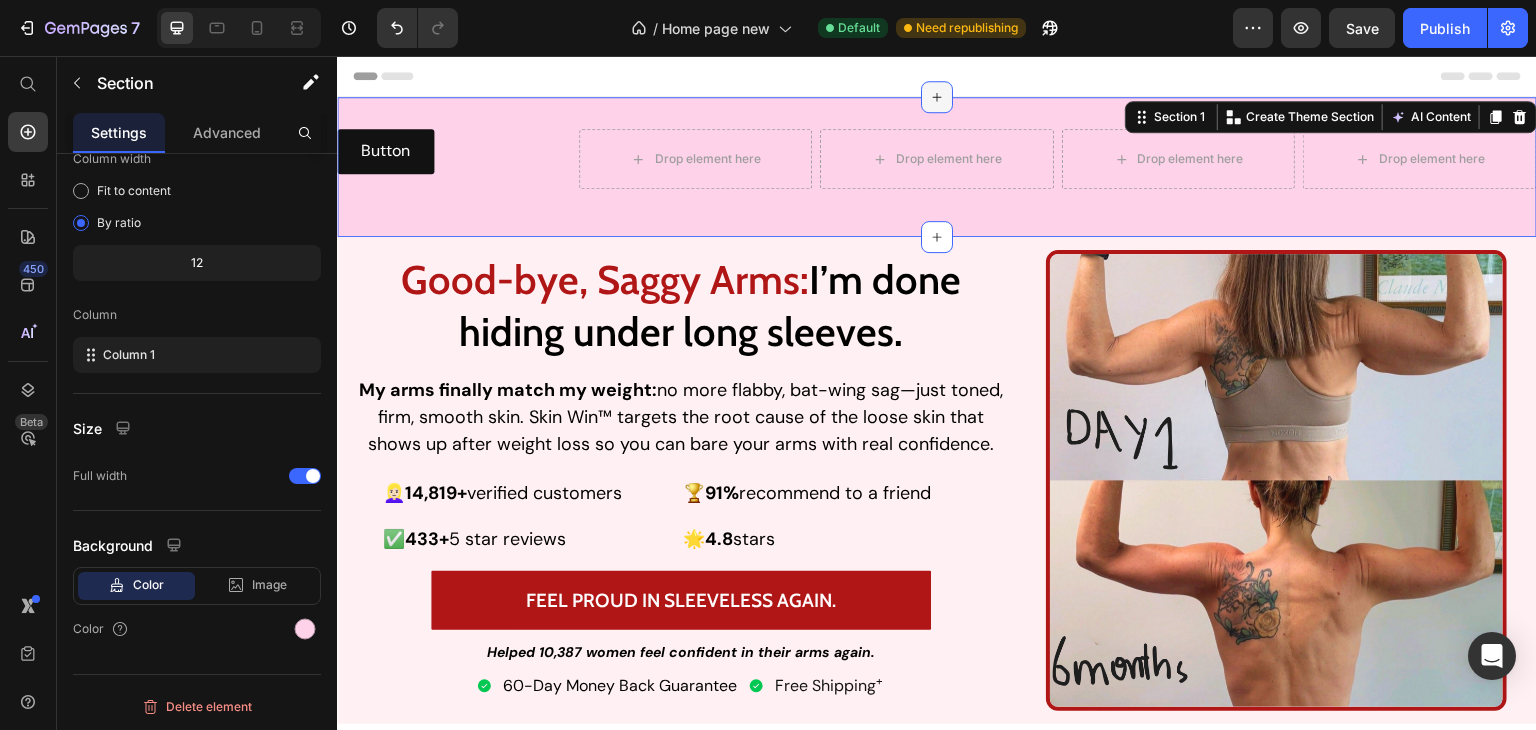 click at bounding box center (937, 97) 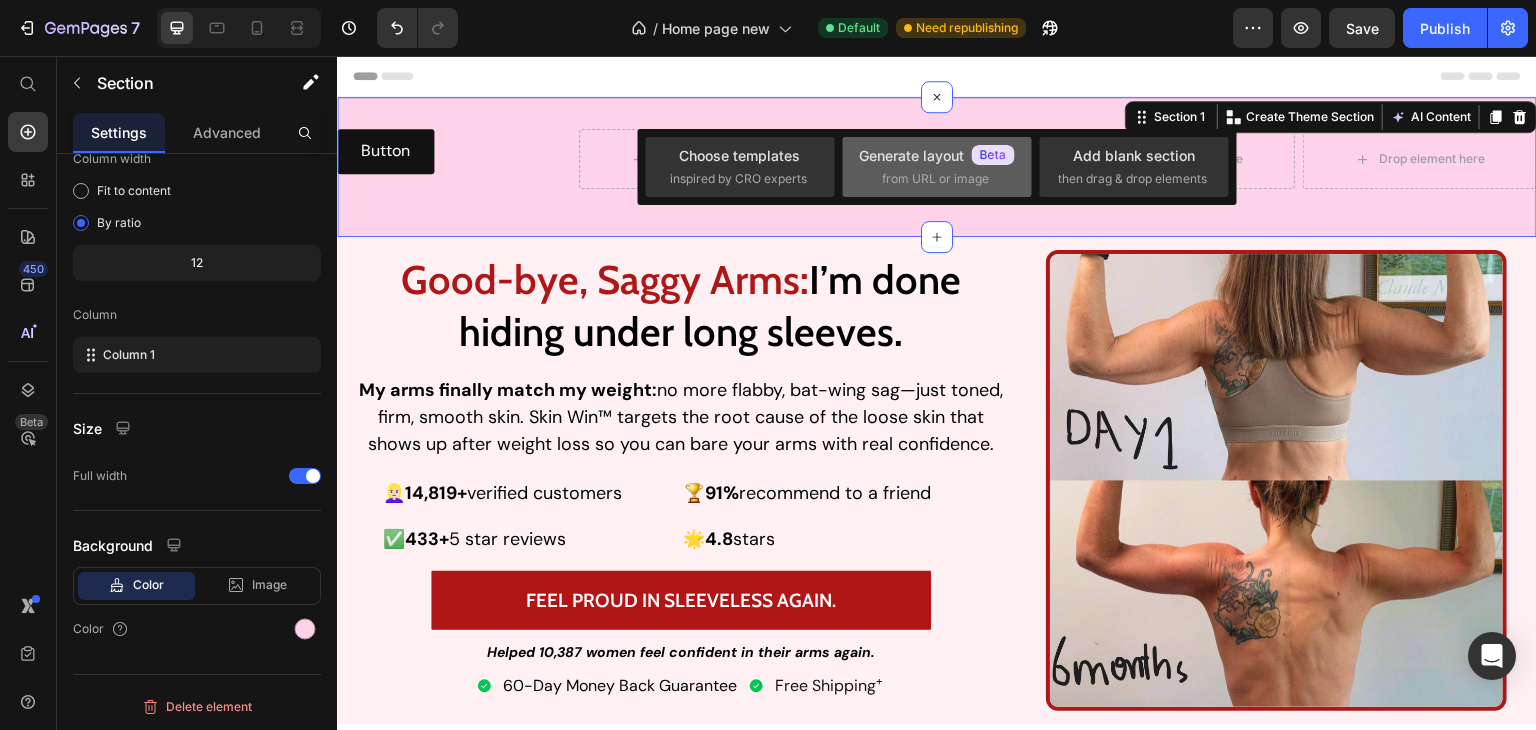 click on "Generate layout  from URL or image" at bounding box center (937, 166) 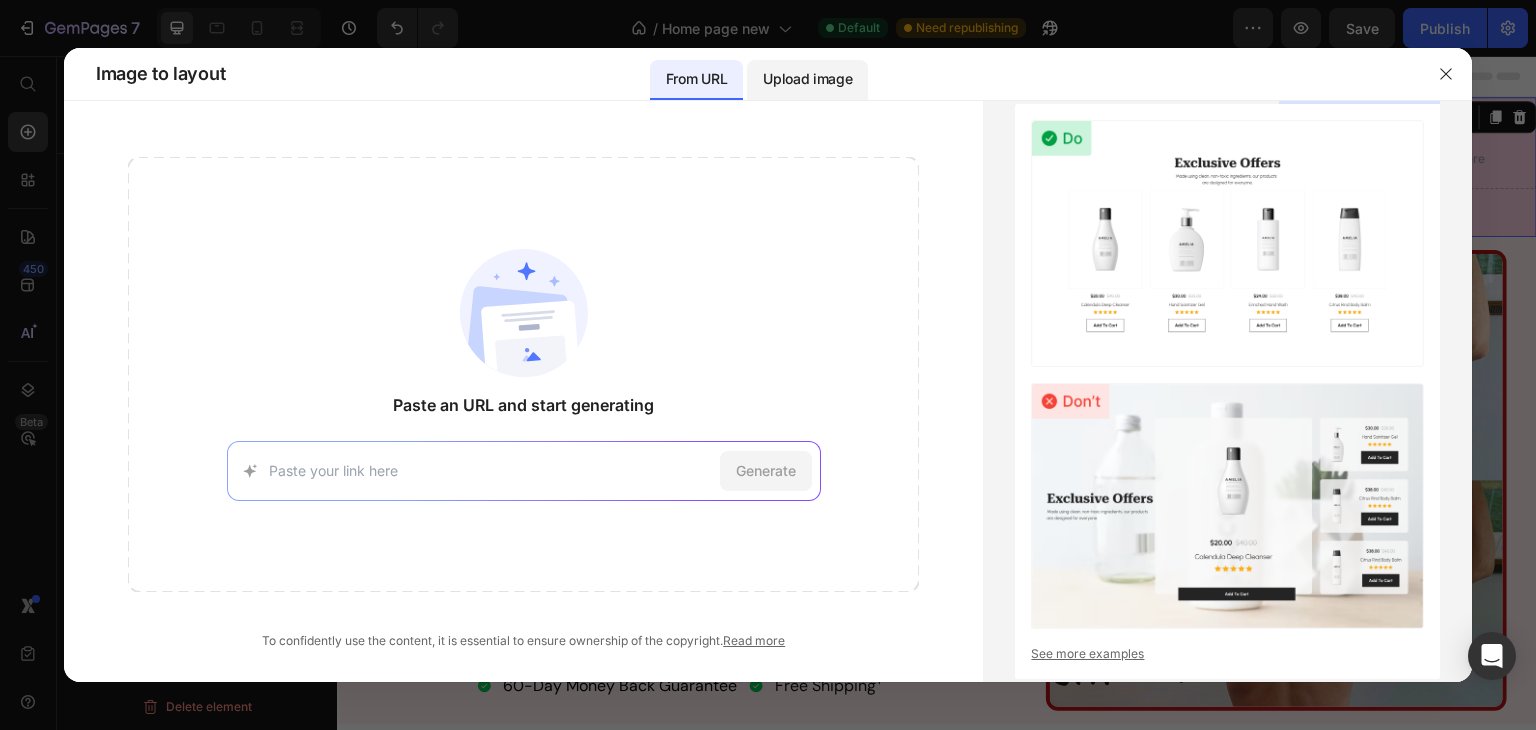click on "Upload image" at bounding box center [807, 79] 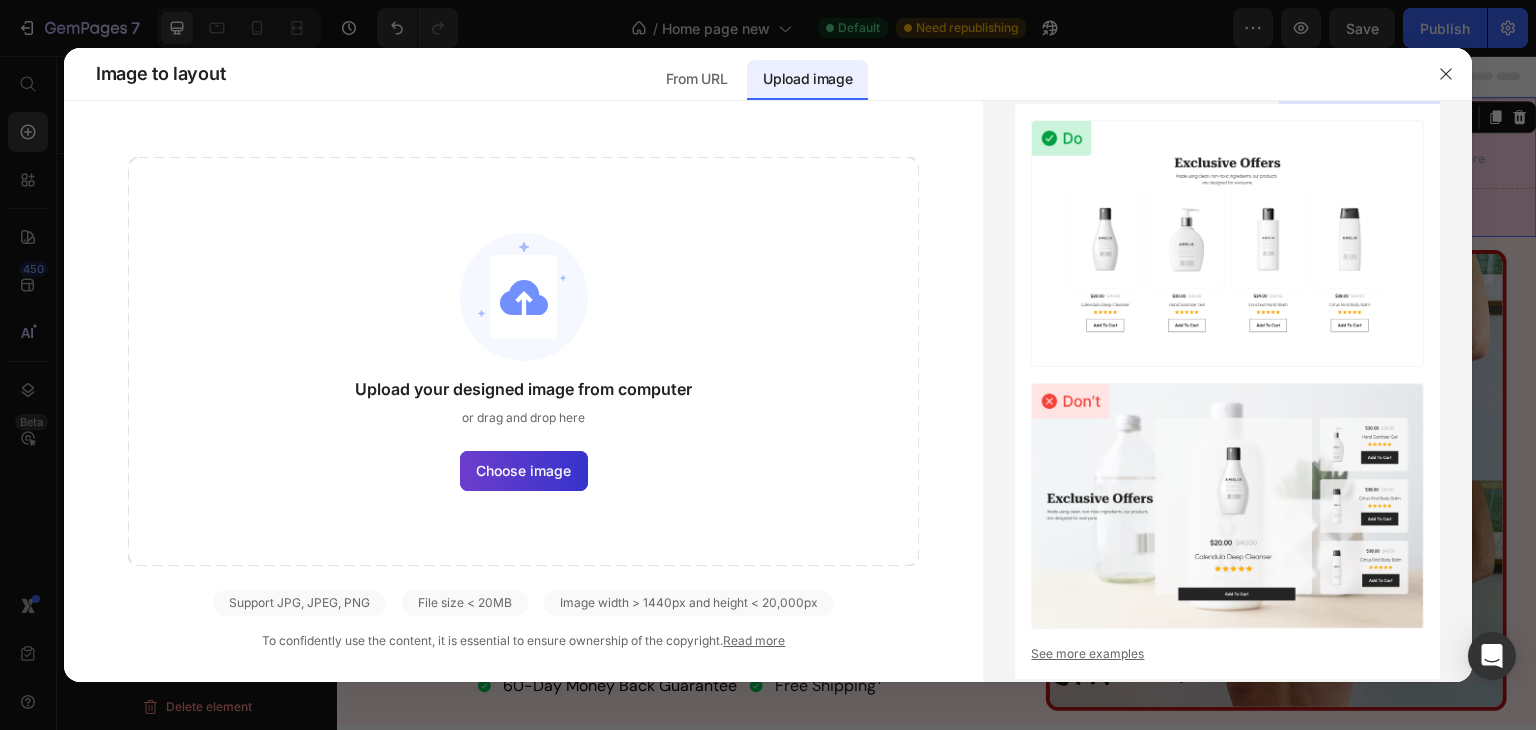 click on "Choose image" at bounding box center (523, 470) 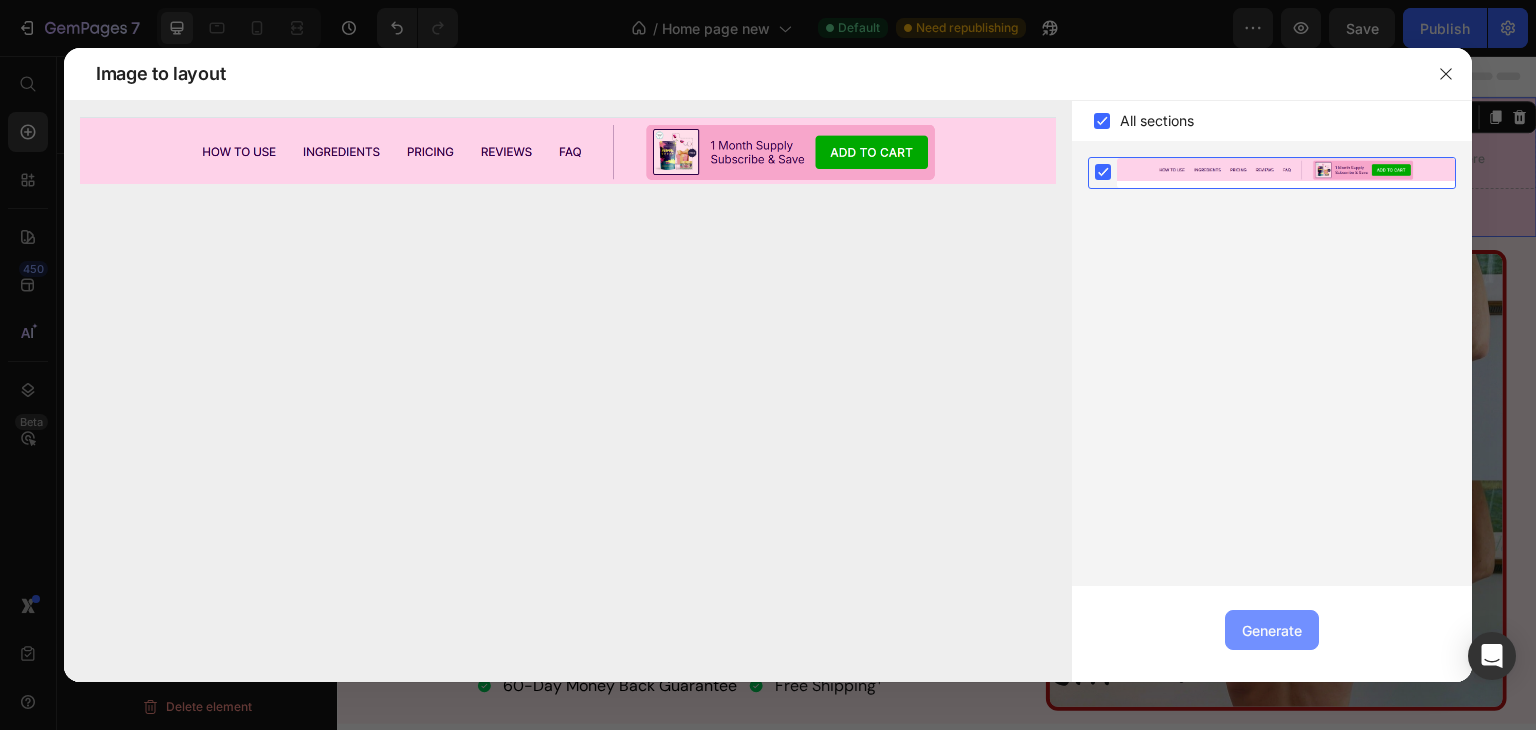 click on "Generate" at bounding box center (1272, 630) 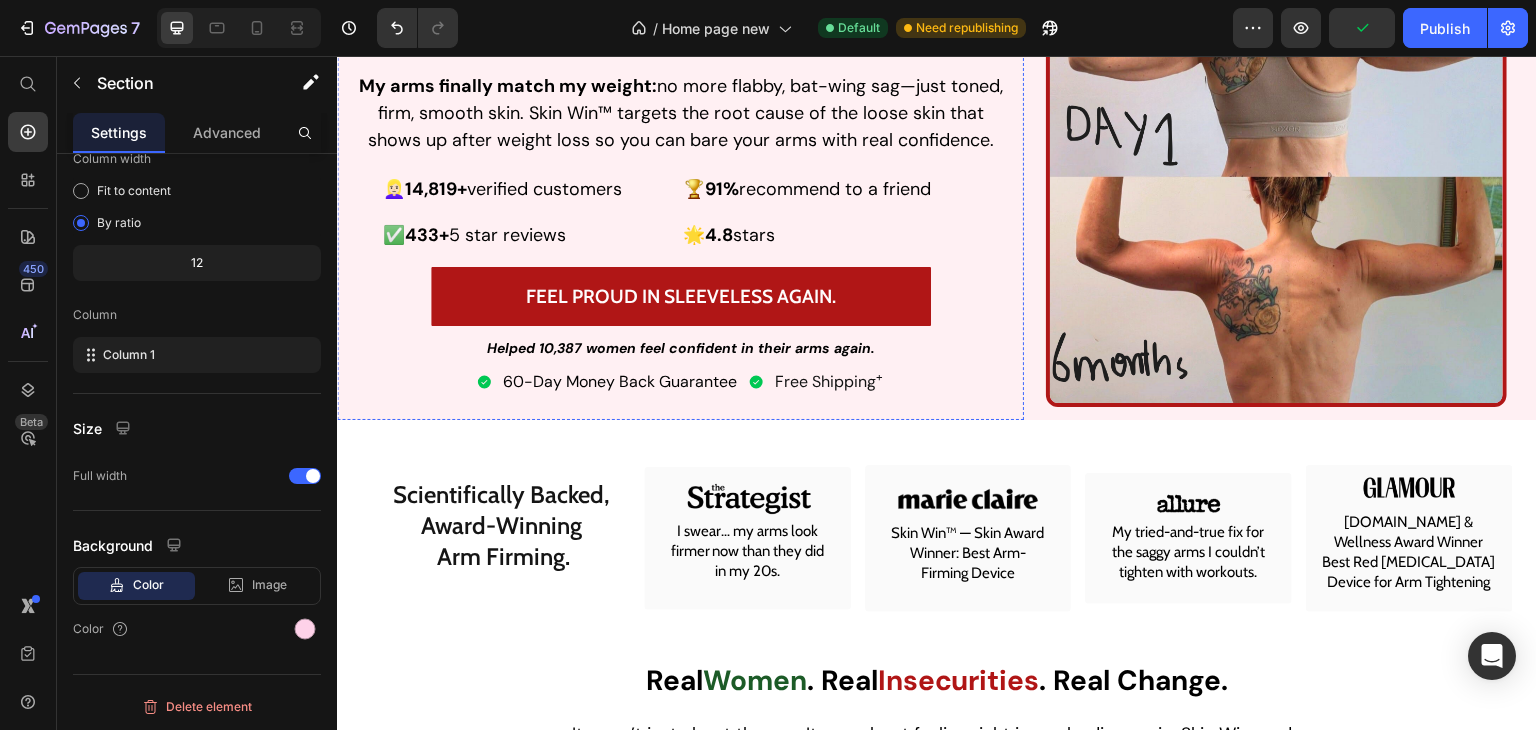 scroll, scrollTop: 0, scrollLeft: 0, axis: both 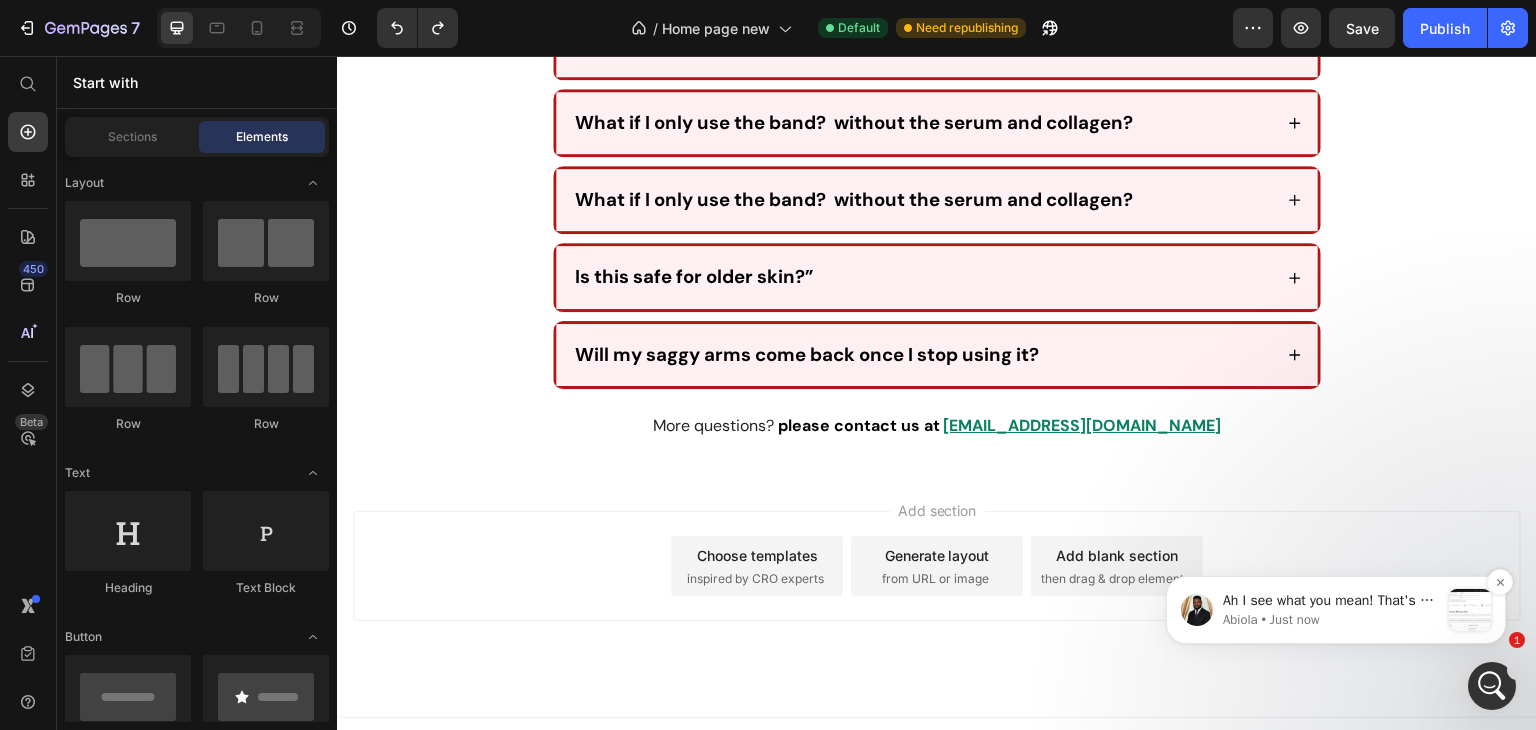 click on "Abiola • Just now" at bounding box center (1331, 620) 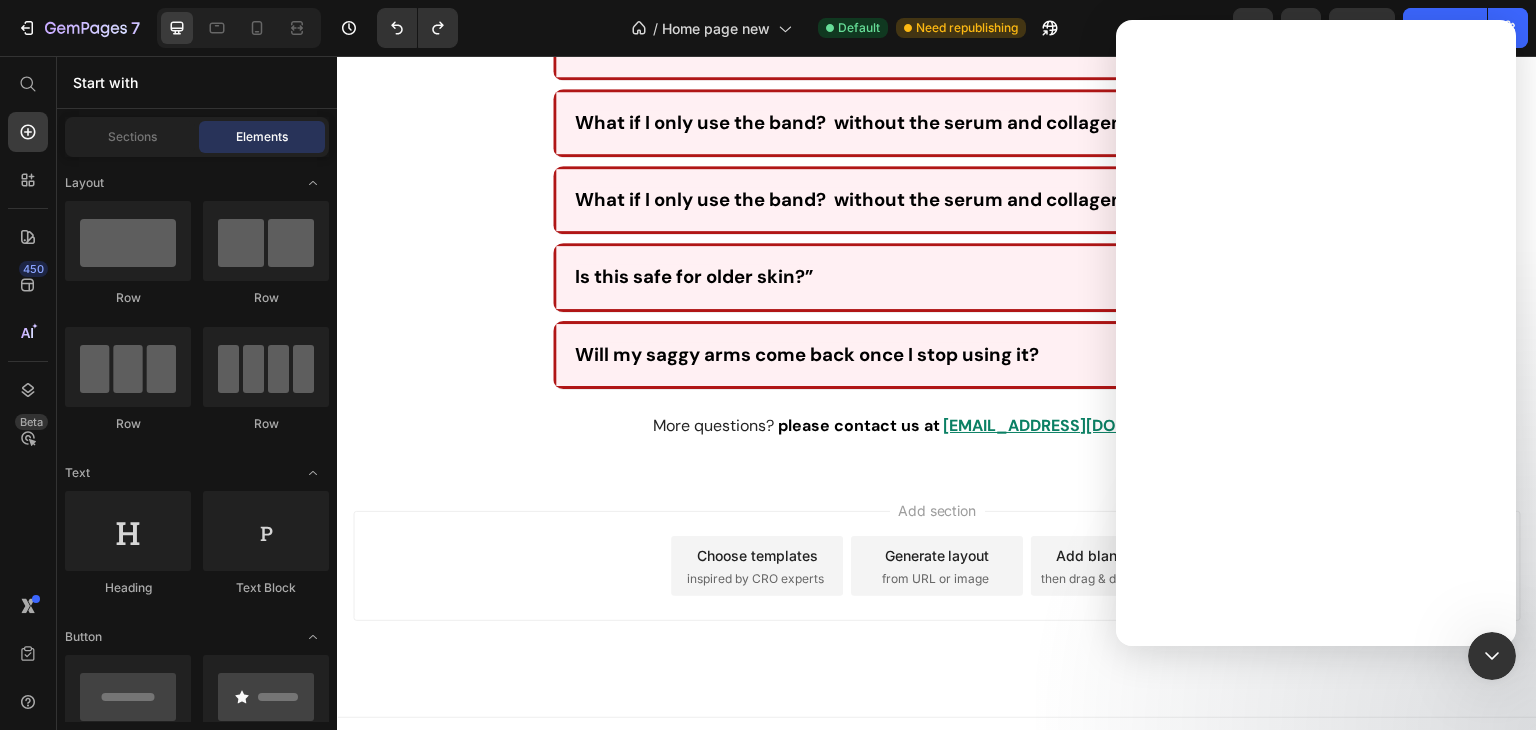 scroll, scrollTop: 0, scrollLeft: 0, axis: both 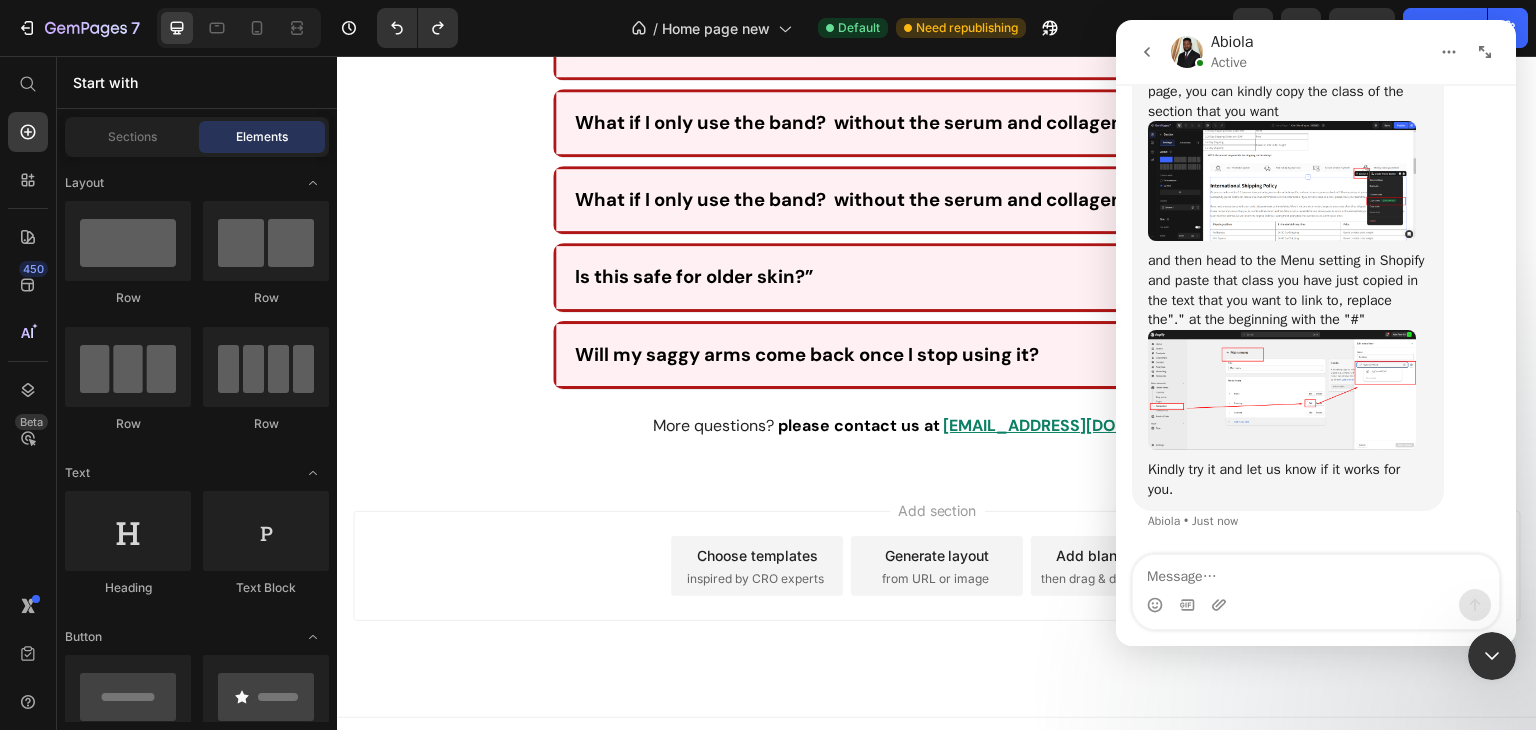 click 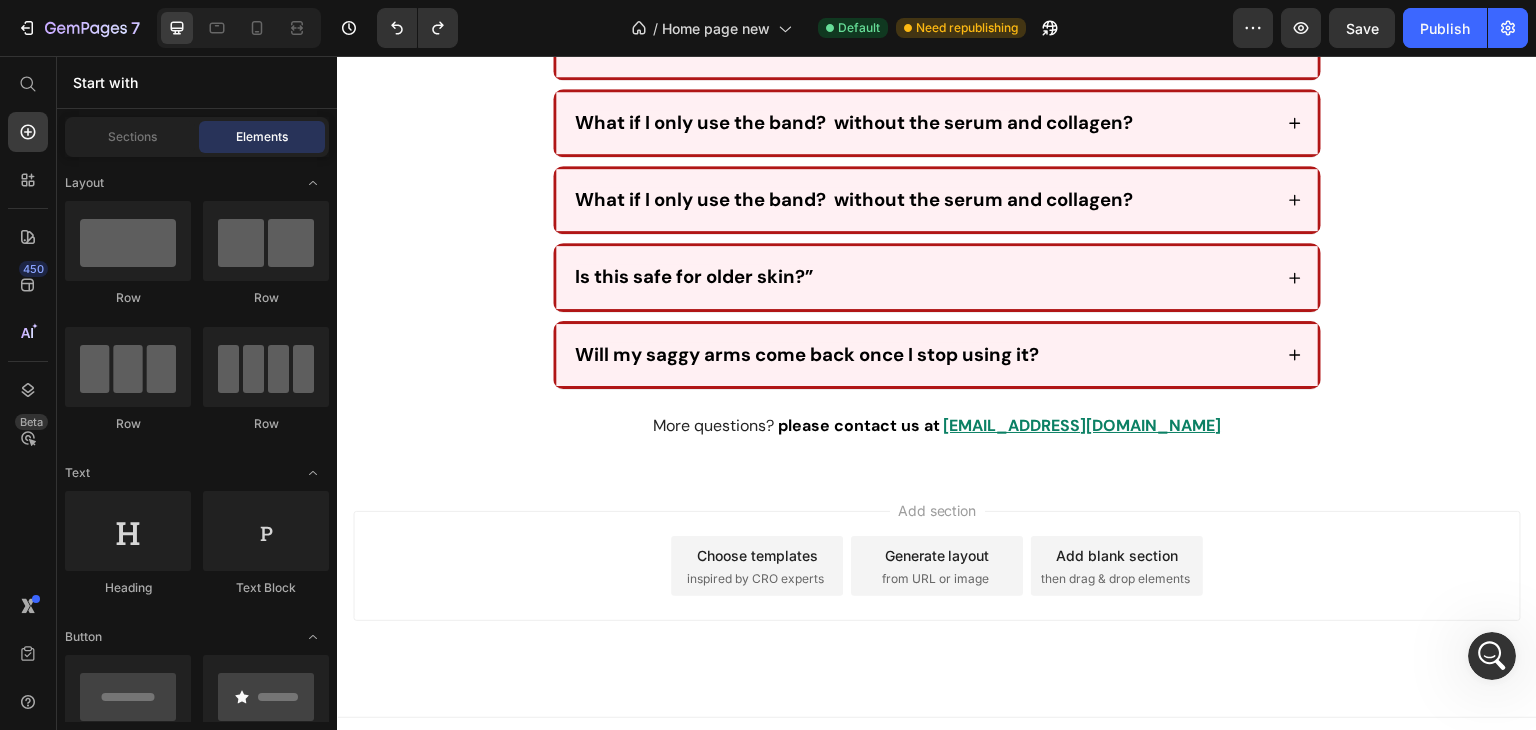 scroll, scrollTop: 0, scrollLeft: 0, axis: both 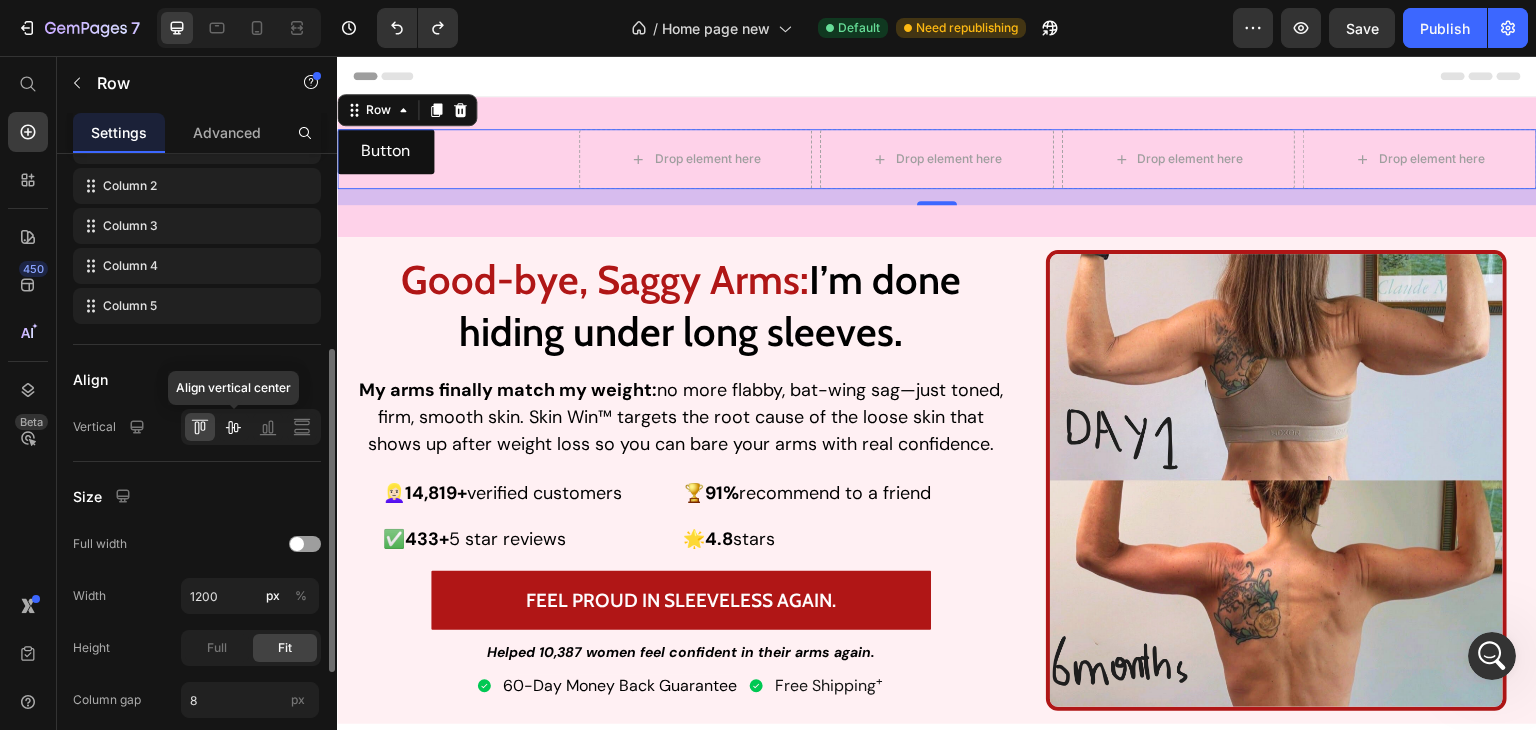 click 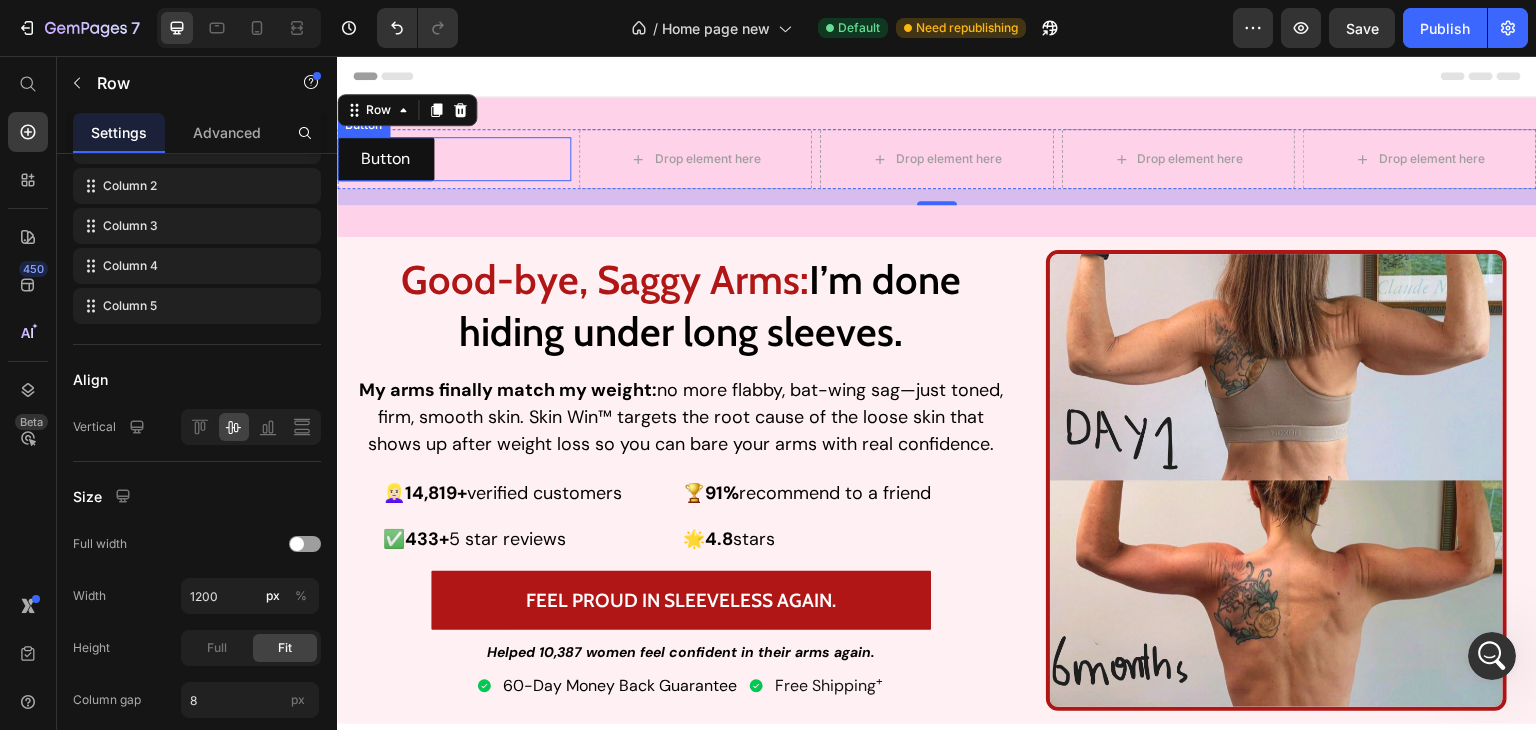 click on "Button Button" at bounding box center (454, 159) 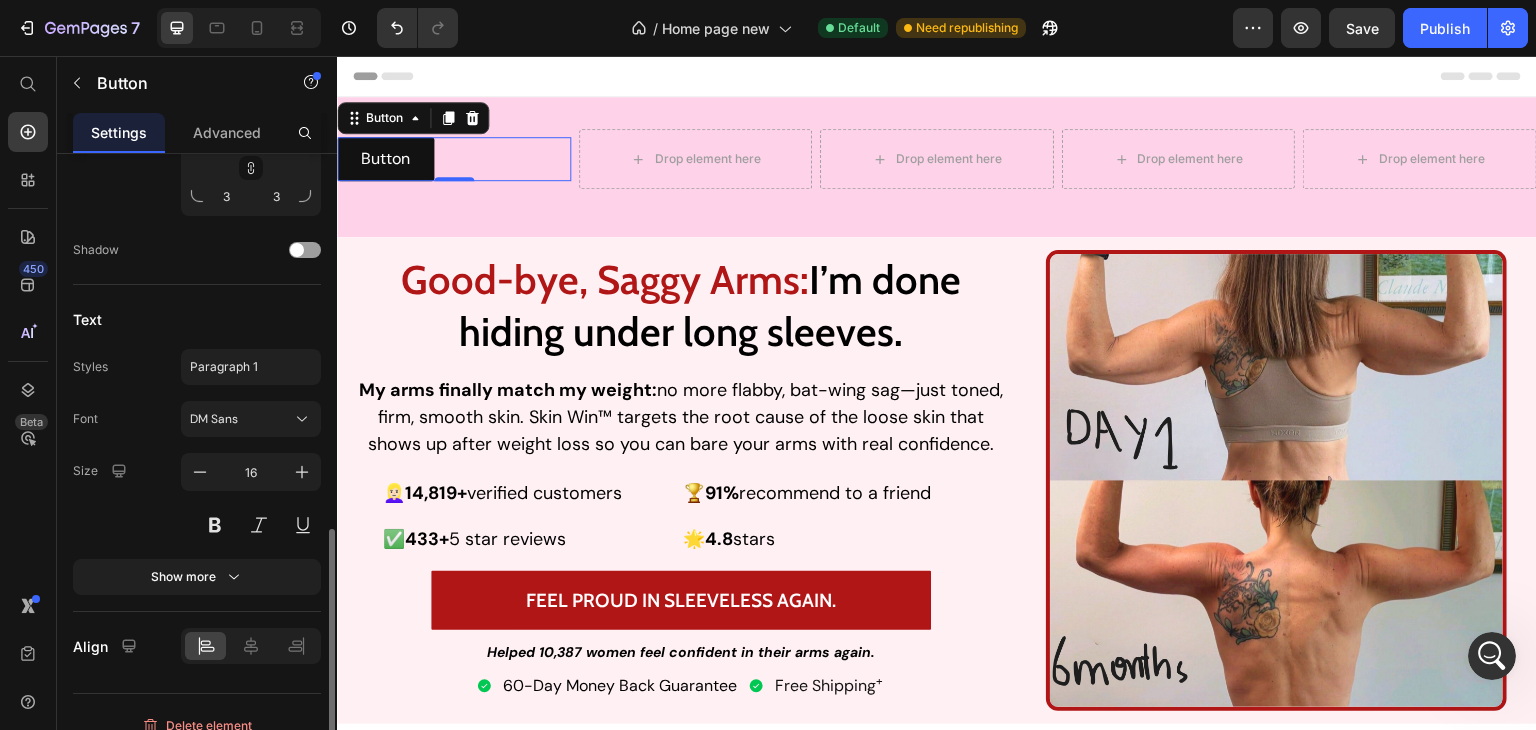 scroll, scrollTop: 810, scrollLeft: 0, axis: vertical 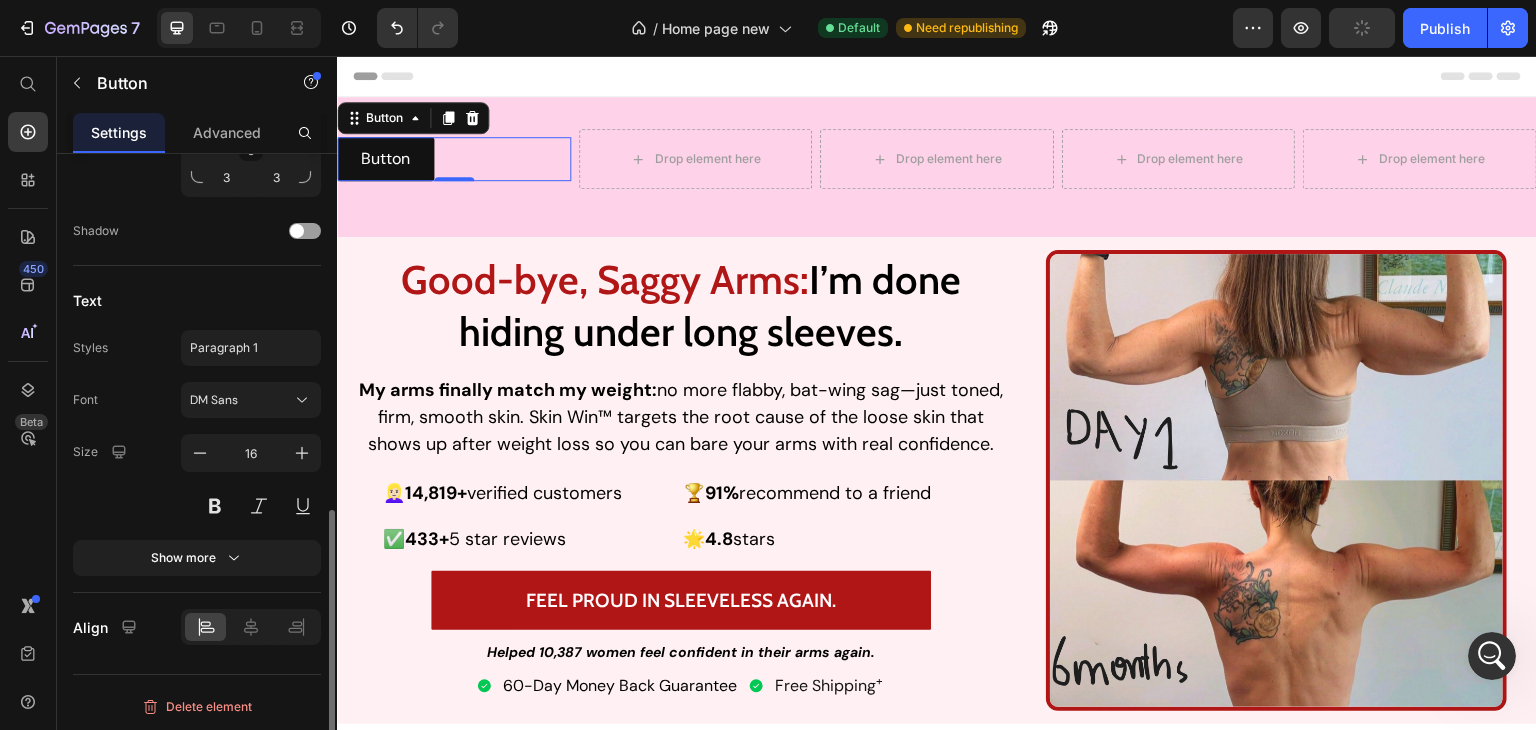 click 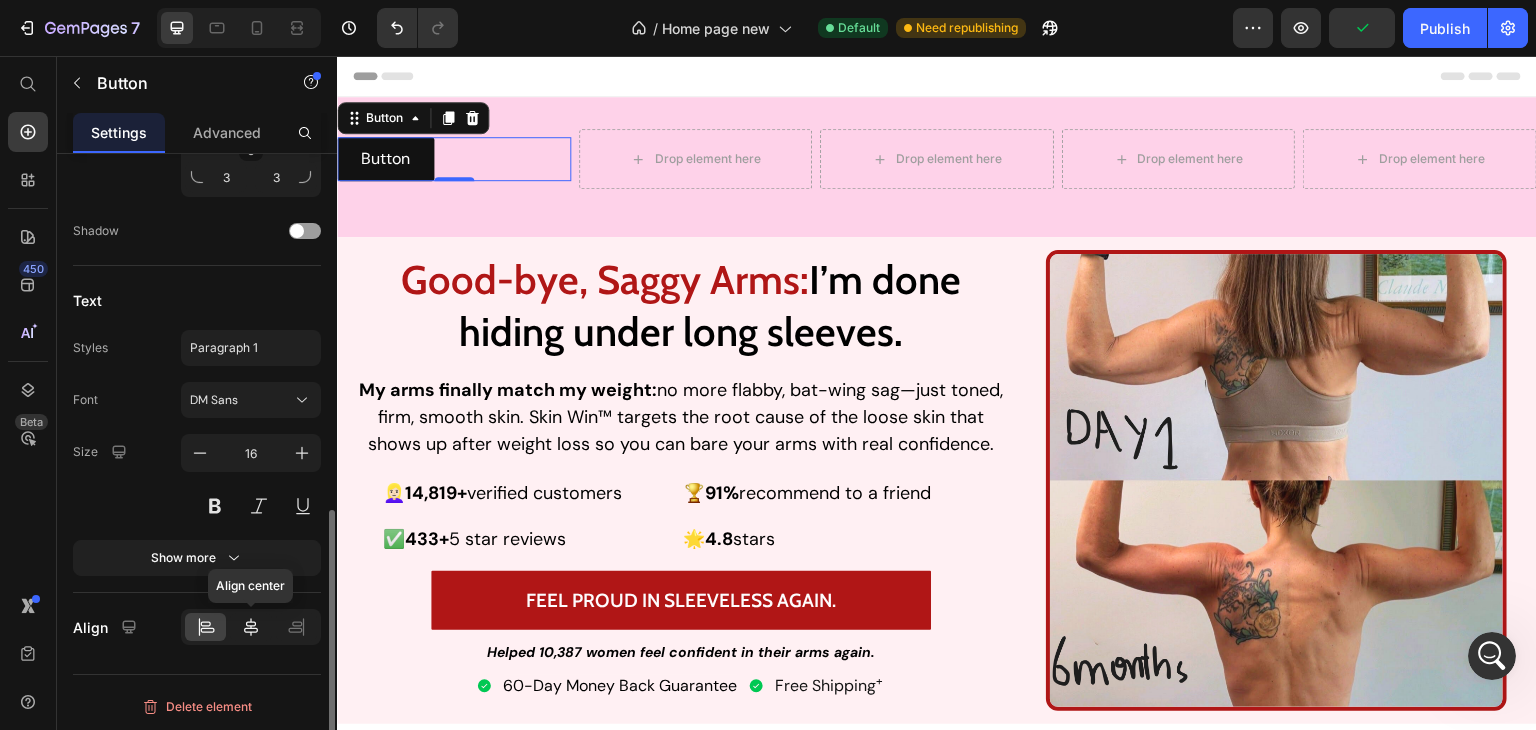 click 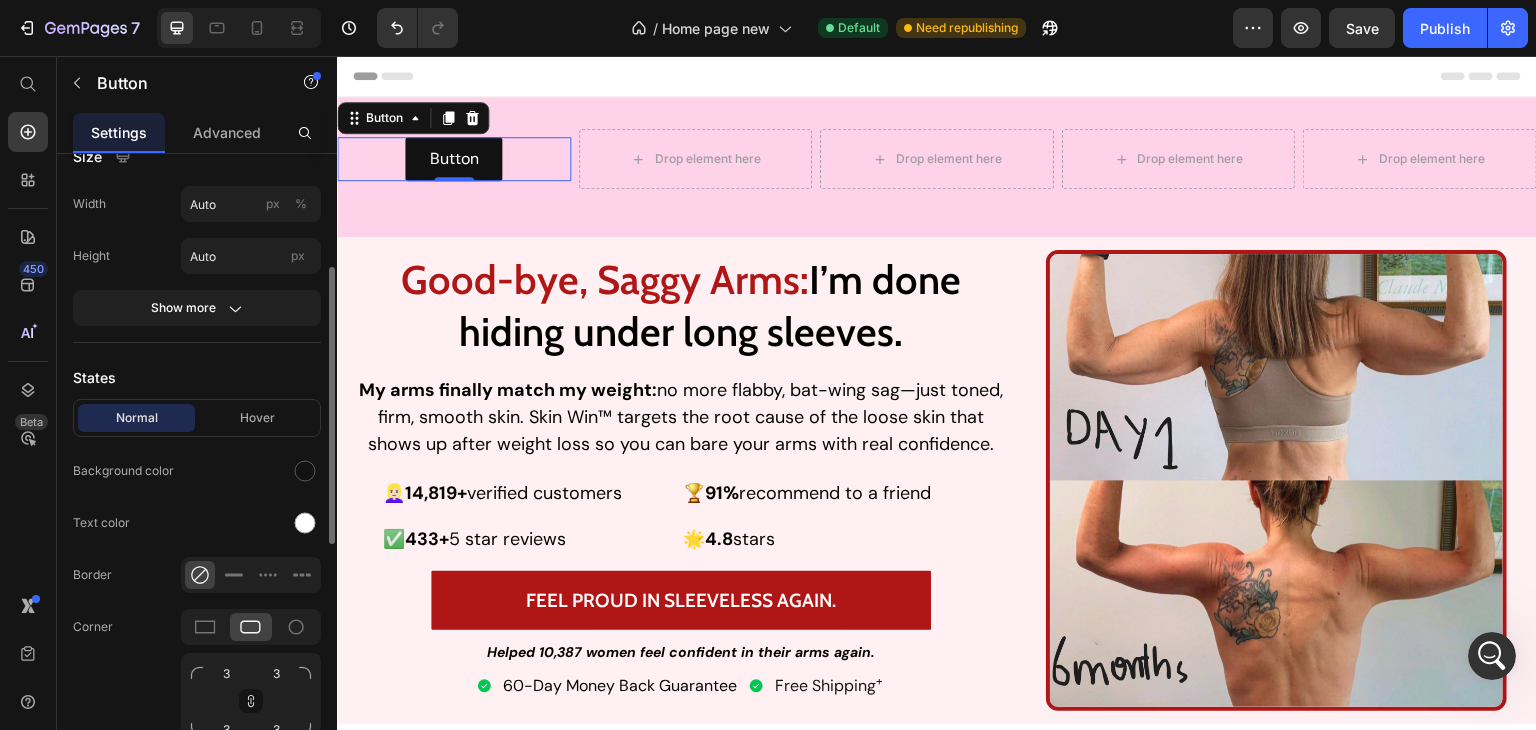 scroll, scrollTop: 259, scrollLeft: 0, axis: vertical 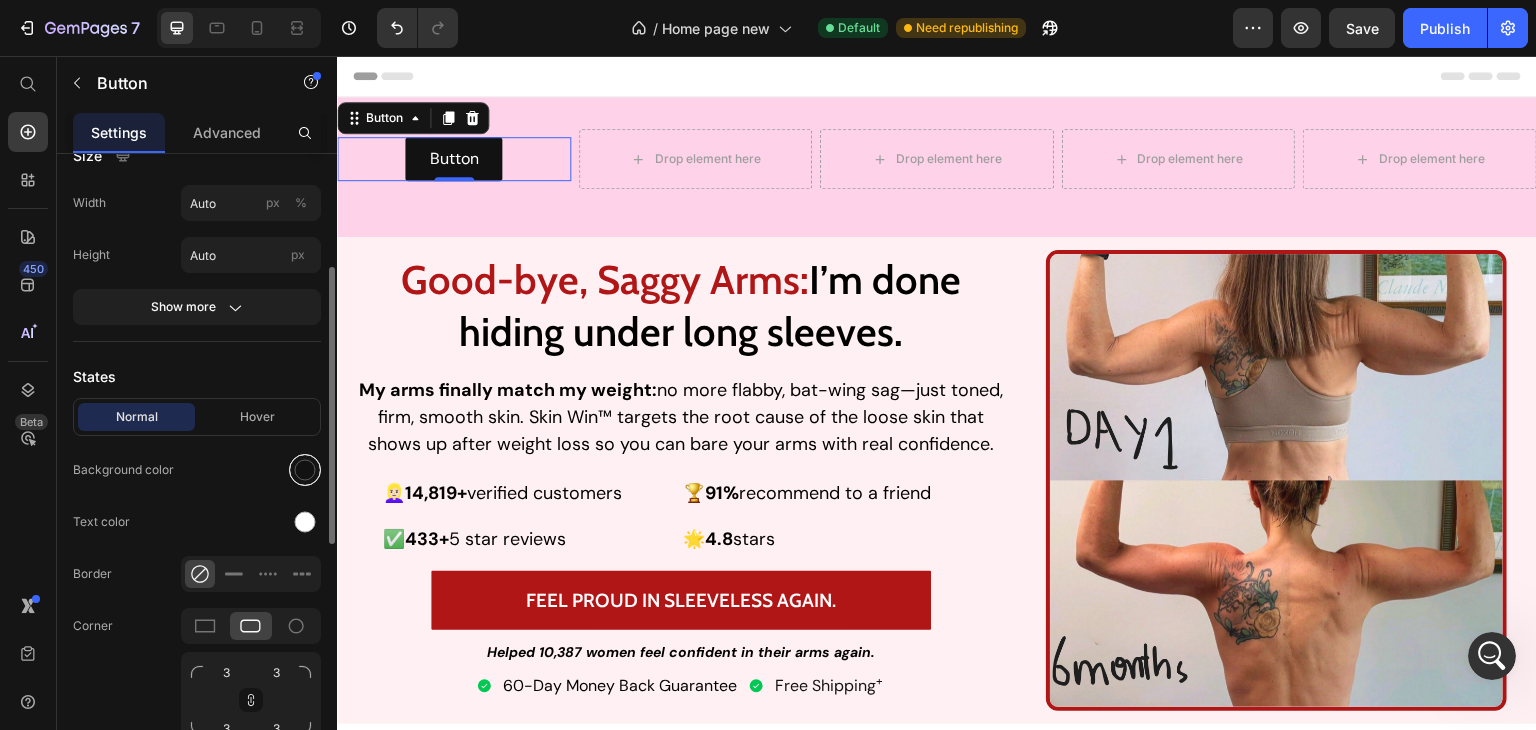 click at bounding box center [305, 470] 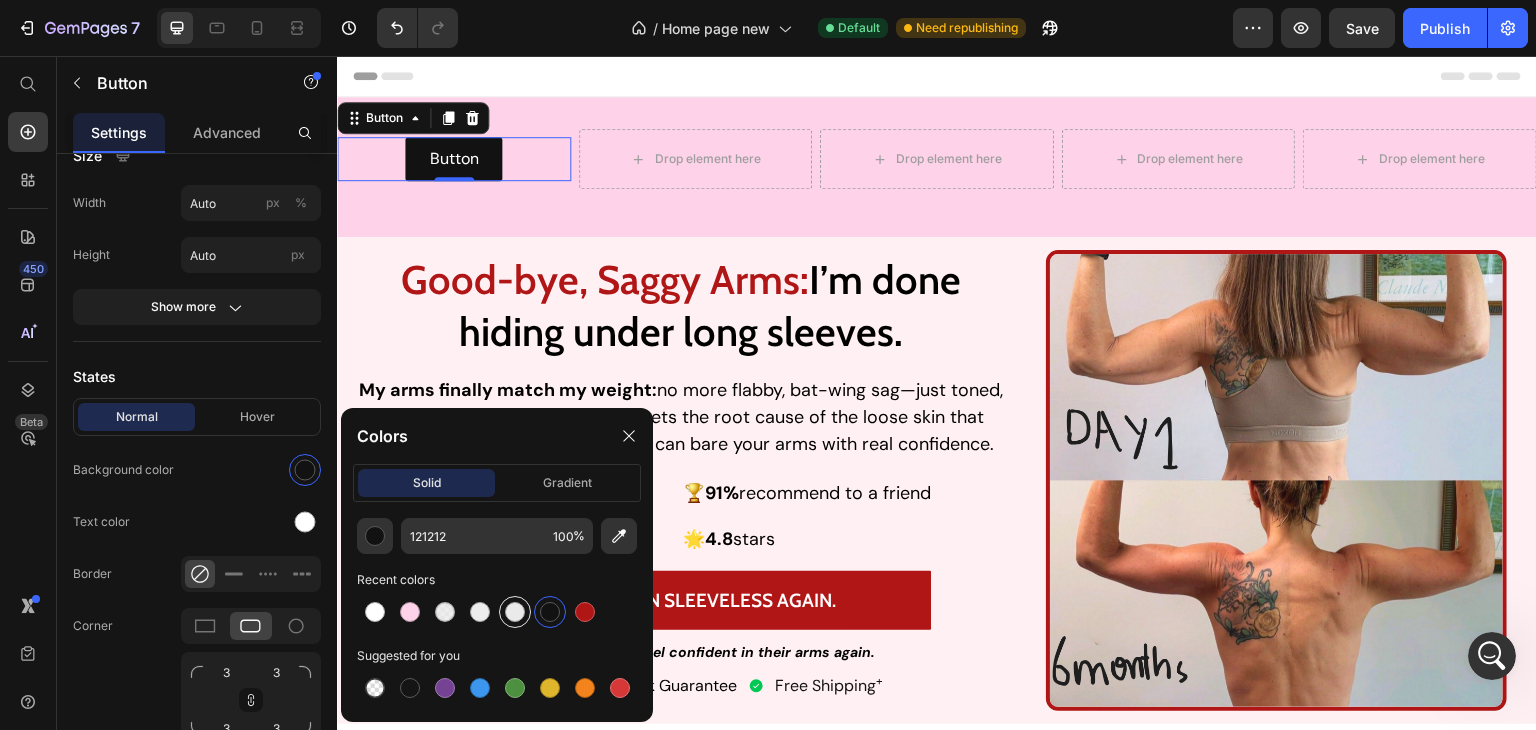 click at bounding box center (515, 612) 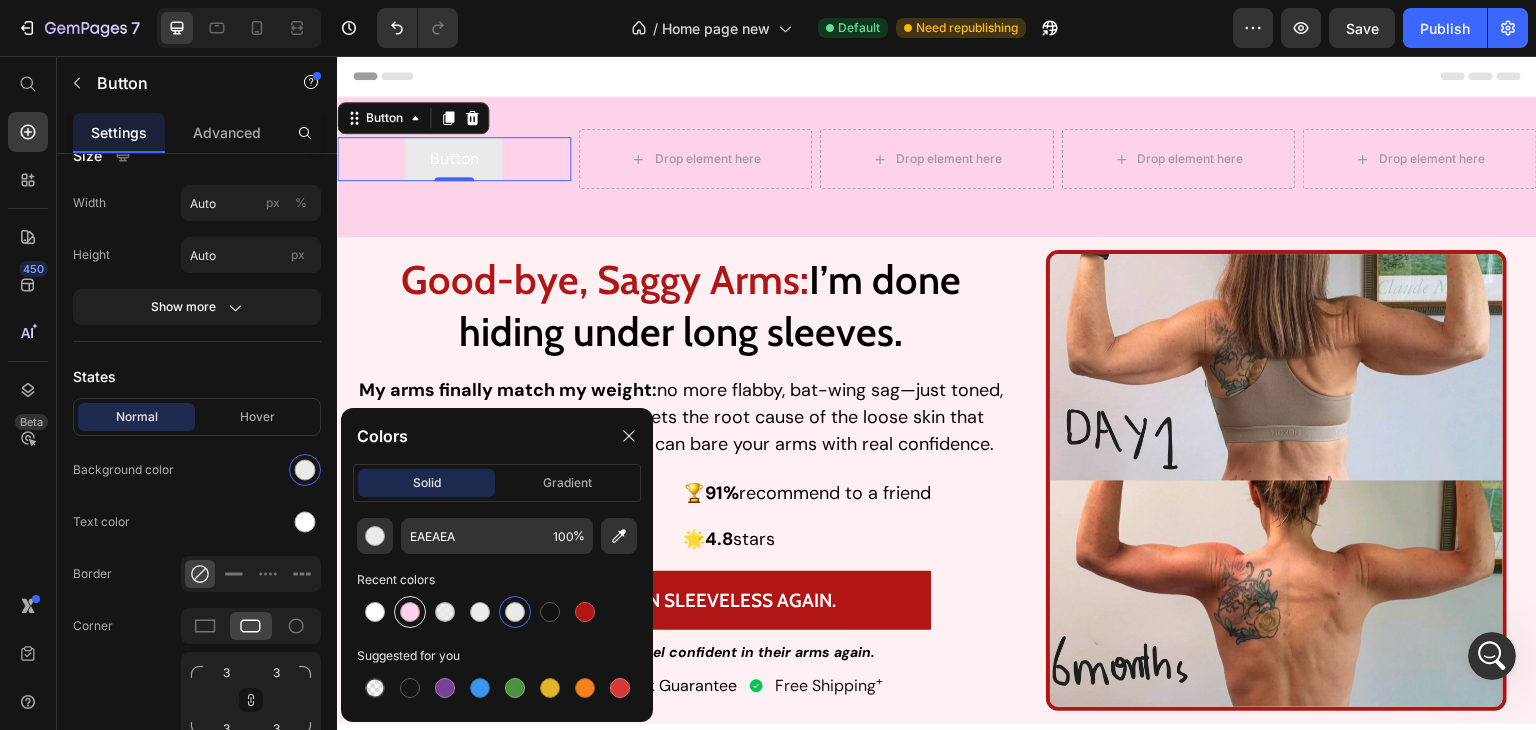 click at bounding box center (410, 612) 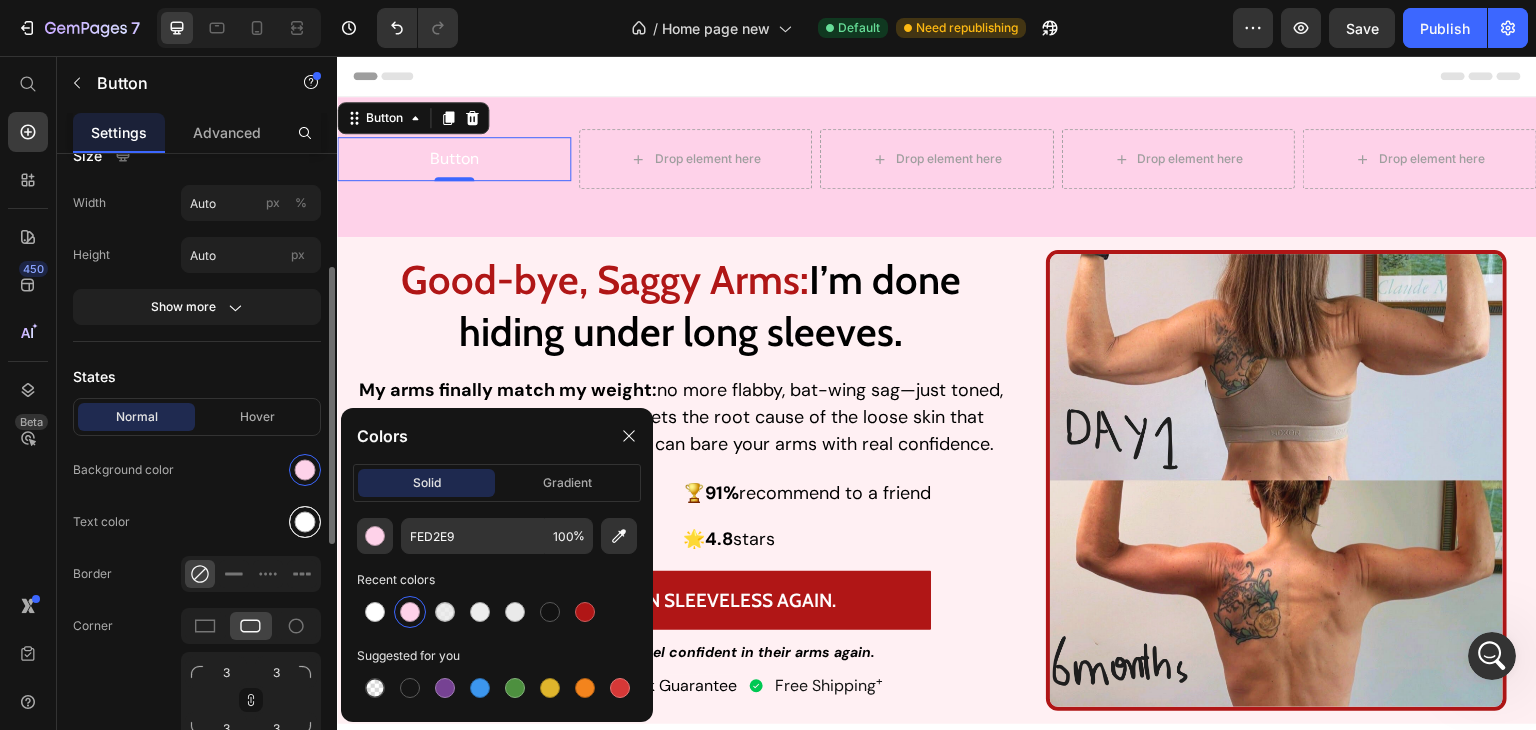 click at bounding box center [305, 522] 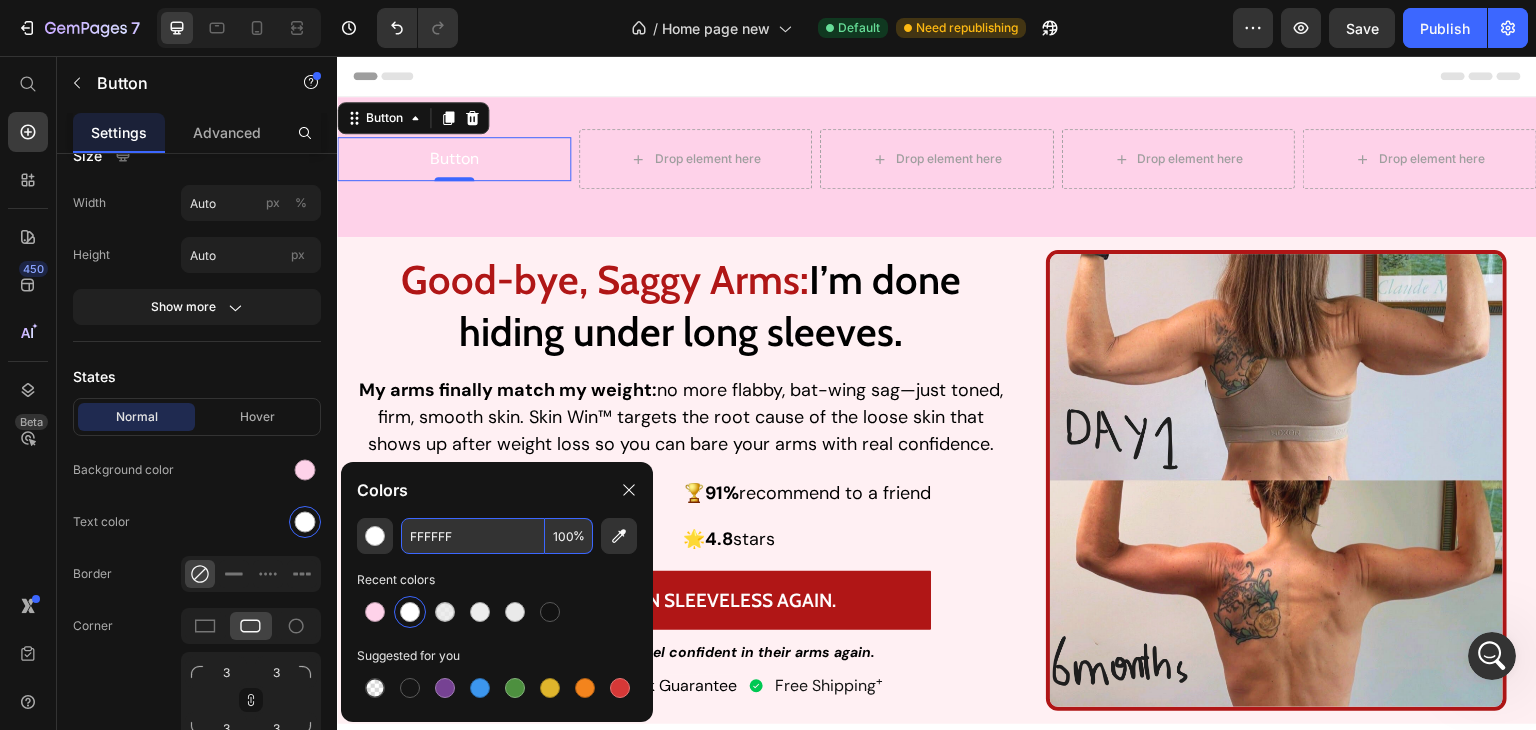 click on "FFFFFF" at bounding box center (473, 536) 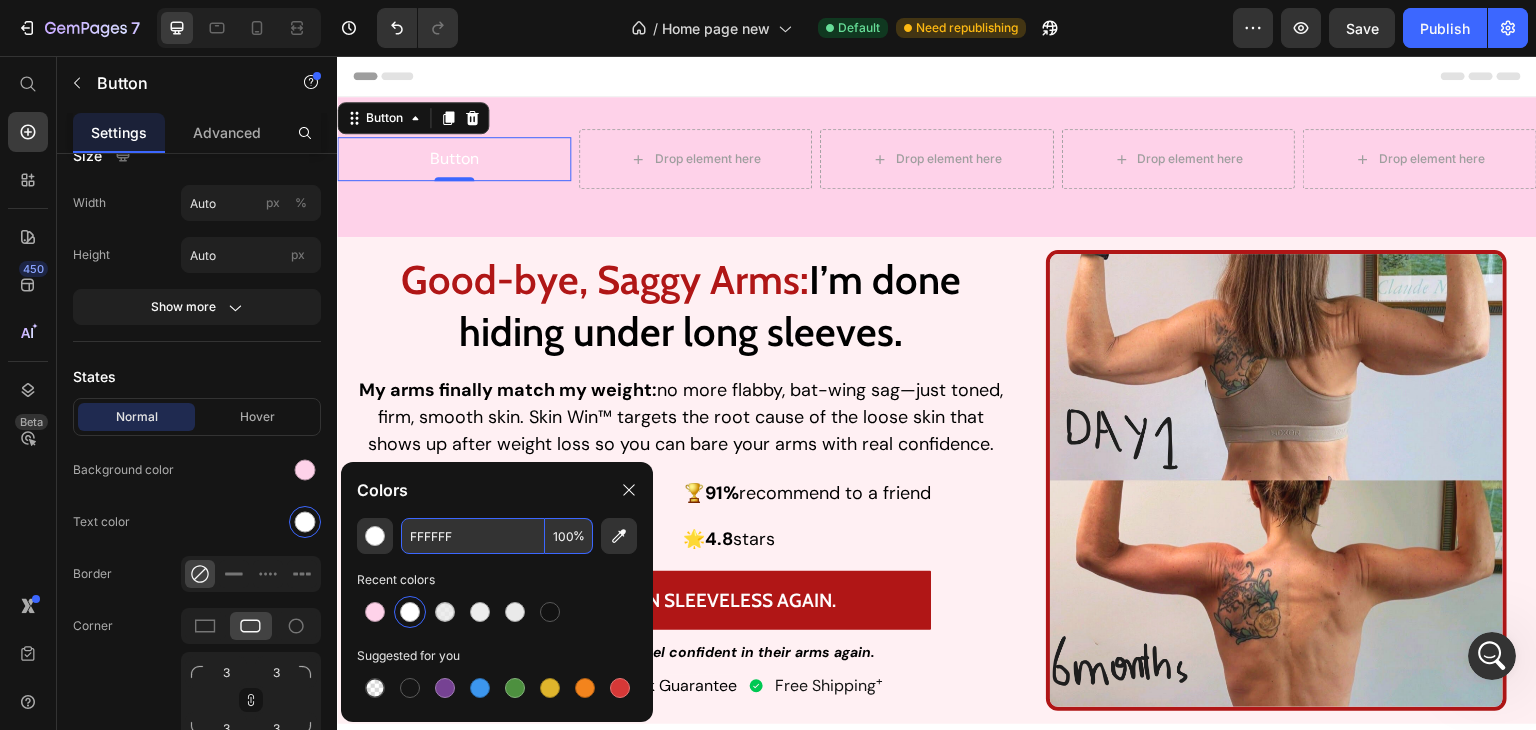 paste on "#FEF3F7" 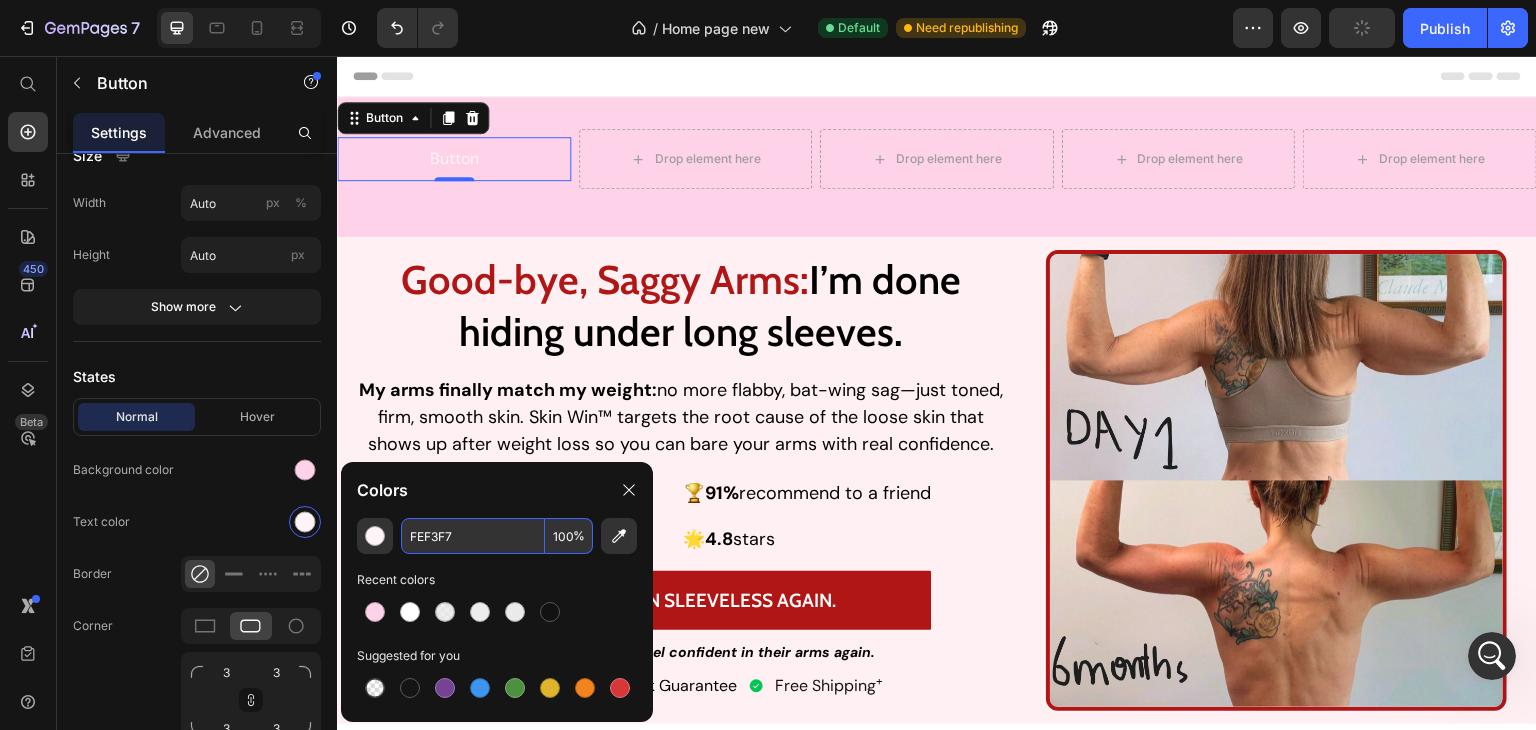 click on "Recent colors" at bounding box center [497, 580] 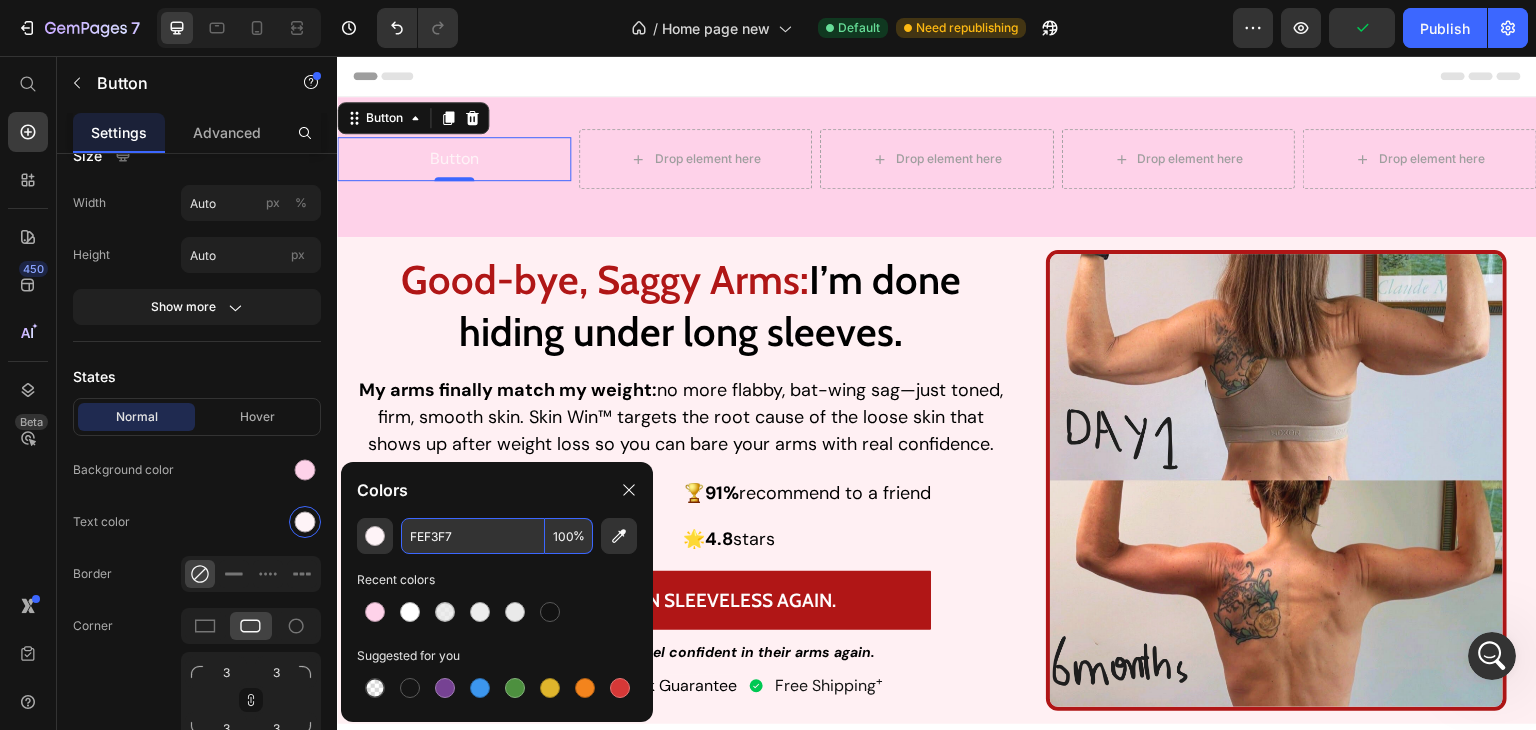 click on "FEF3F7" at bounding box center [473, 536] 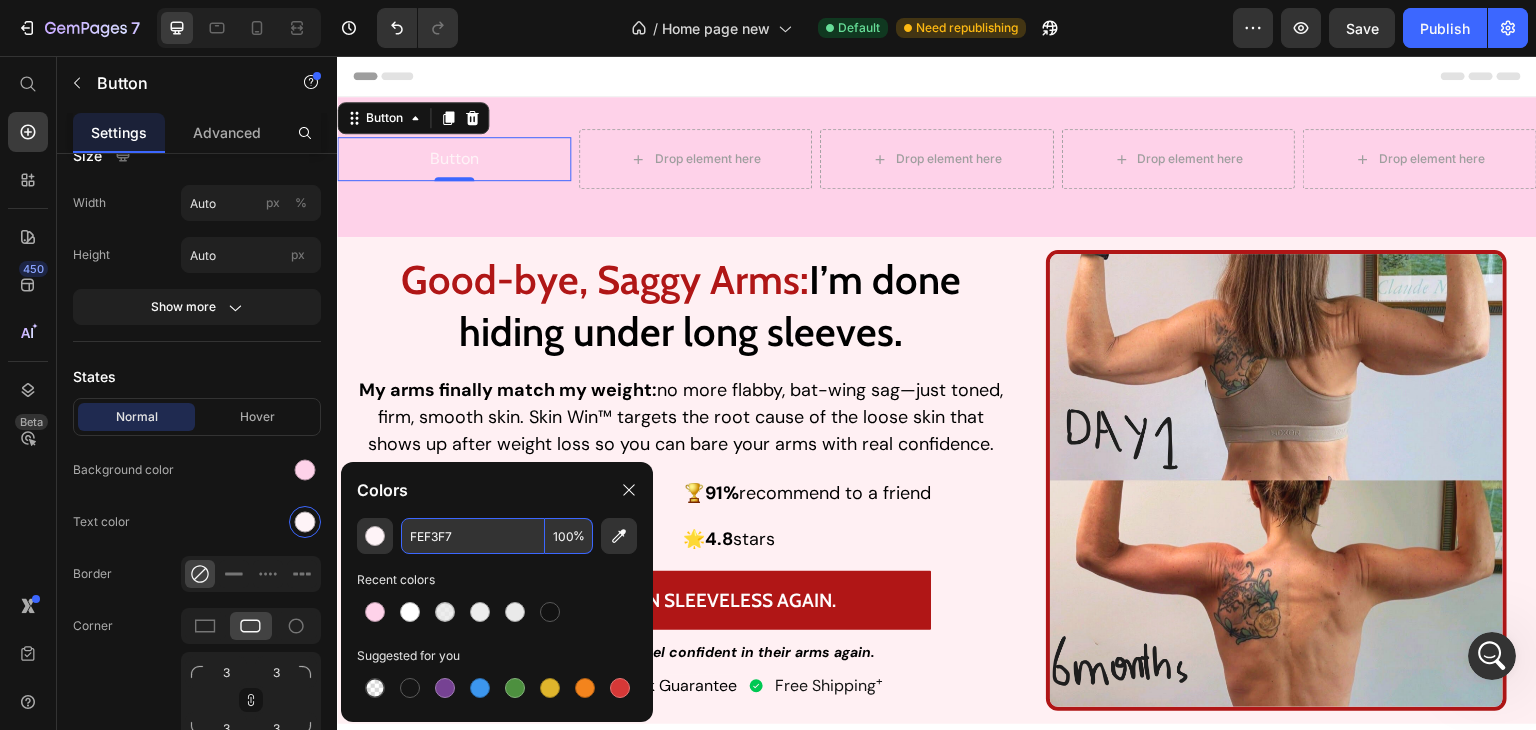paste on "#" 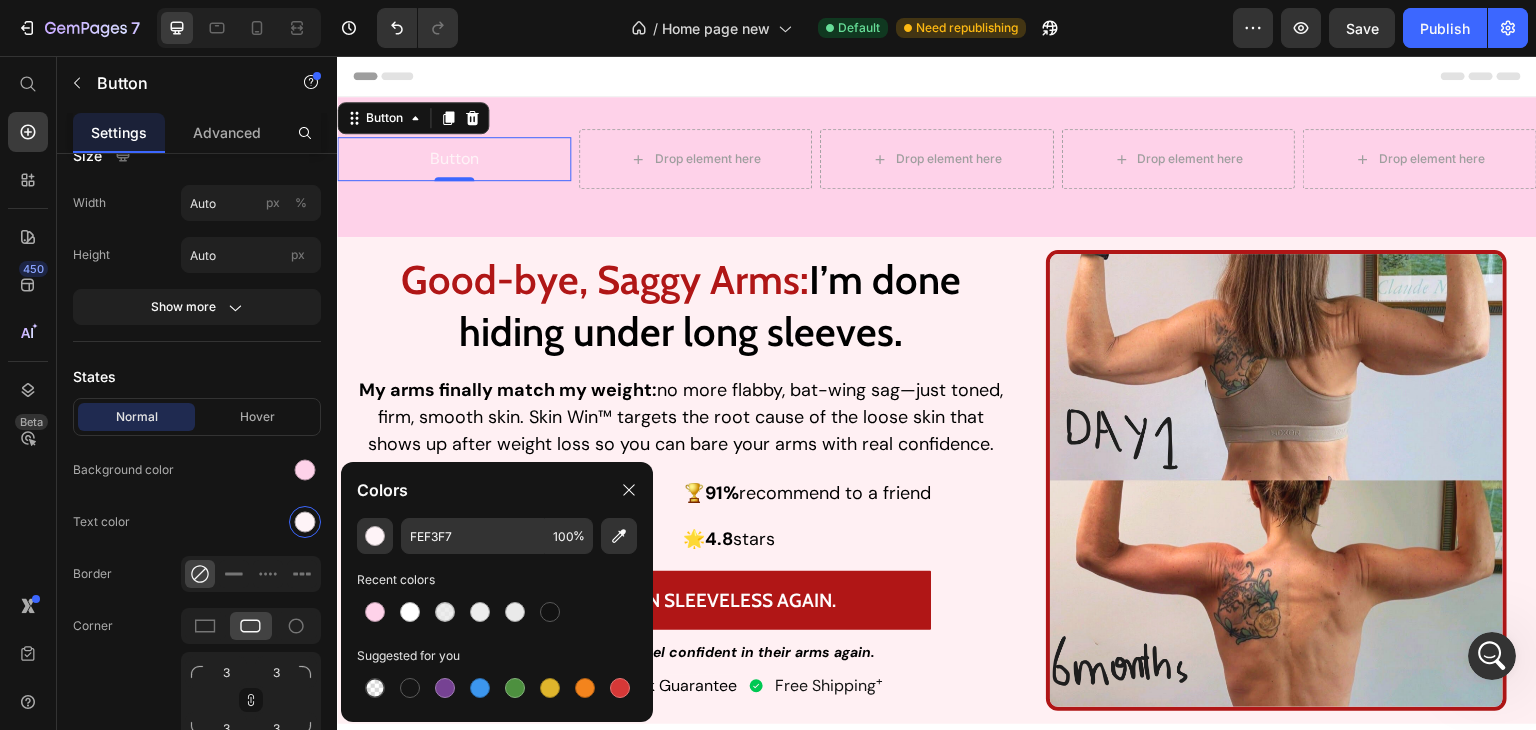 click on "Recent colors" at bounding box center (497, 580) 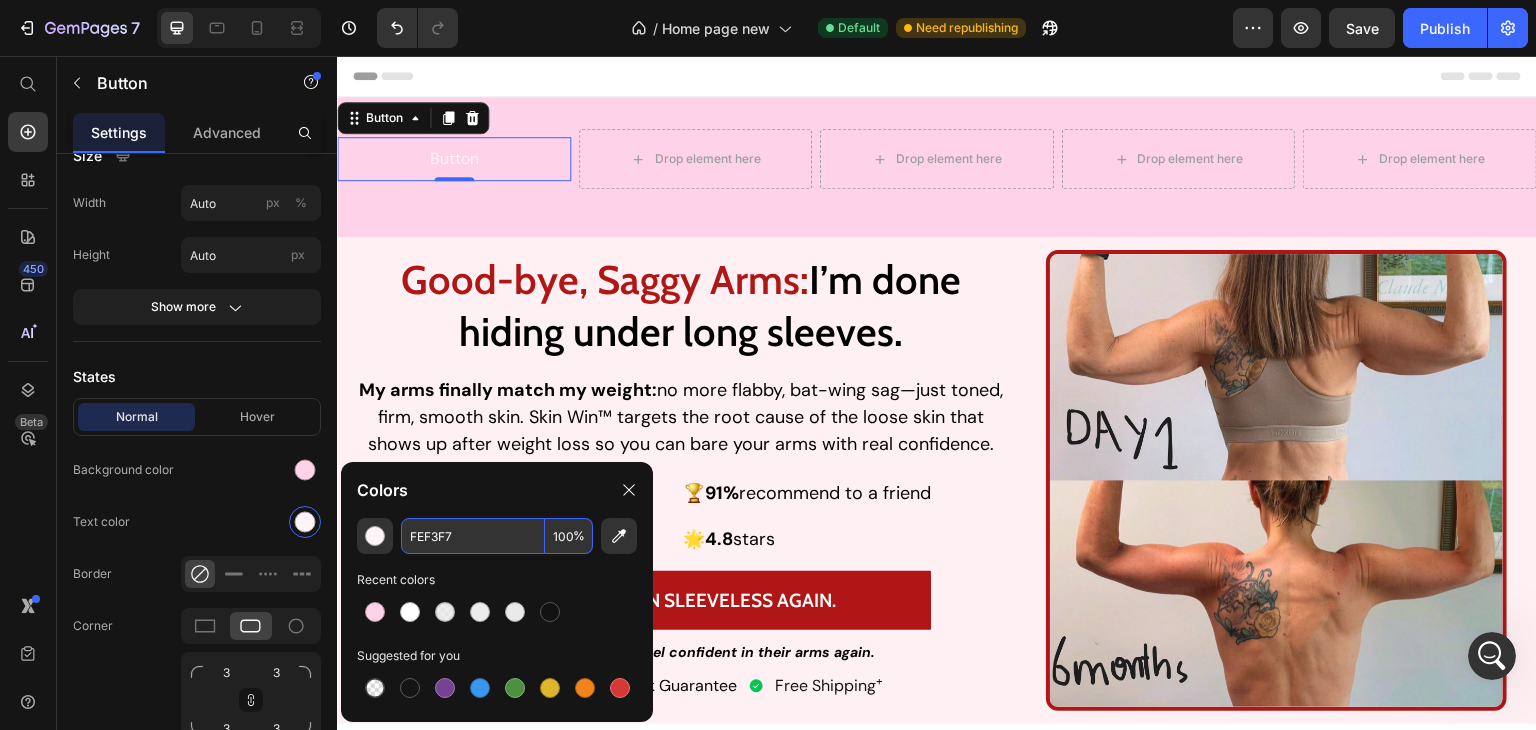 click on "FEF3F7" at bounding box center [473, 536] 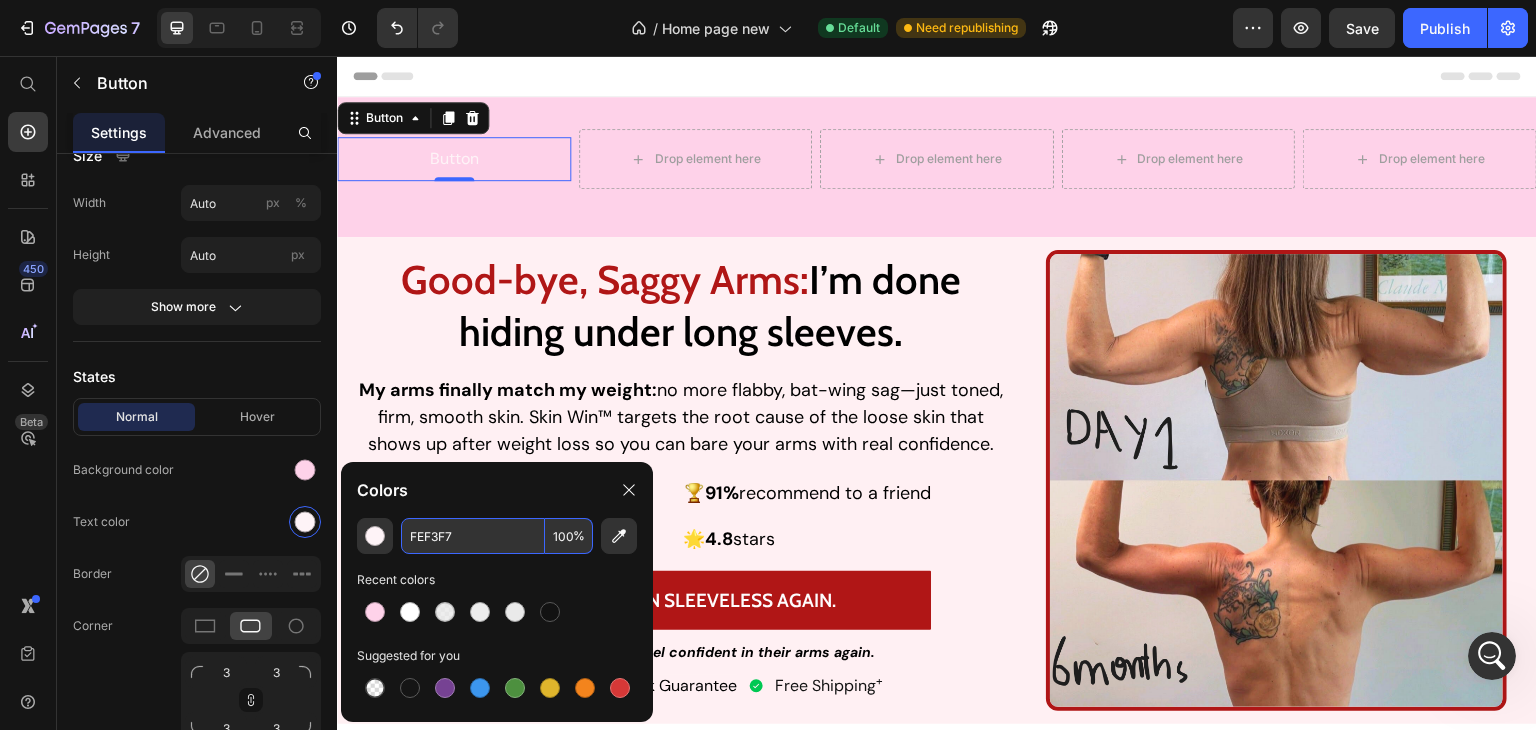 click on "FEF3F7" at bounding box center [473, 536] 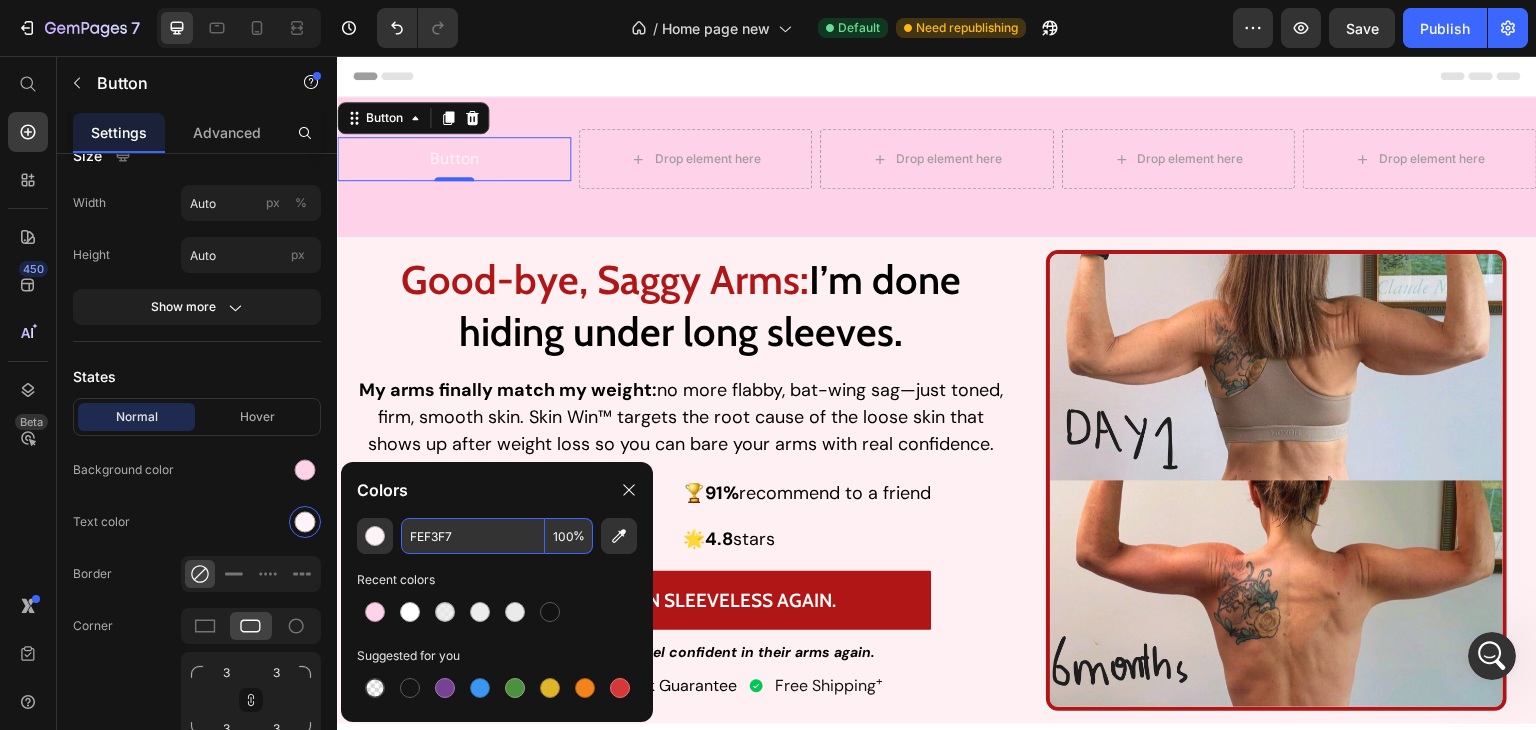 paste on "#34004A" 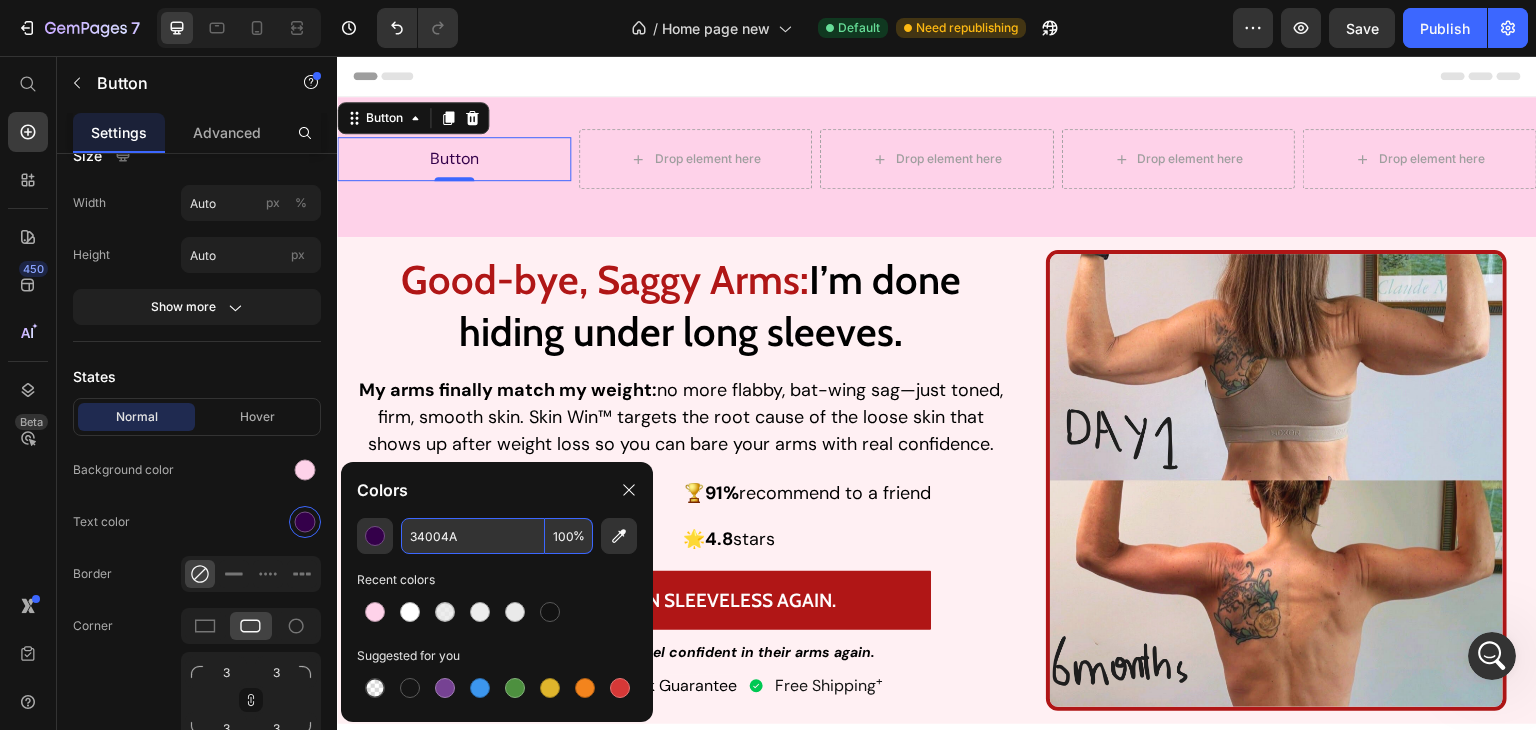 type on "34004A" 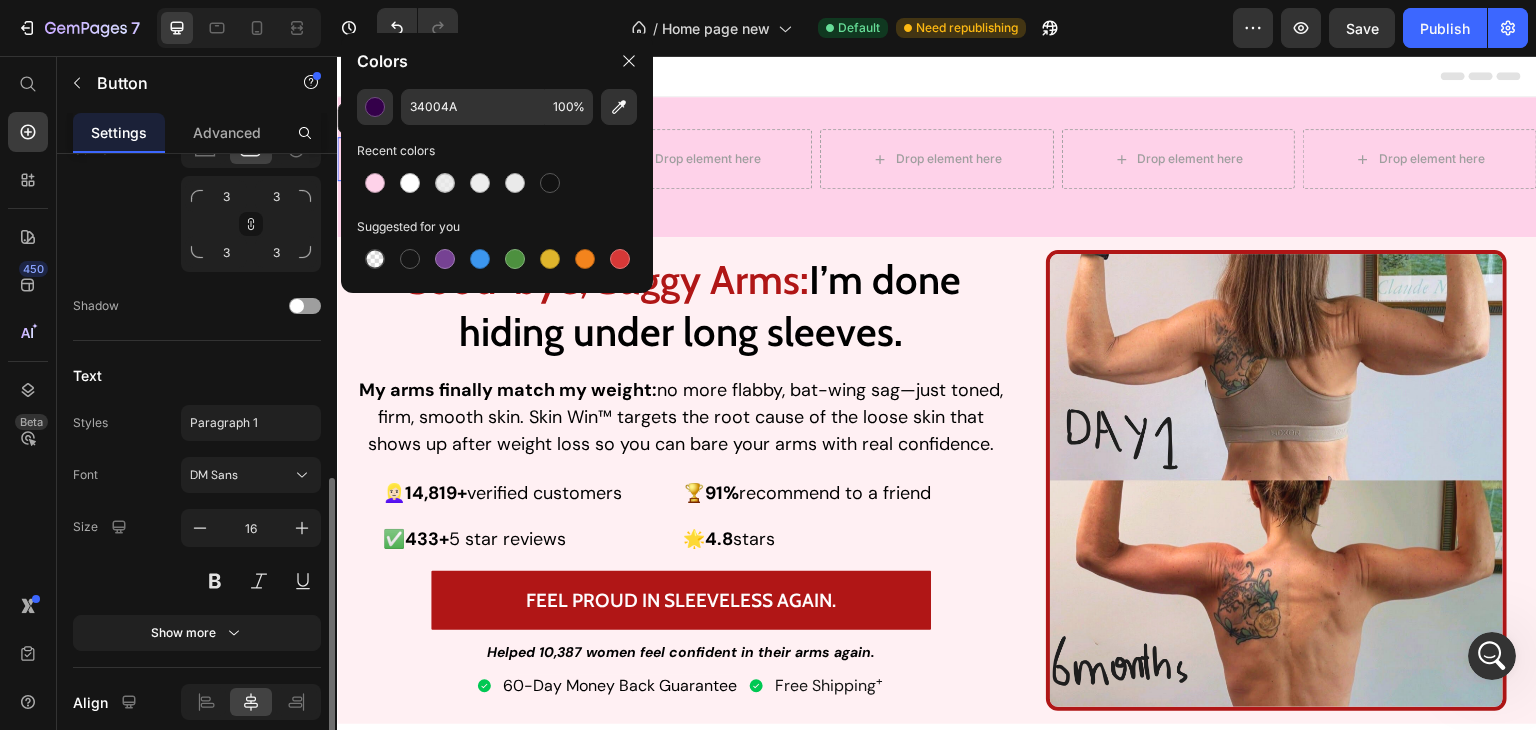 scroll, scrollTop: 810, scrollLeft: 0, axis: vertical 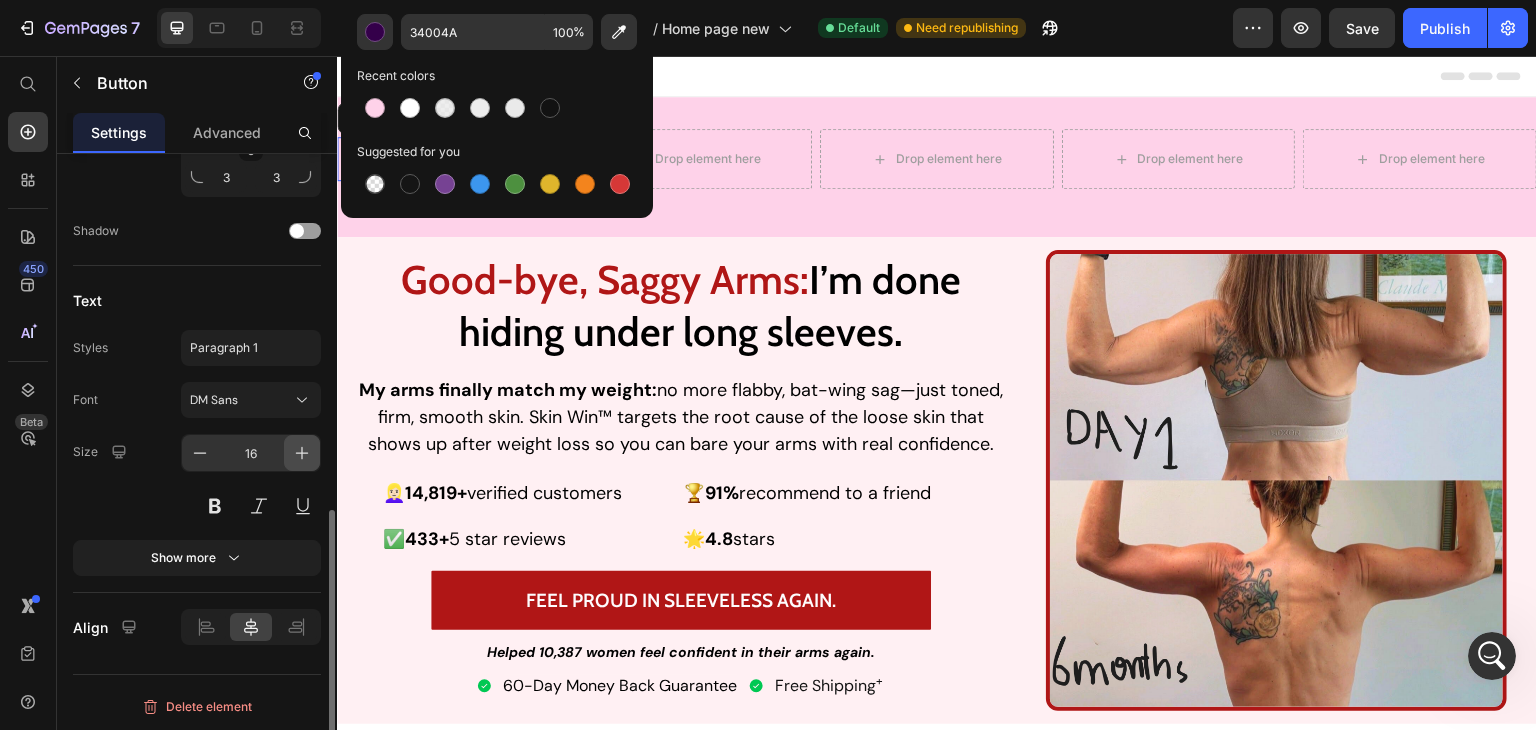 click 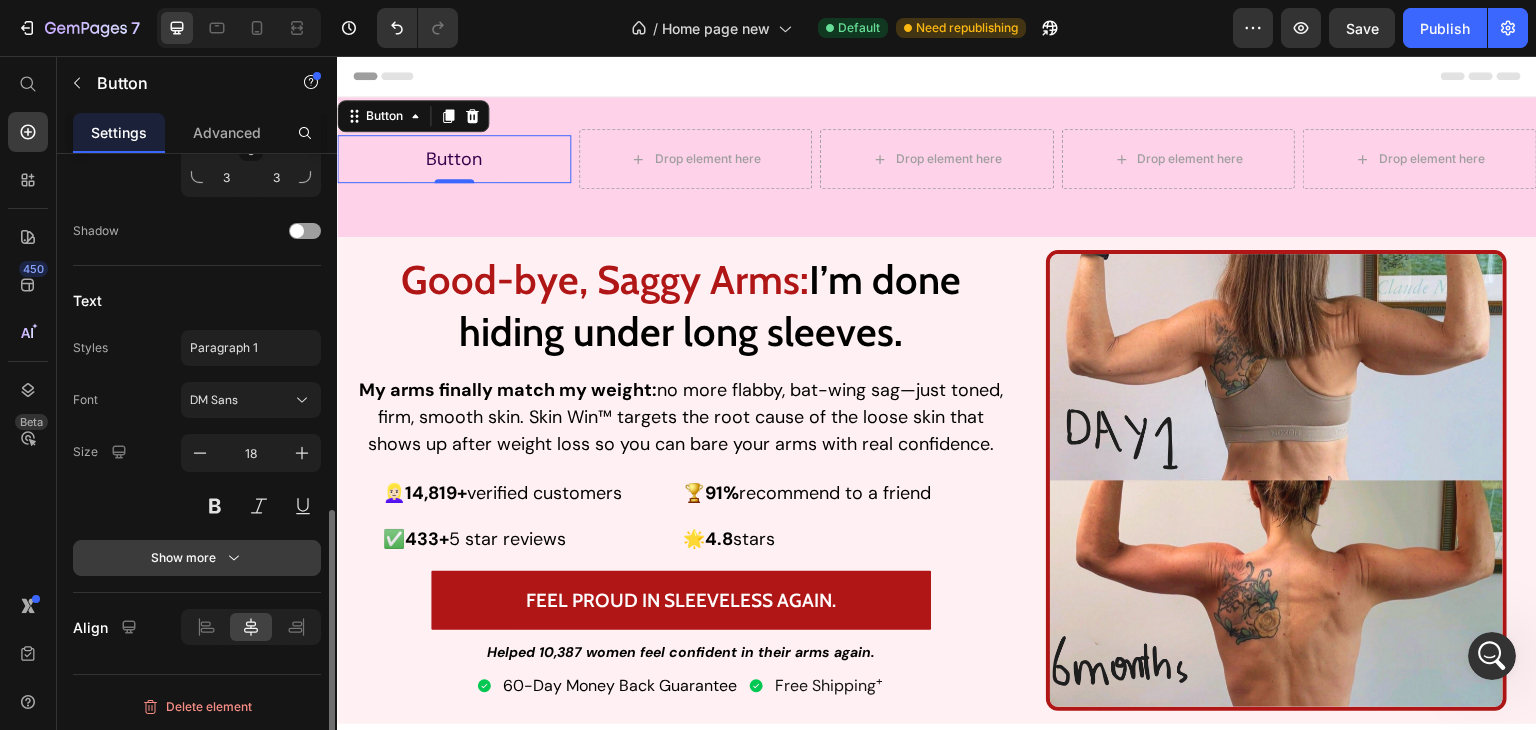click 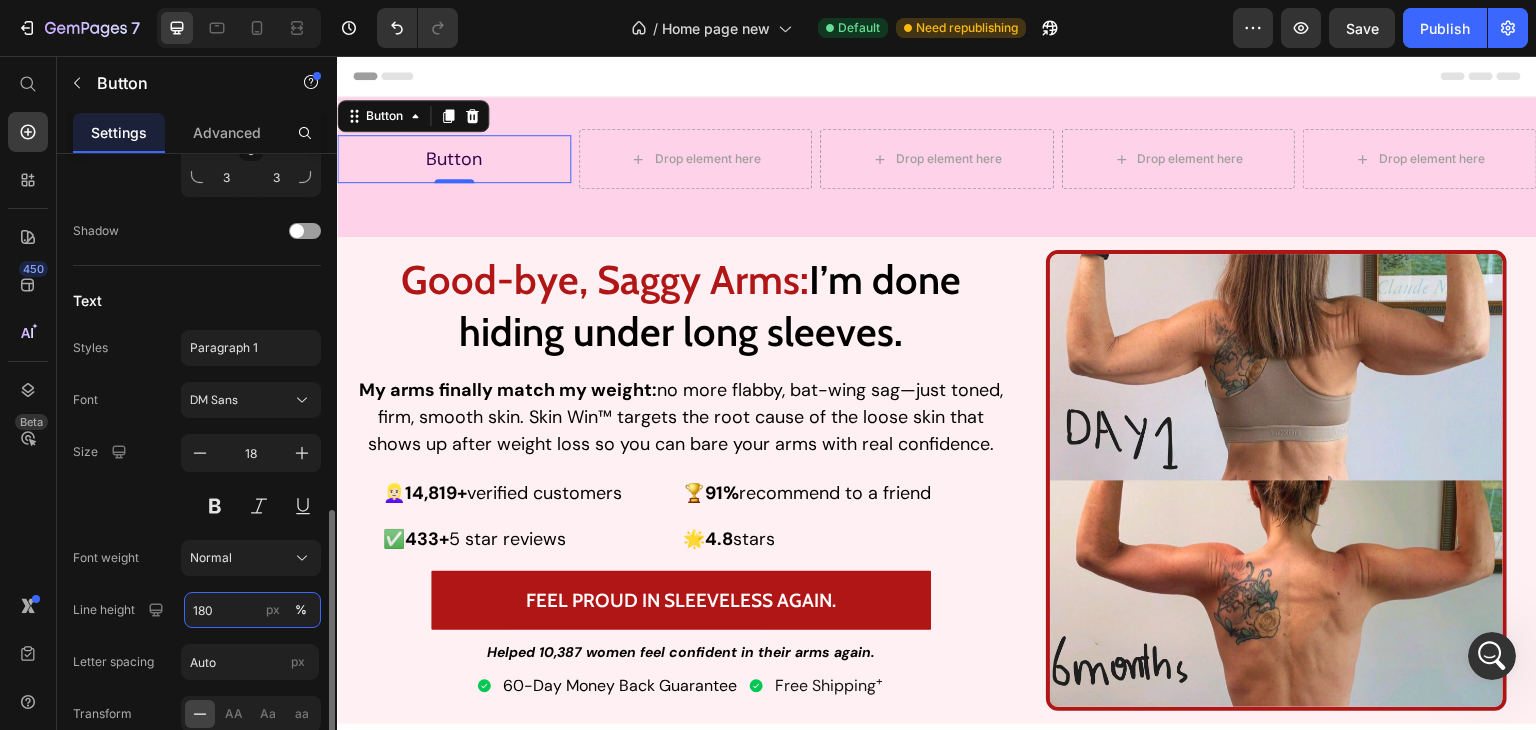 click on "180" at bounding box center (252, 610) 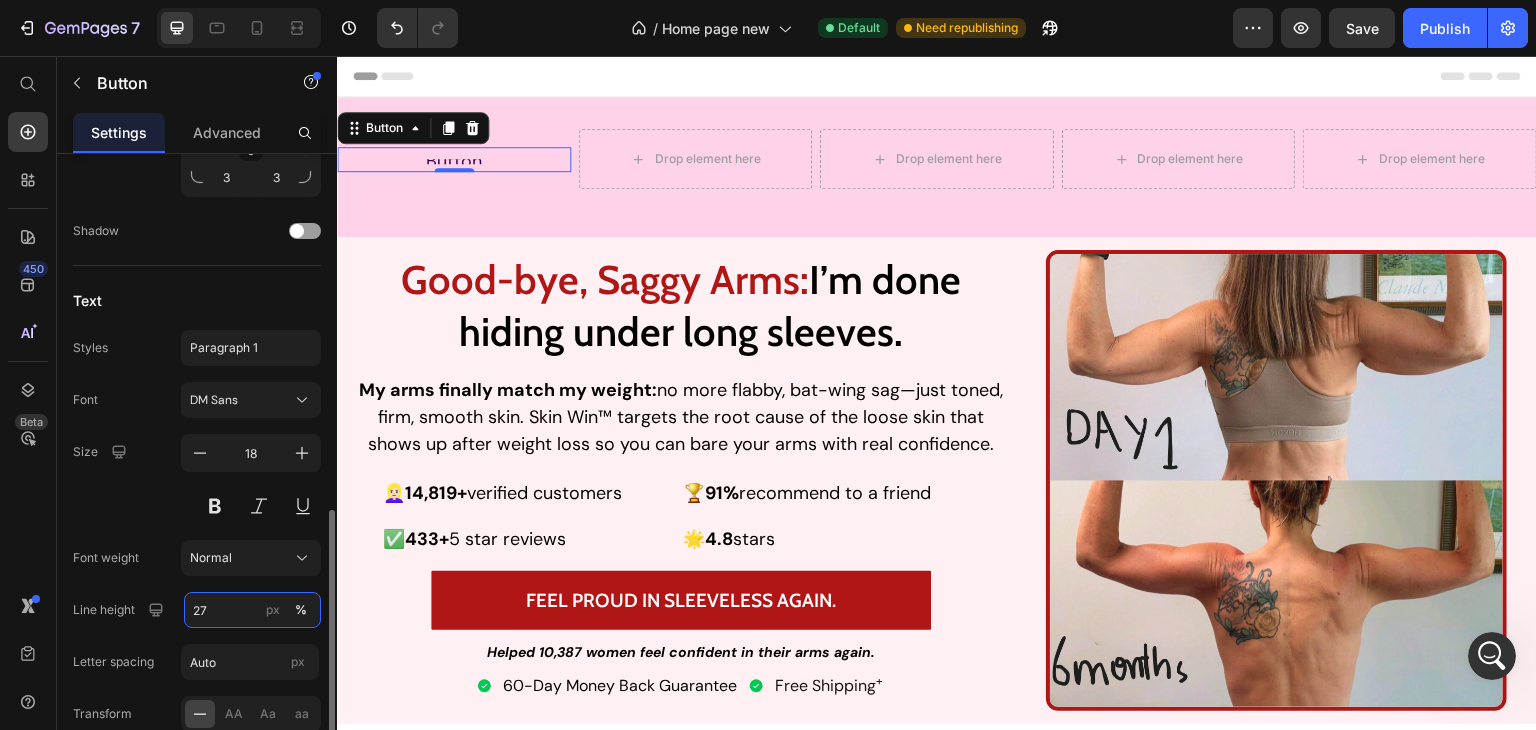 type on "27" 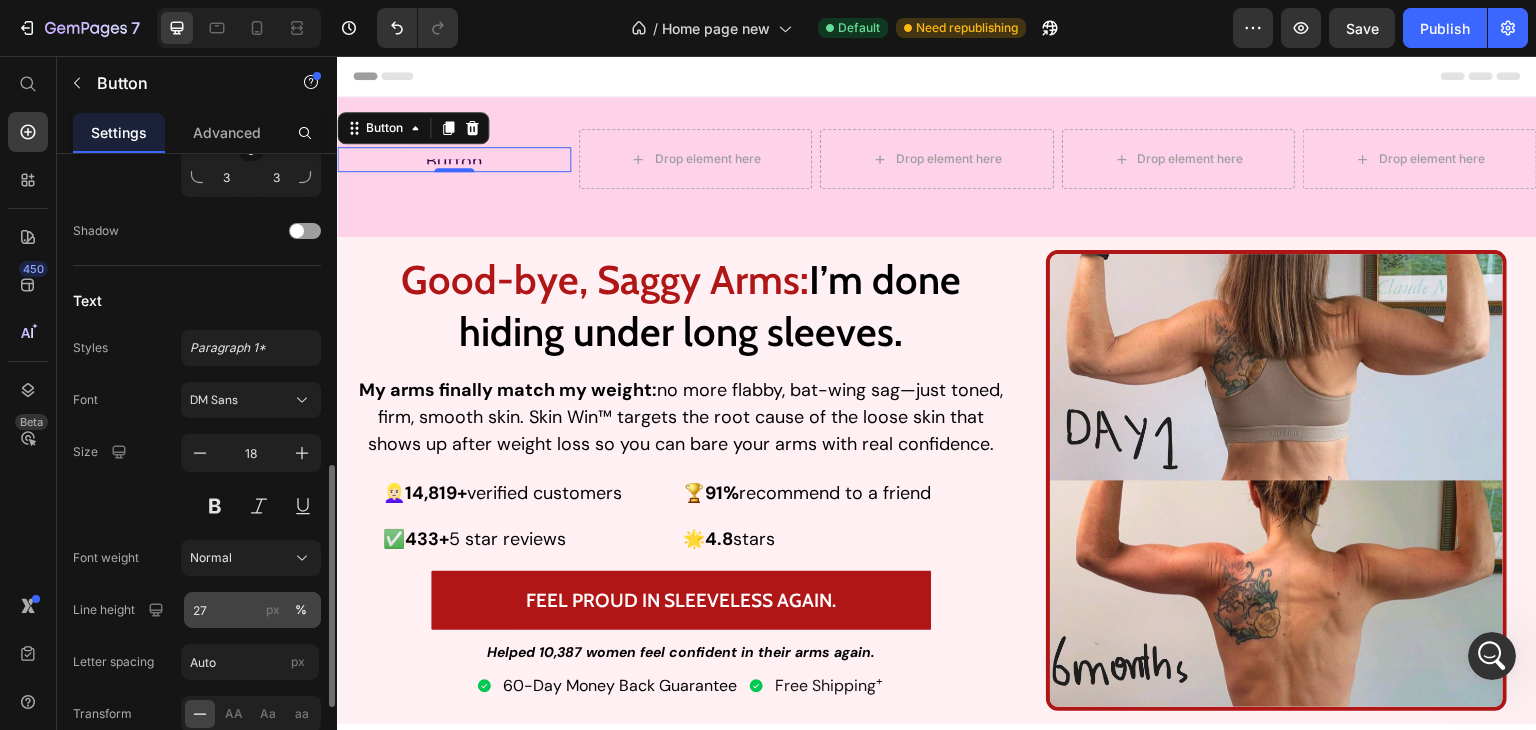 click on "px" 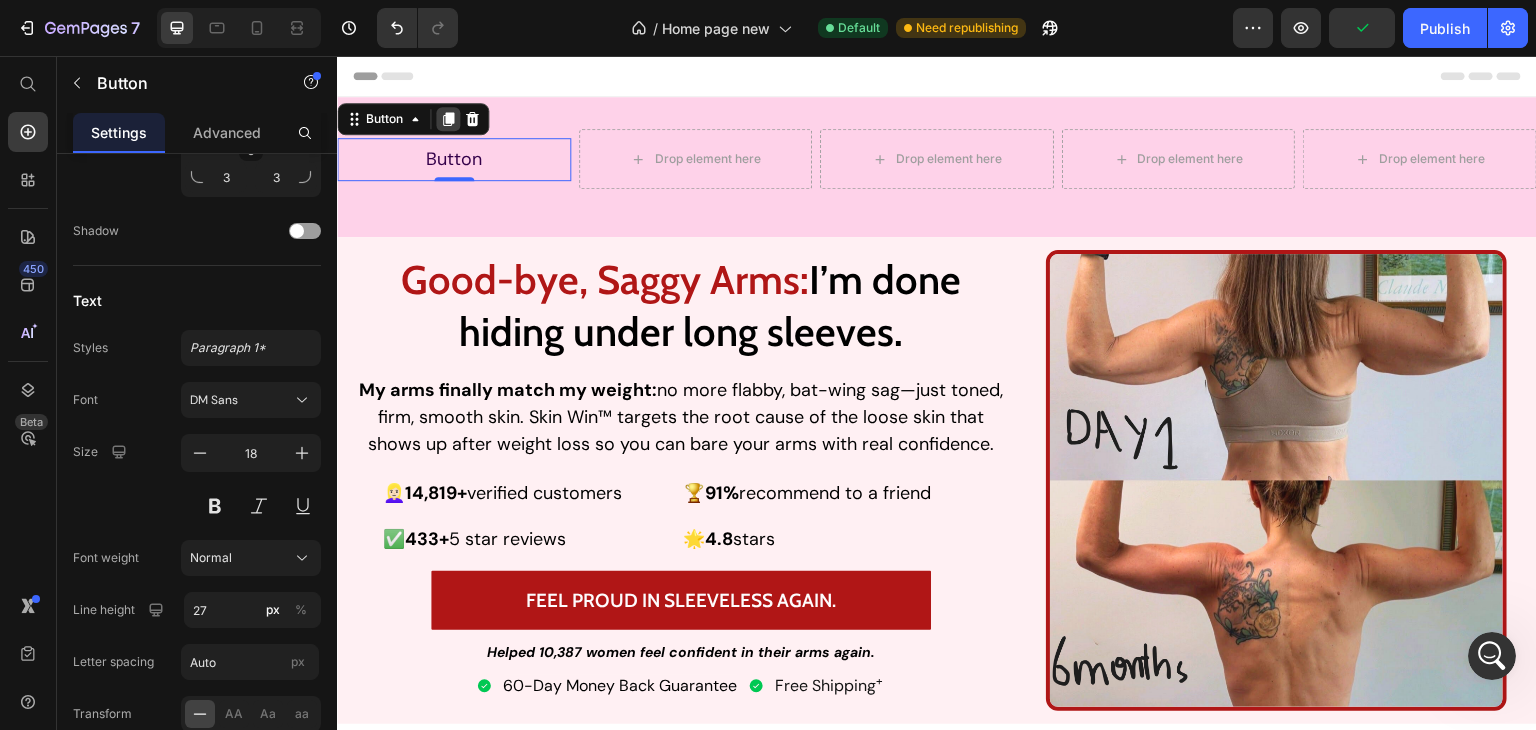 click 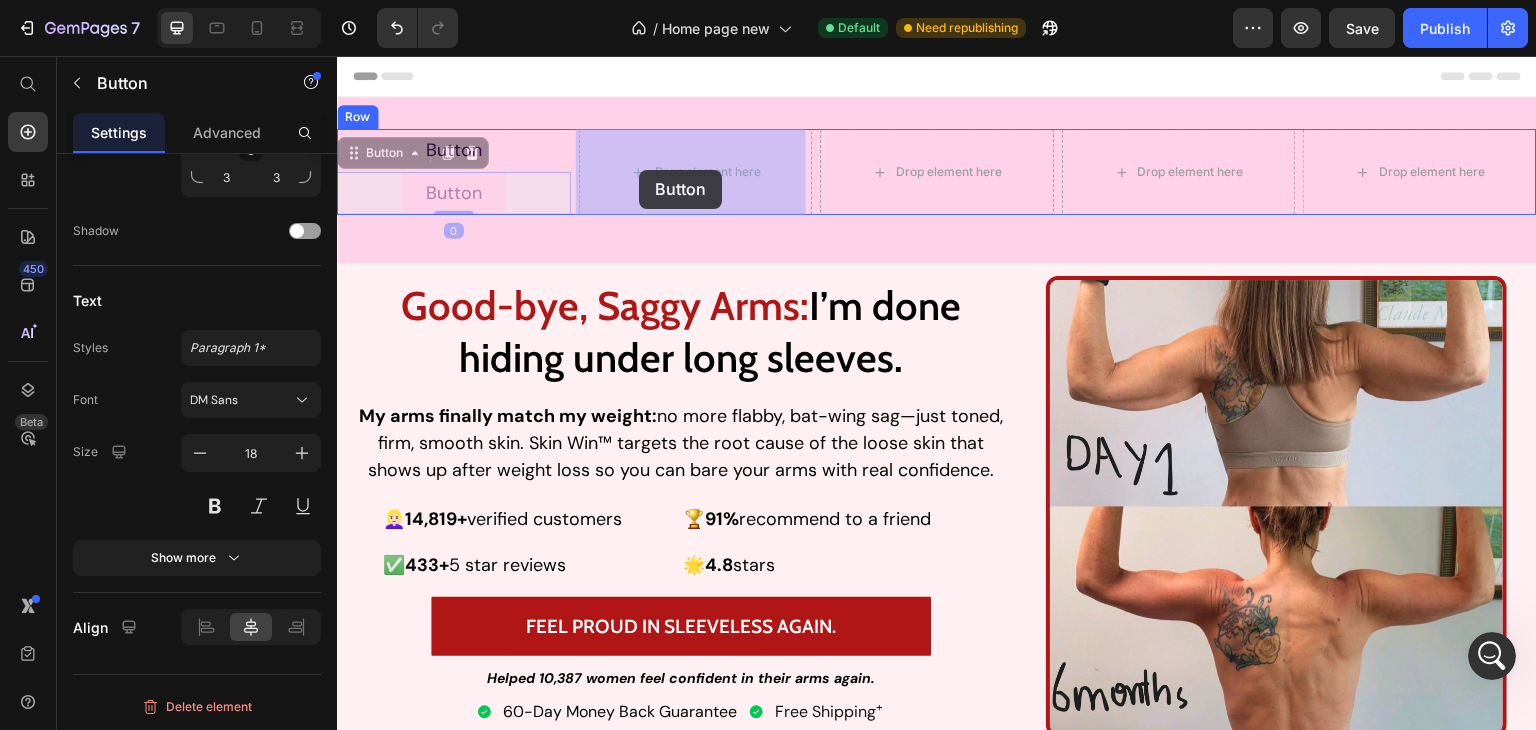 drag, startPoint x: 348, startPoint y: 157, endPoint x: 639, endPoint y: 170, distance: 291.29022 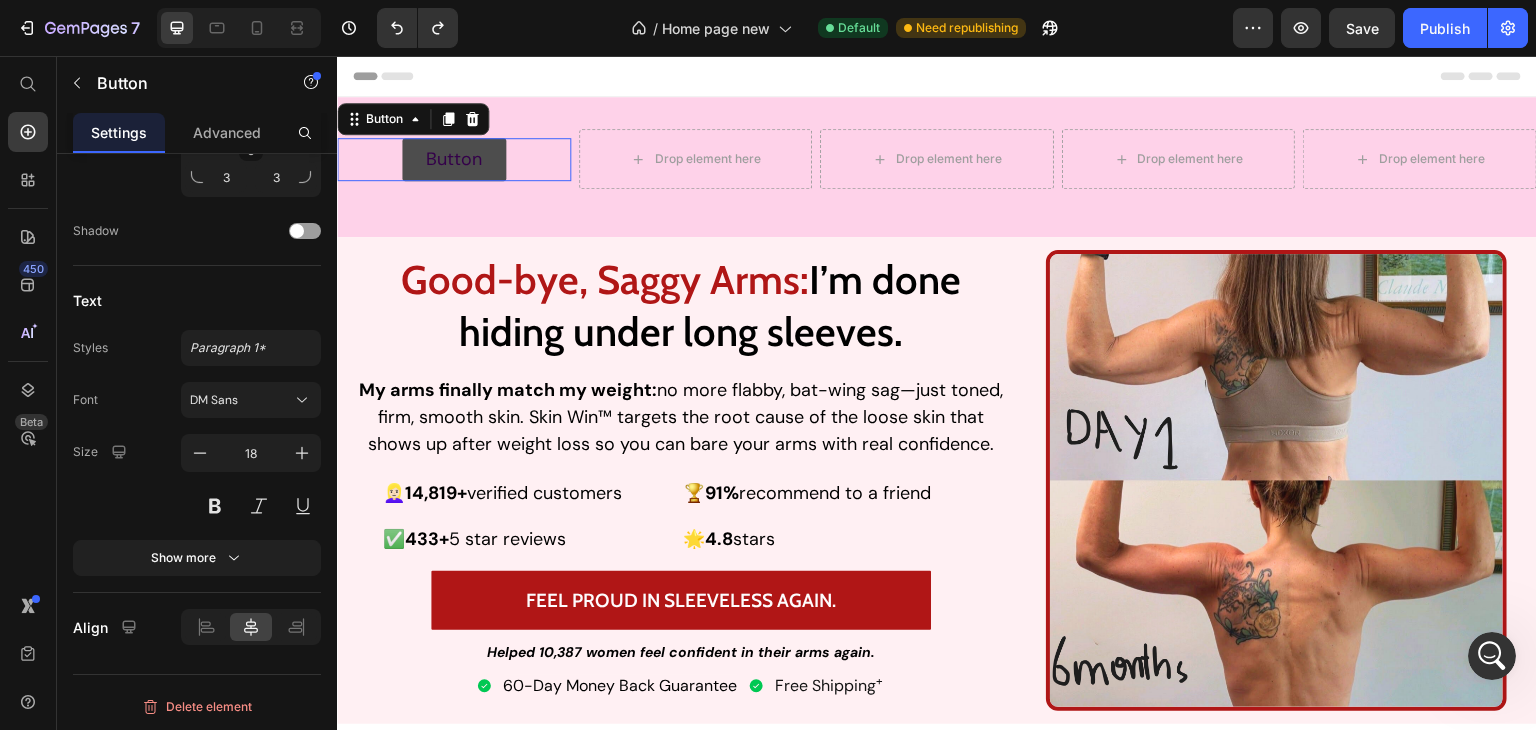 click on "Button" at bounding box center (454, 159) 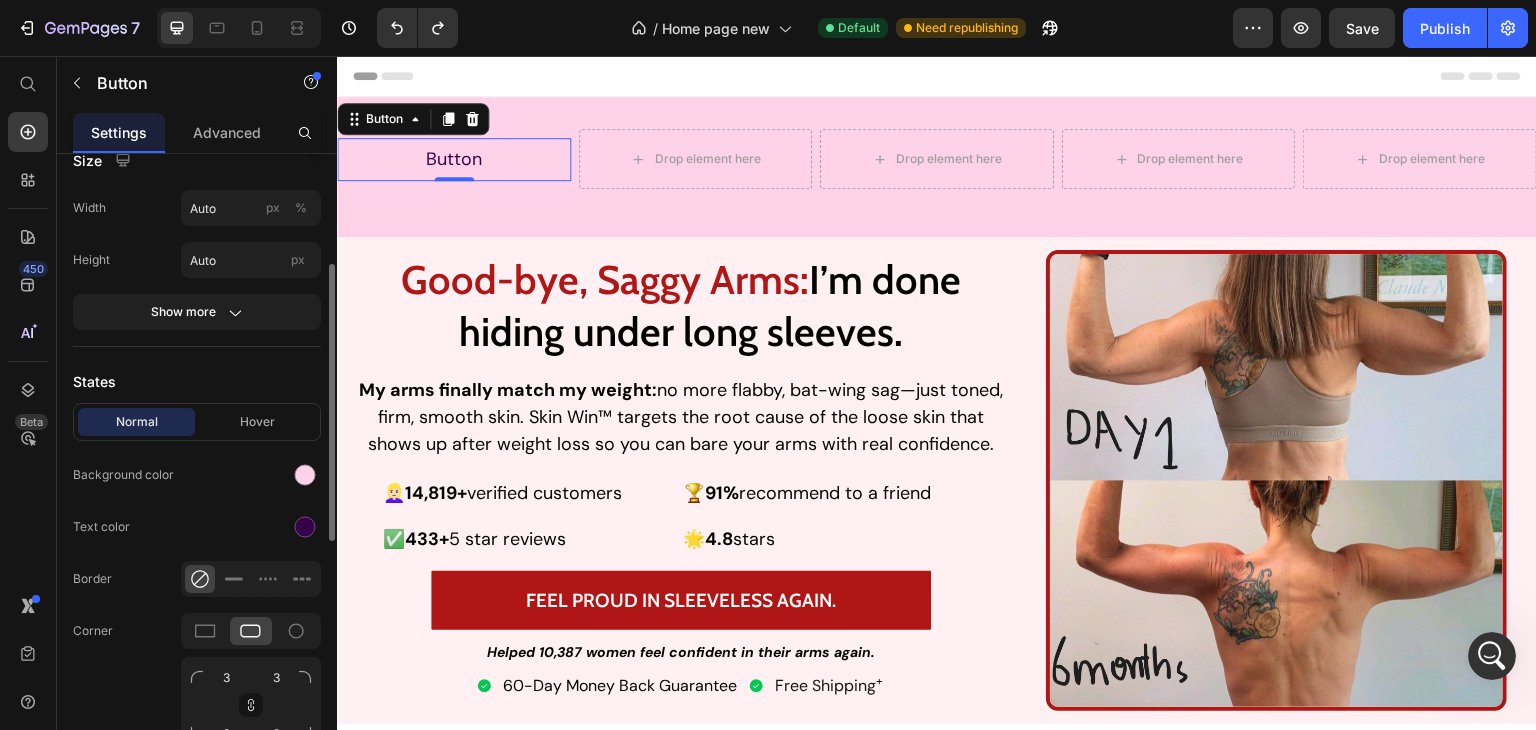 scroll, scrollTop: 253, scrollLeft: 0, axis: vertical 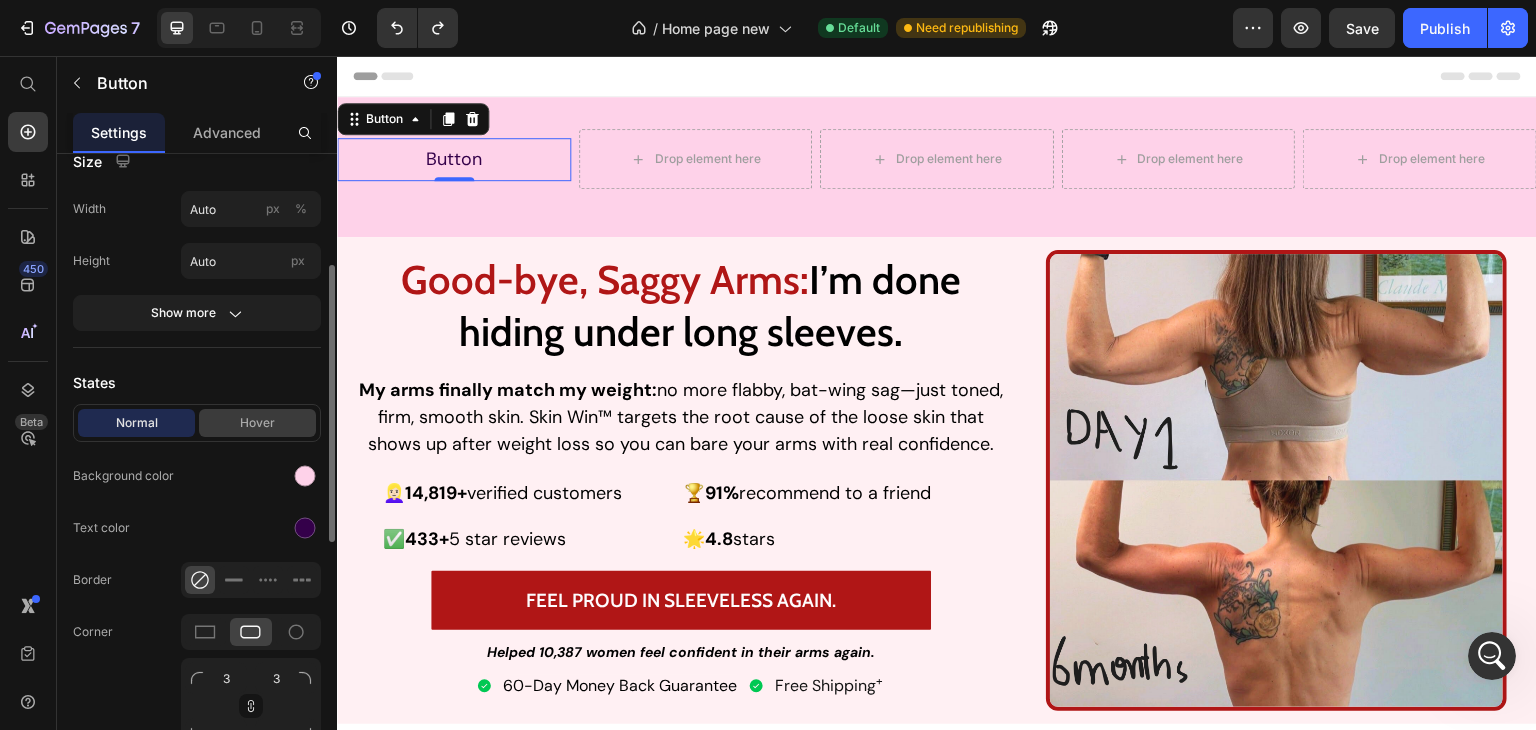 click on "Hover" at bounding box center [257, 423] 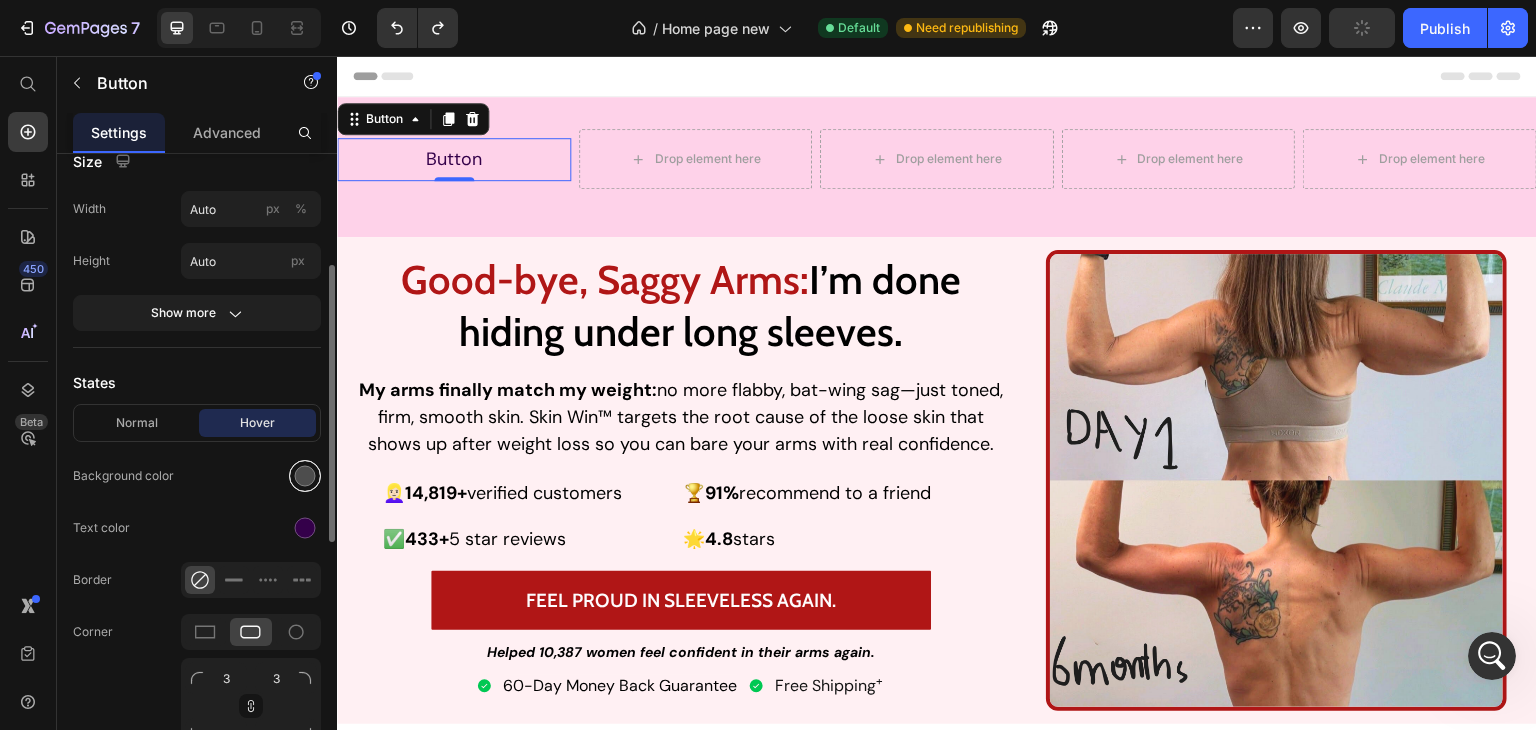 click at bounding box center [305, 476] 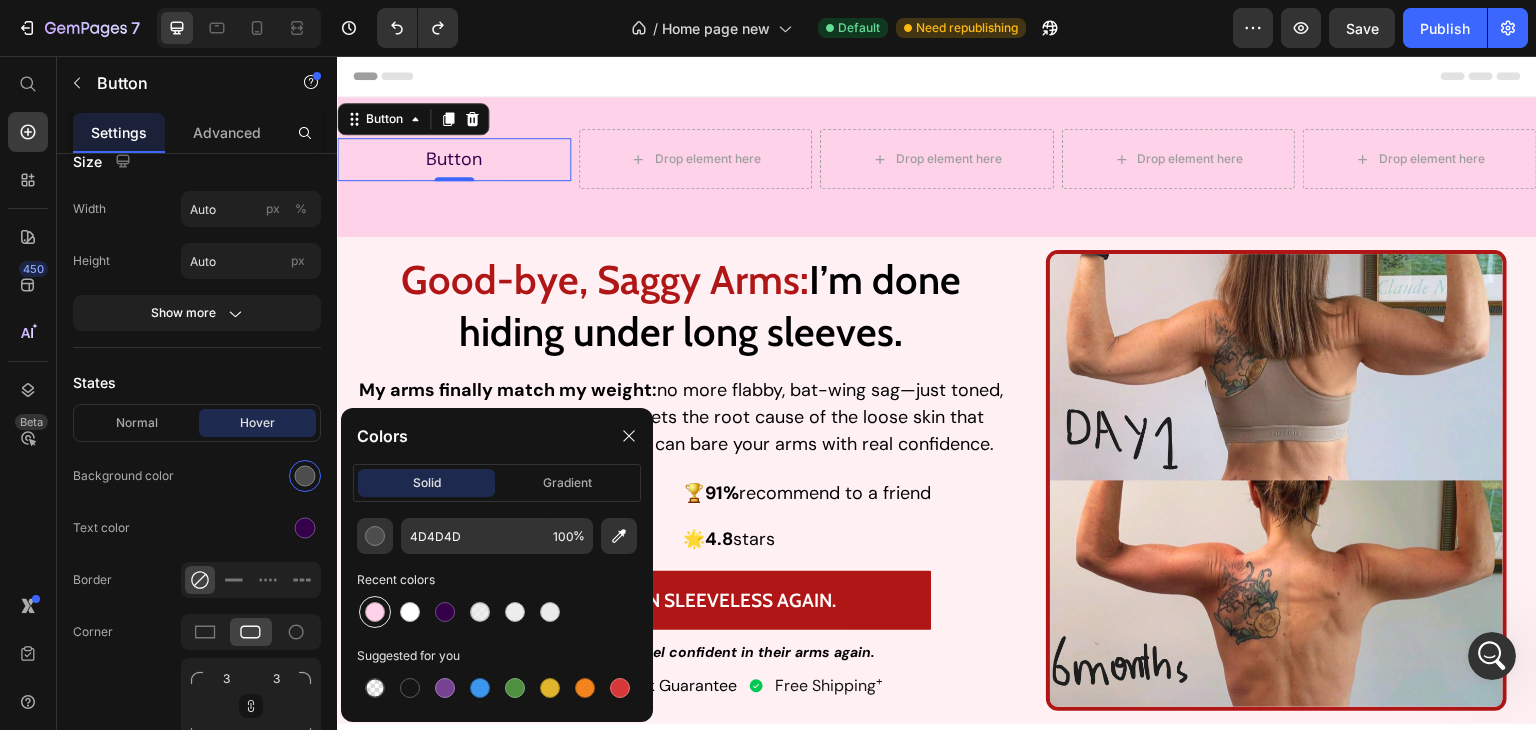 click at bounding box center [375, 612] 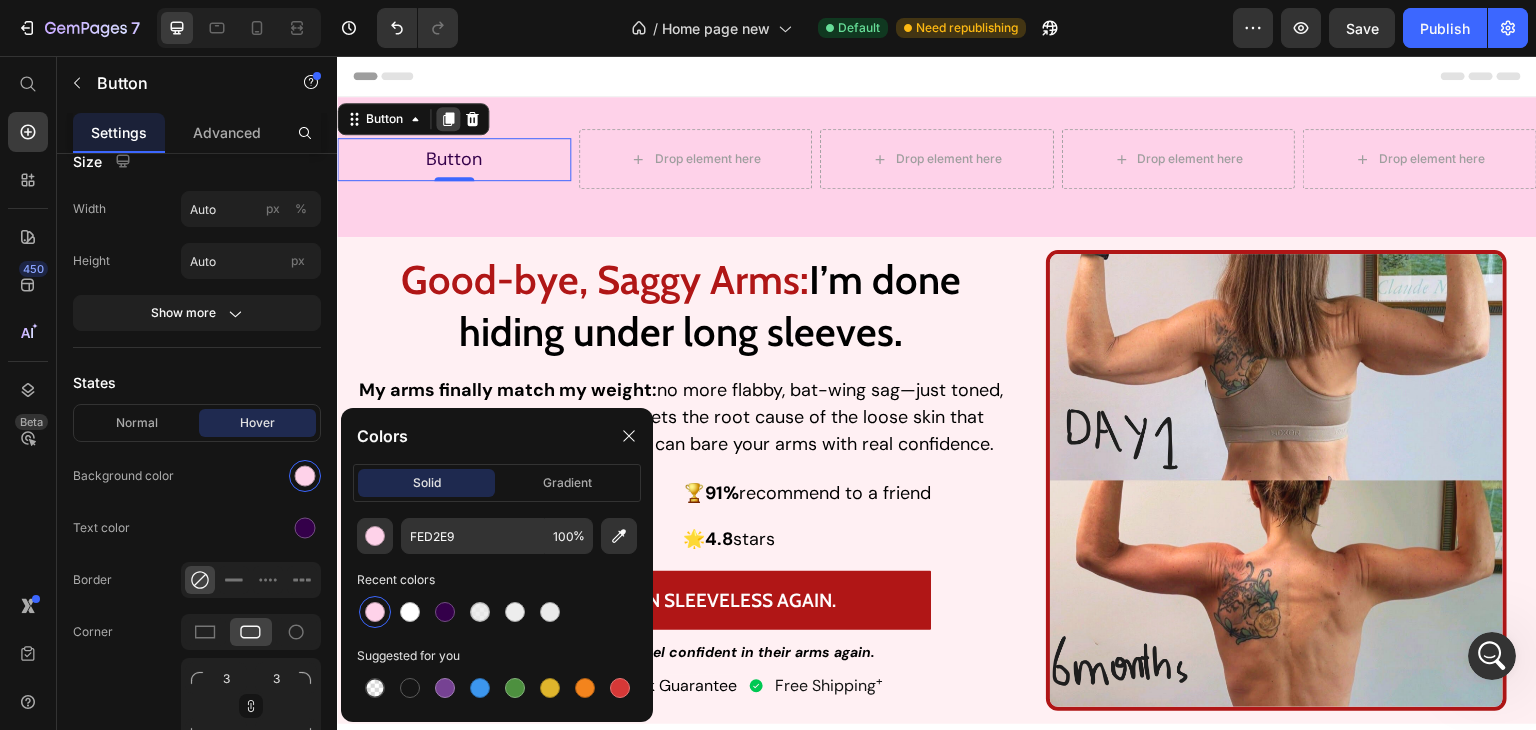 click 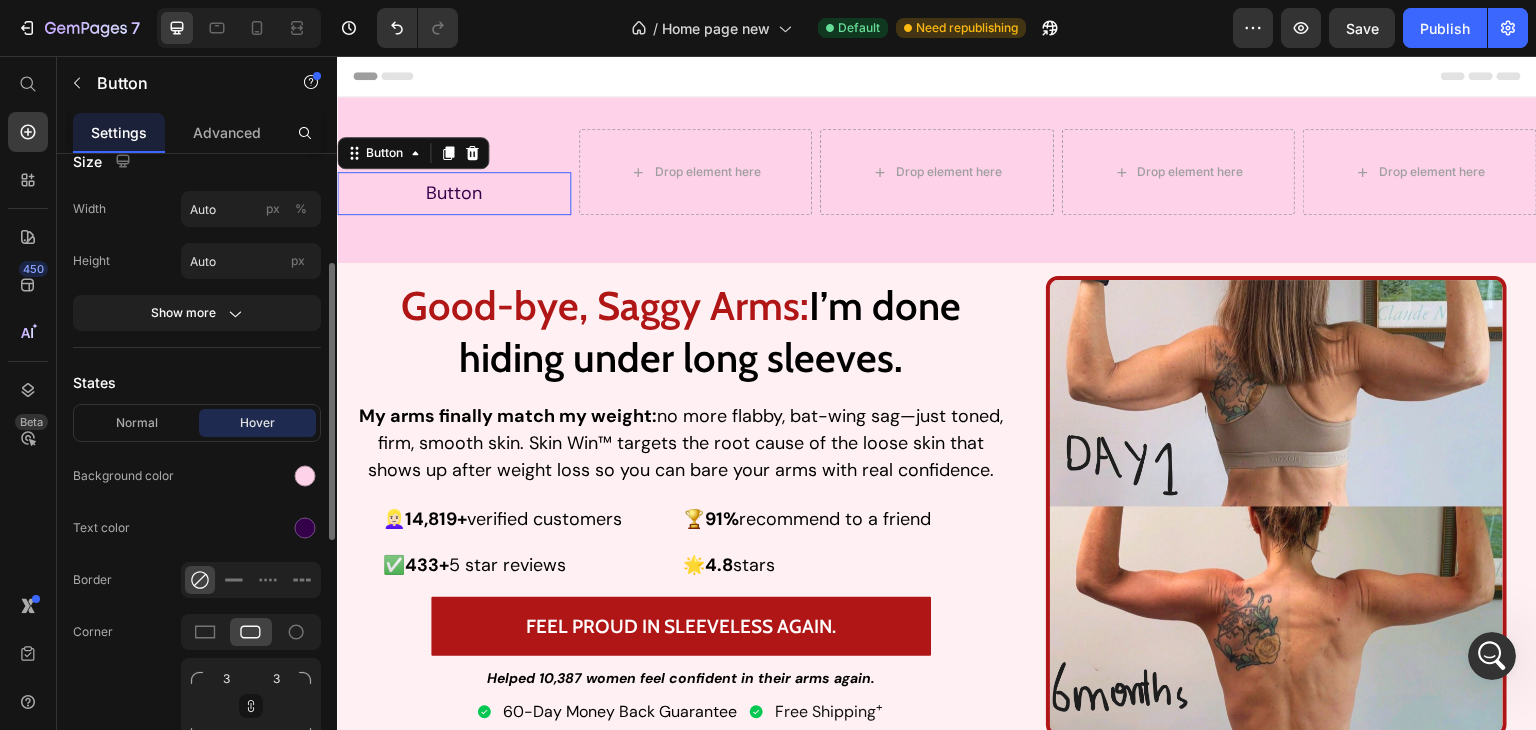 scroll, scrollTop: 252, scrollLeft: 0, axis: vertical 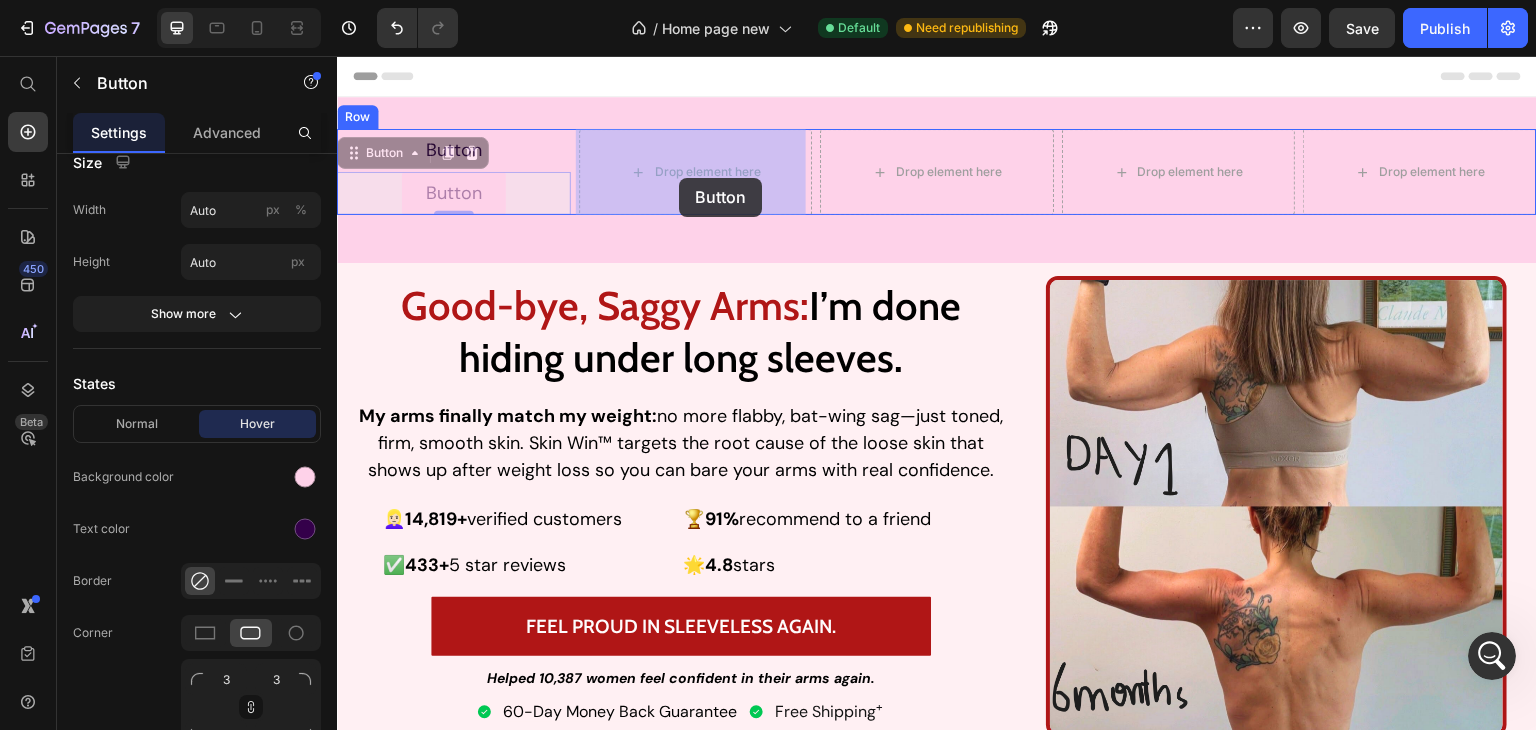 drag, startPoint x: 353, startPoint y: 154, endPoint x: 679, endPoint y: 175, distance: 326.6757 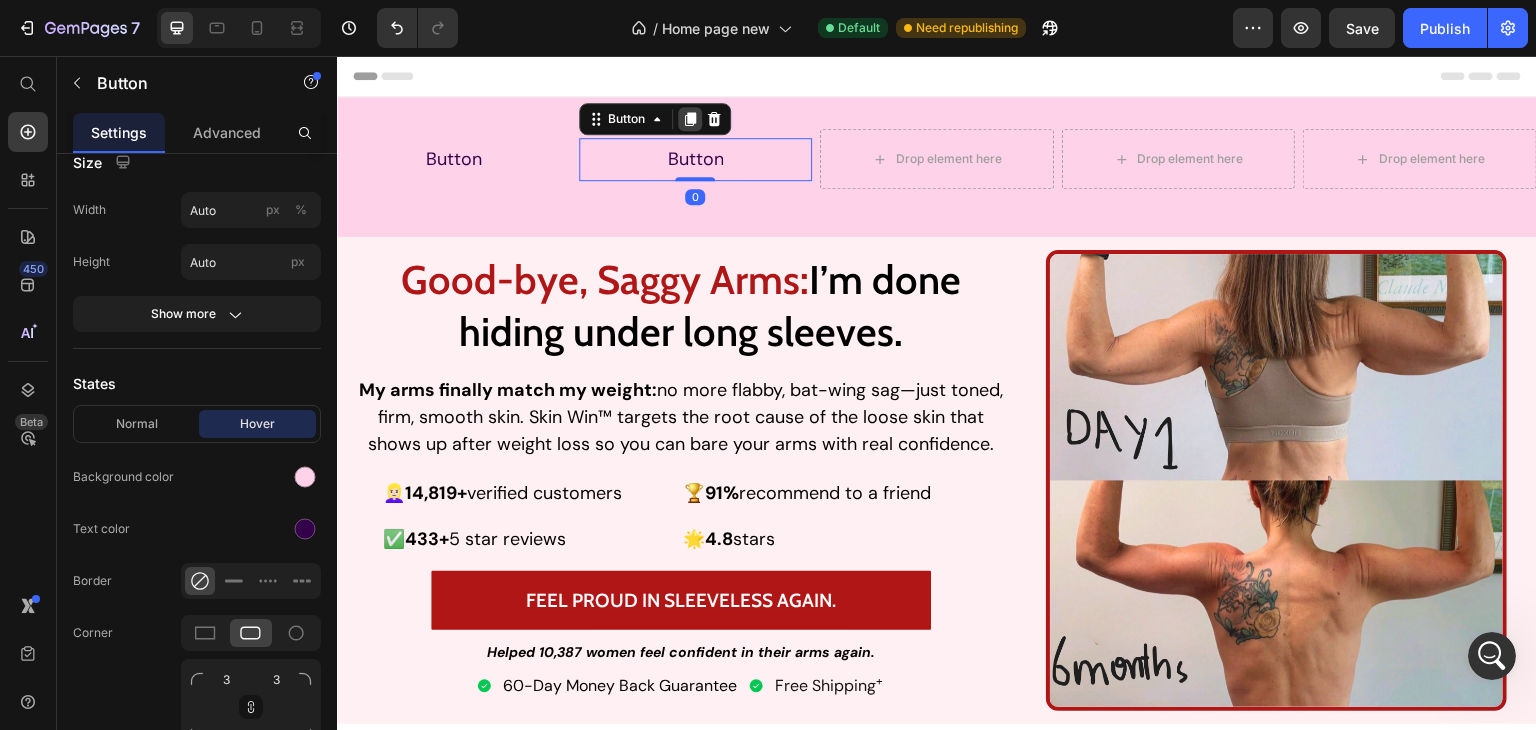 click 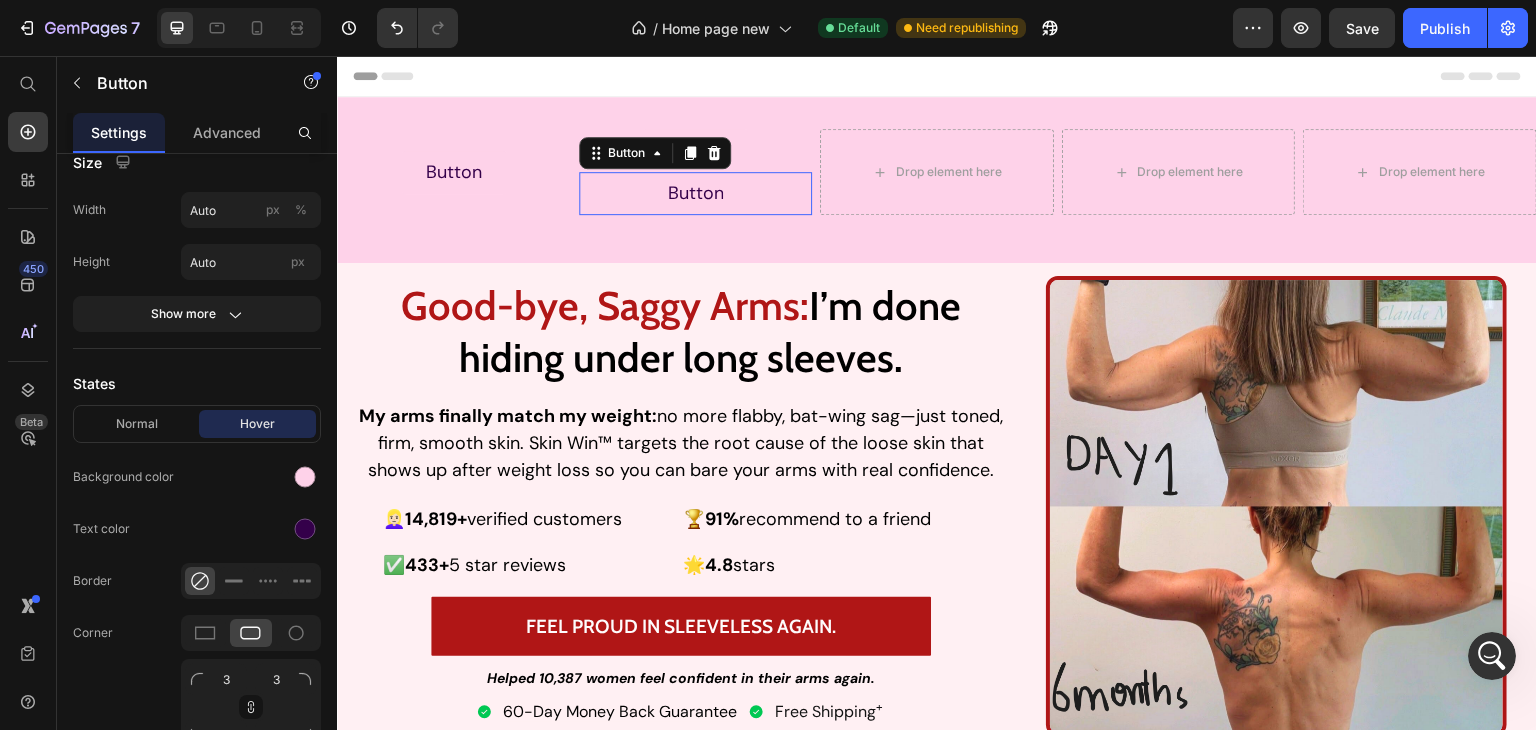 scroll, scrollTop: 252, scrollLeft: 0, axis: vertical 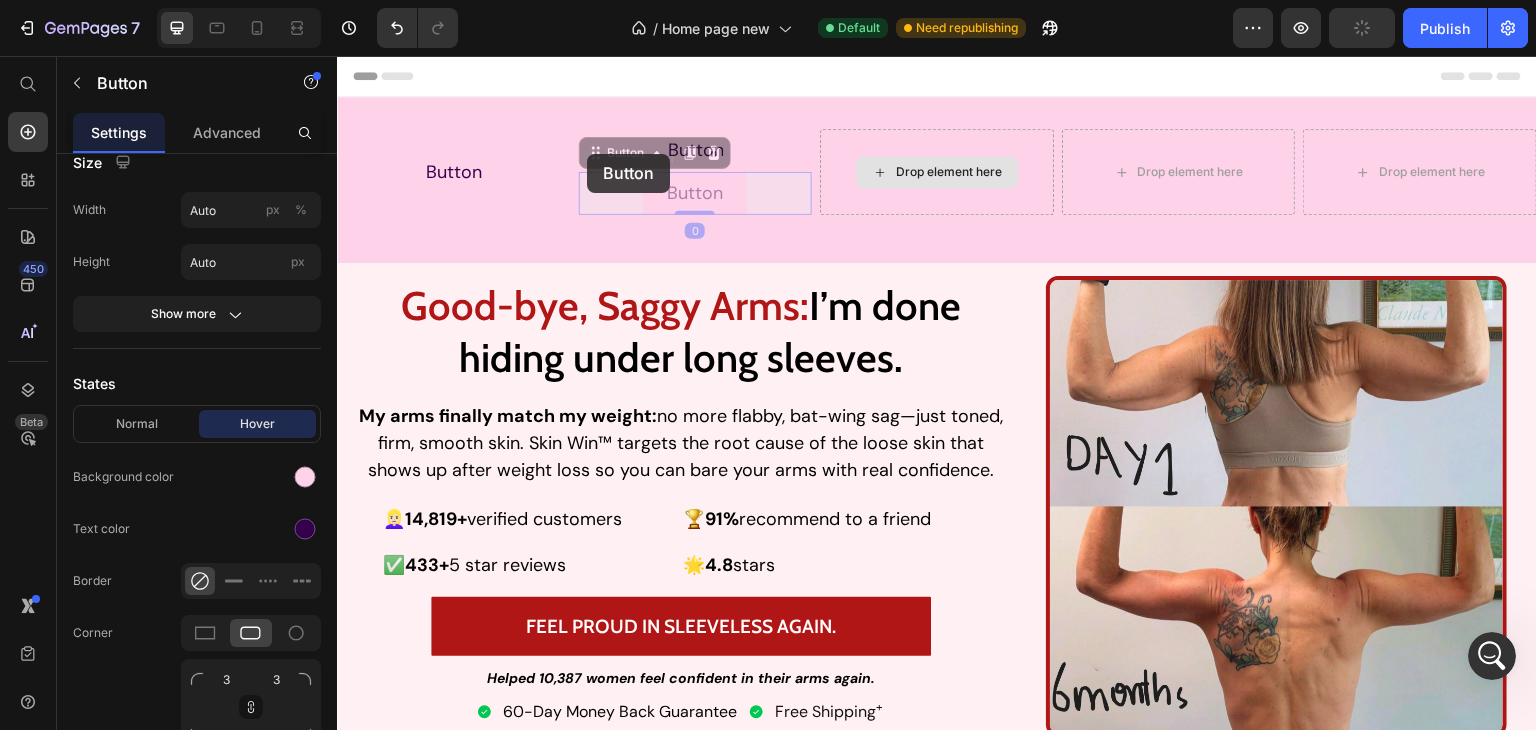 drag, startPoint x: 587, startPoint y: 154, endPoint x: 884, endPoint y: 181, distance: 298.22476 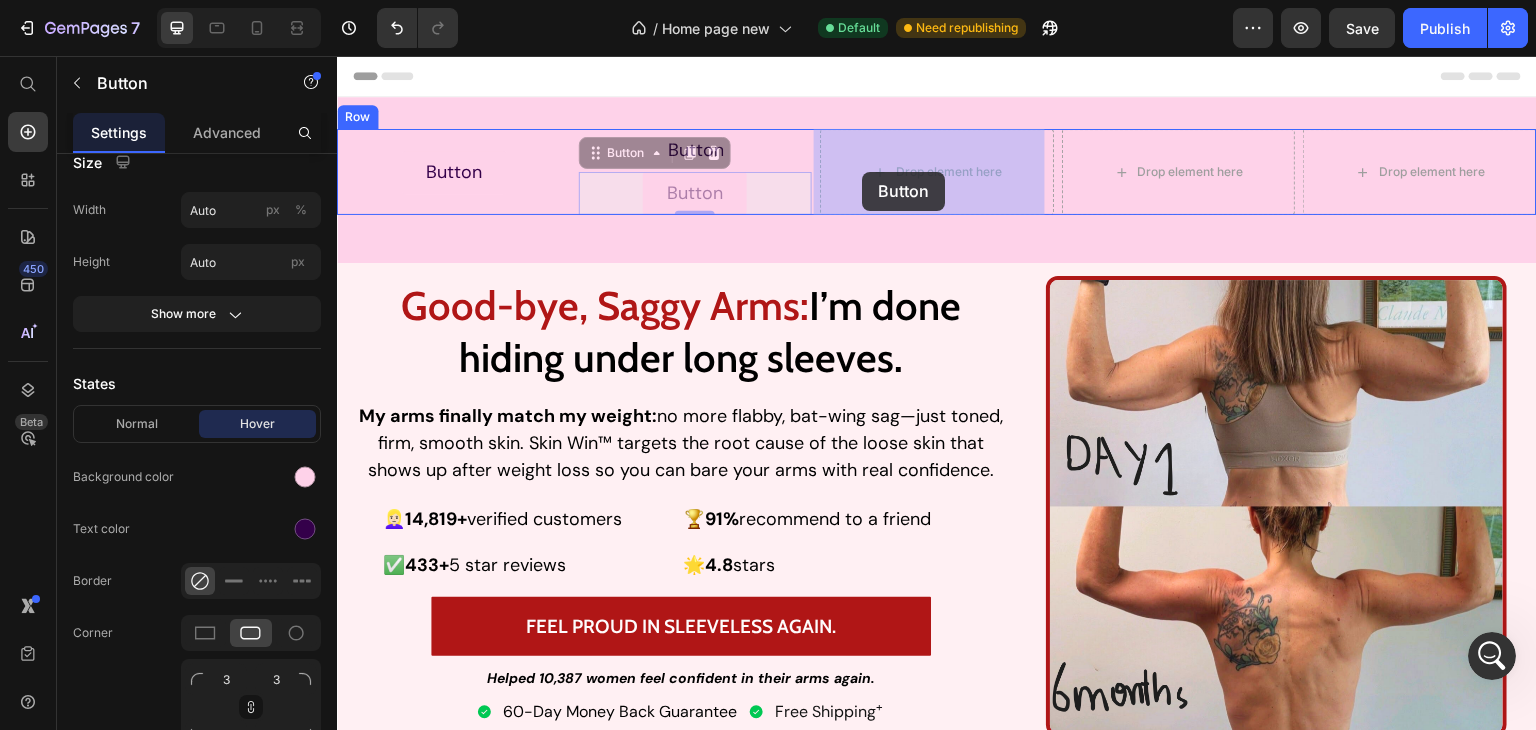 drag, startPoint x: 593, startPoint y: 157, endPoint x: 862, endPoint y: 172, distance: 269.41788 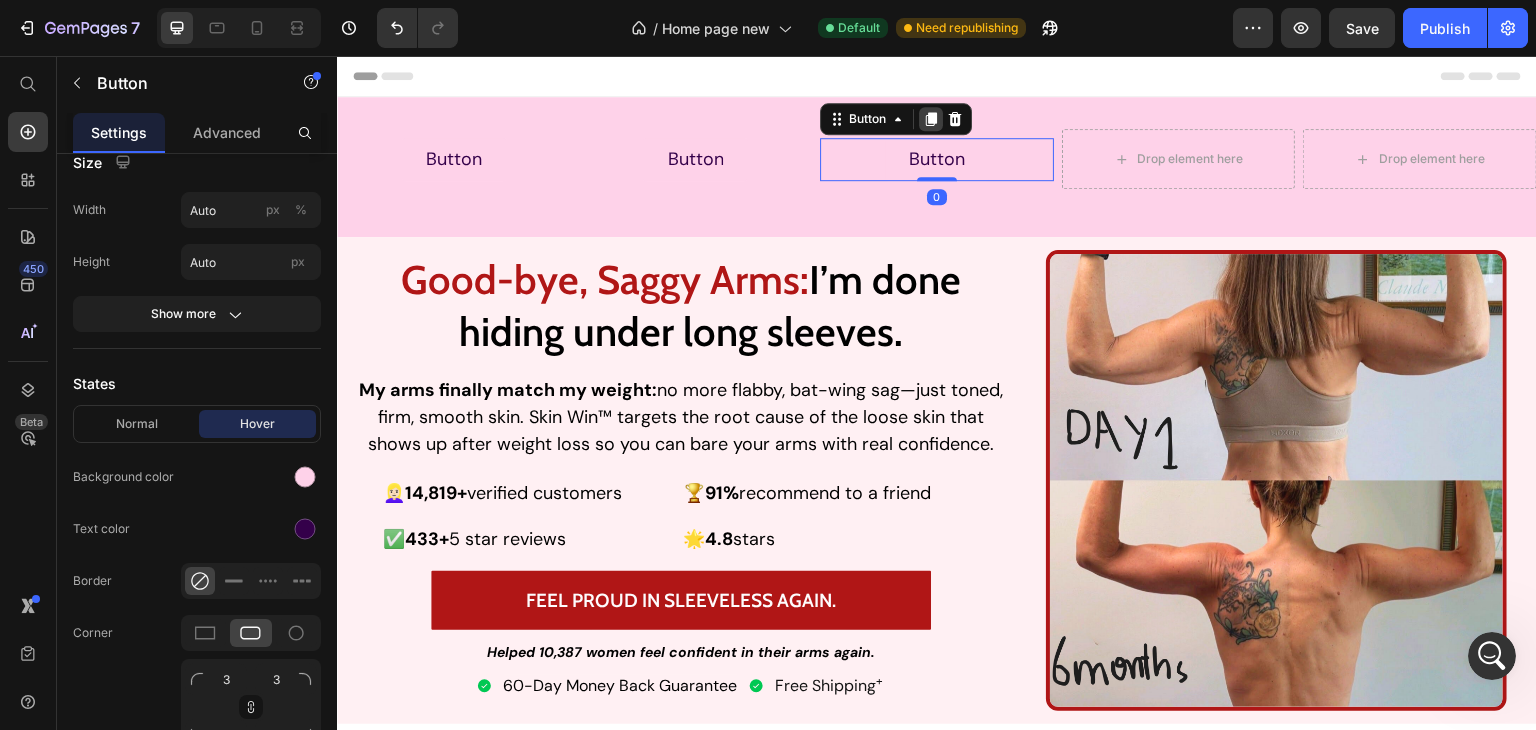 click 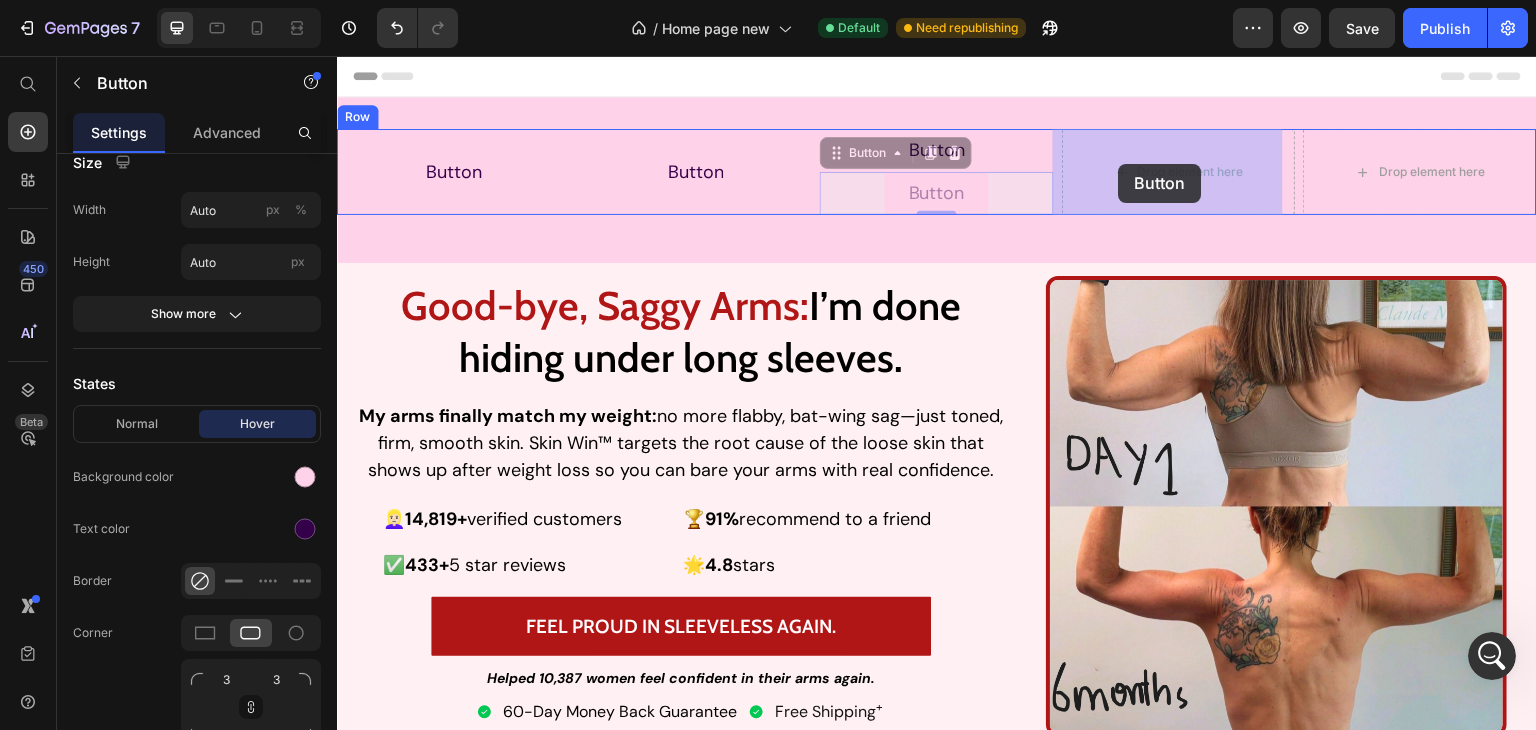 drag, startPoint x: 827, startPoint y: 156, endPoint x: 1119, endPoint y: 164, distance: 292.10956 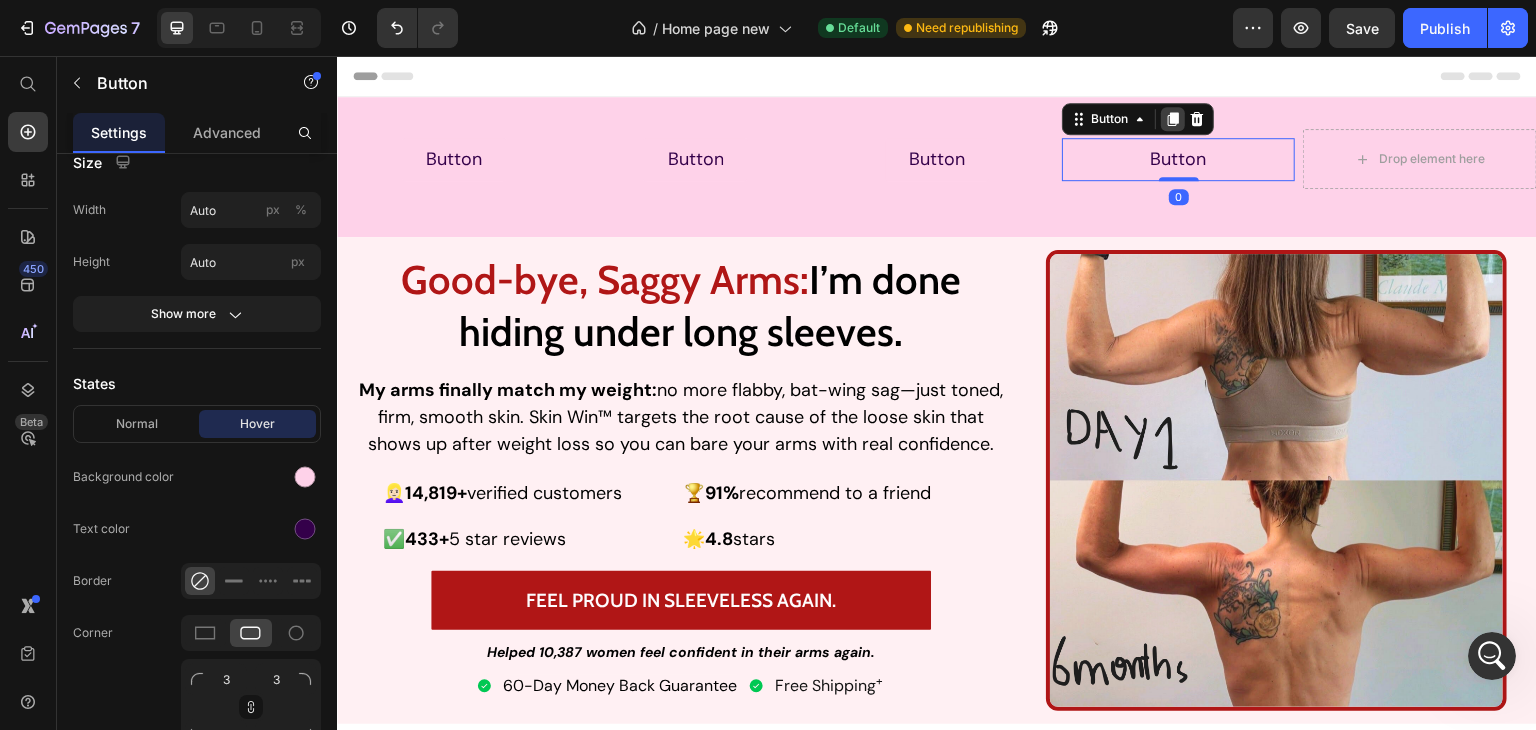 click at bounding box center [1173, 119] 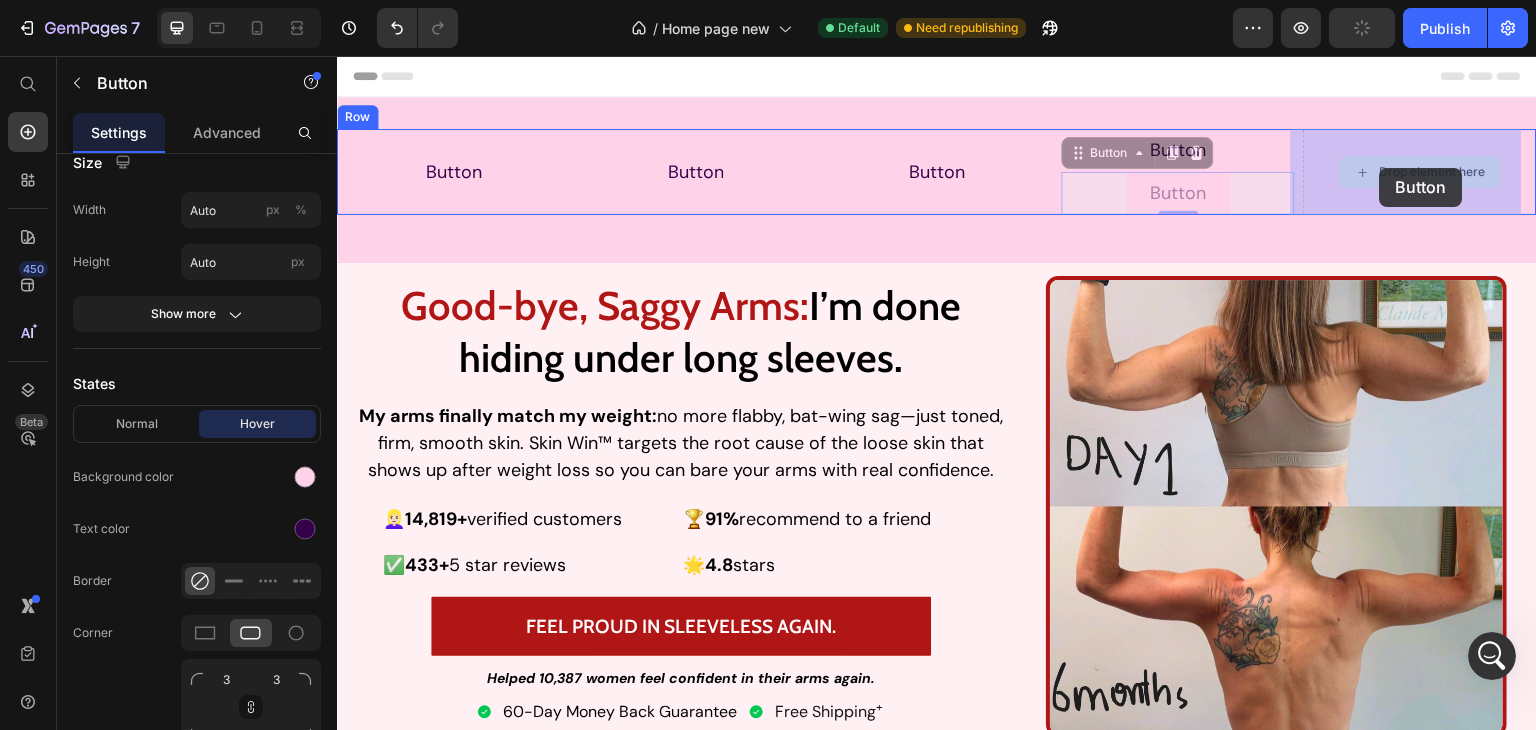 drag, startPoint x: 1075, startPoint y: 157, endPoint x: 1381, endPoint y: 168, distance: 306.19766 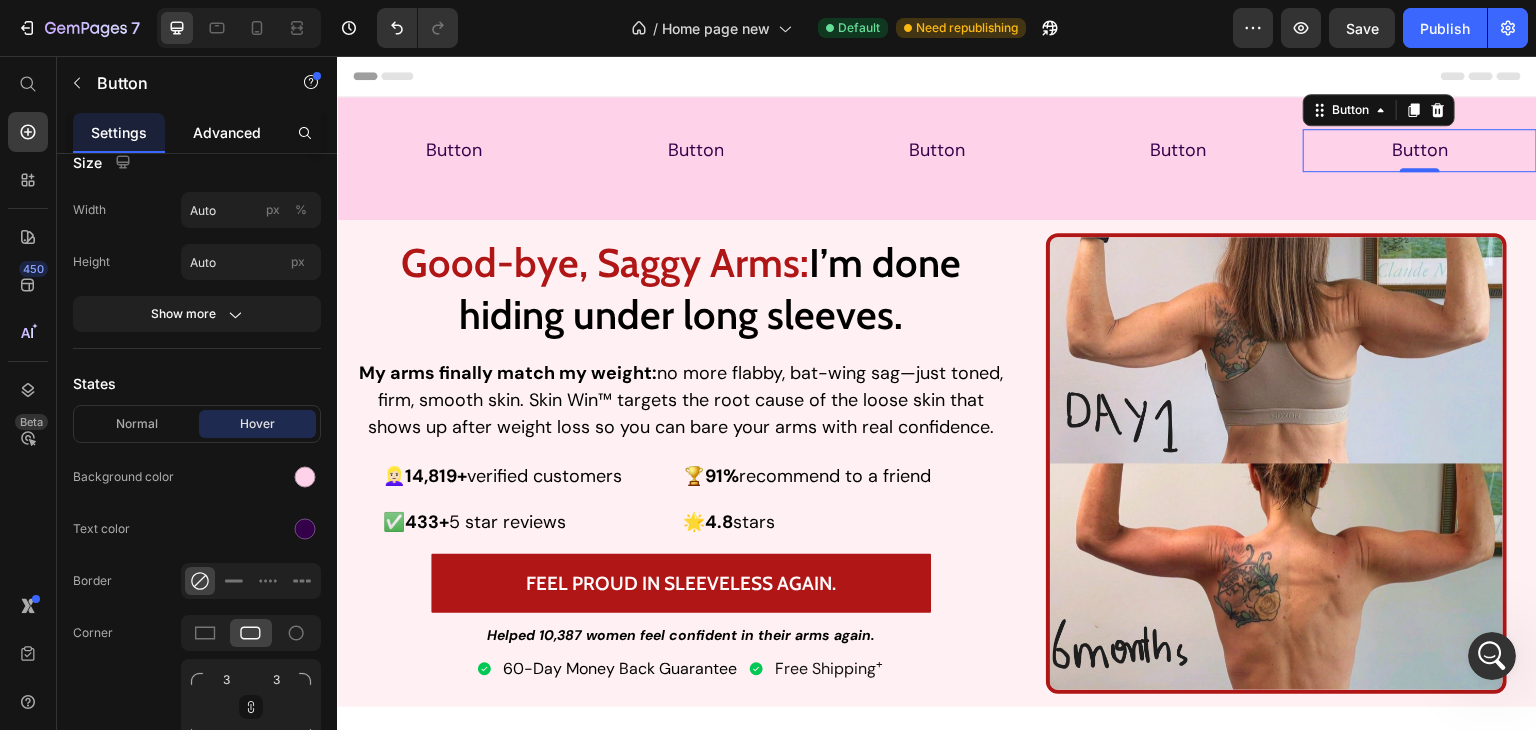 click on "Advanced" at bounding box center [227, 132] 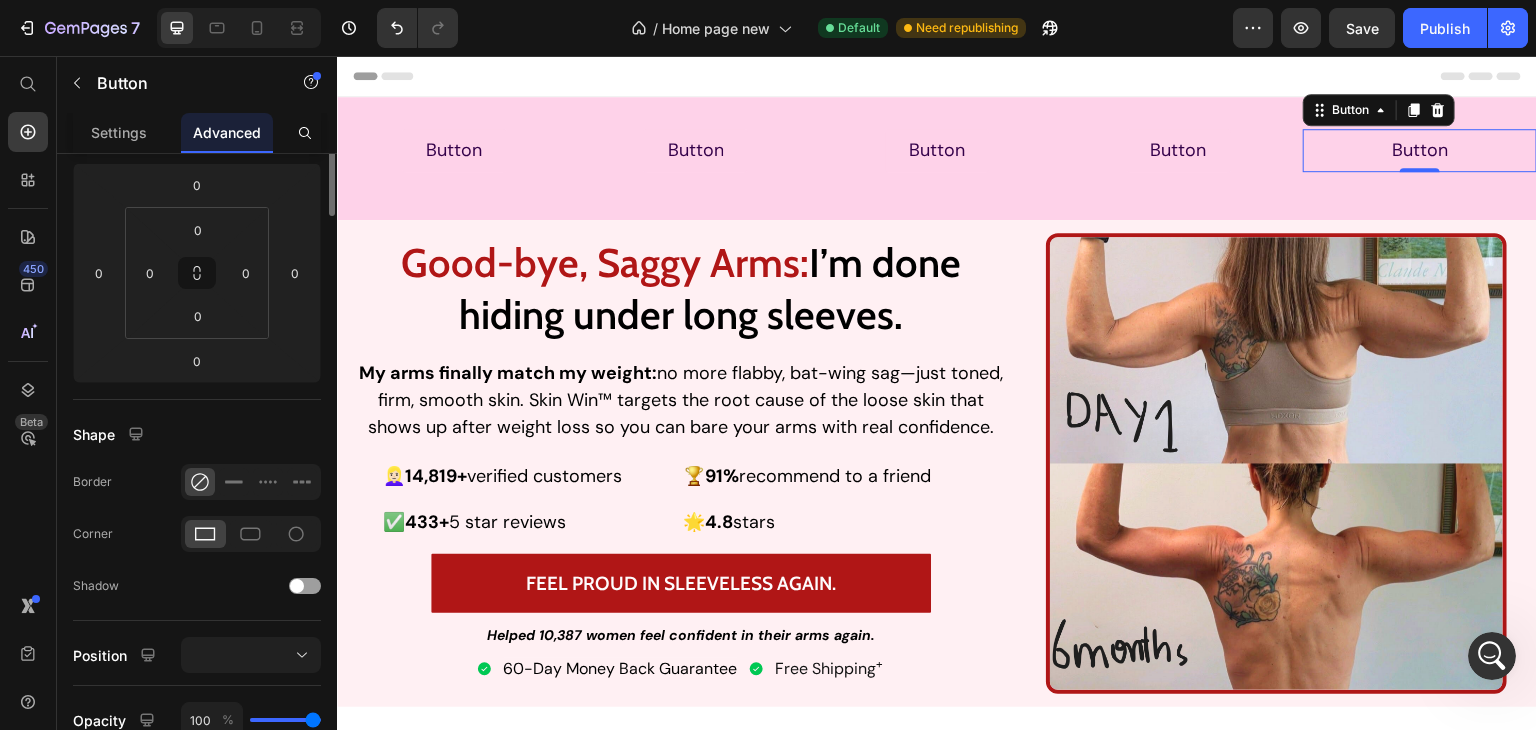 scroll, scrollTop: 0, scrollLeft: 0, axis: both 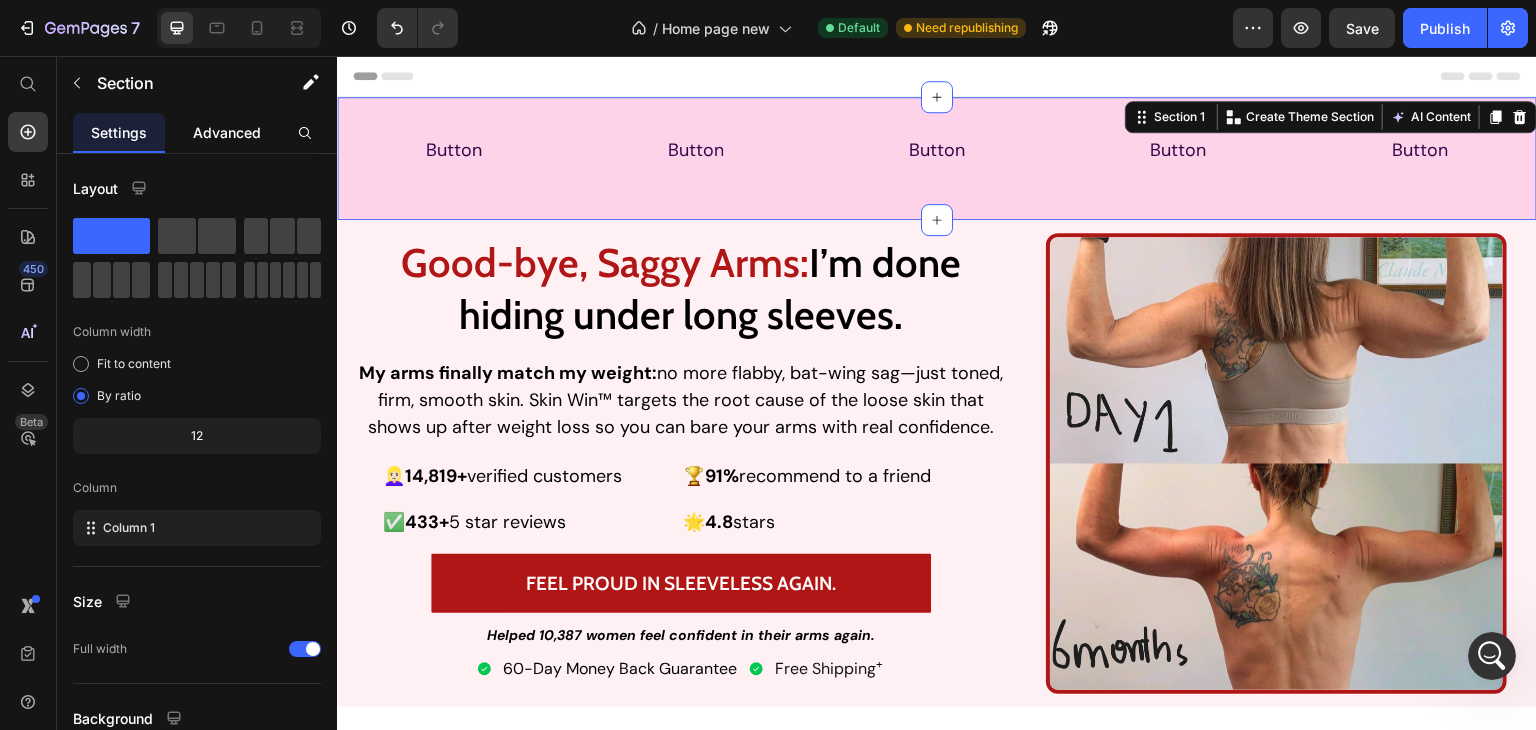 click on "Advanced" at bounding box center [227, 132] 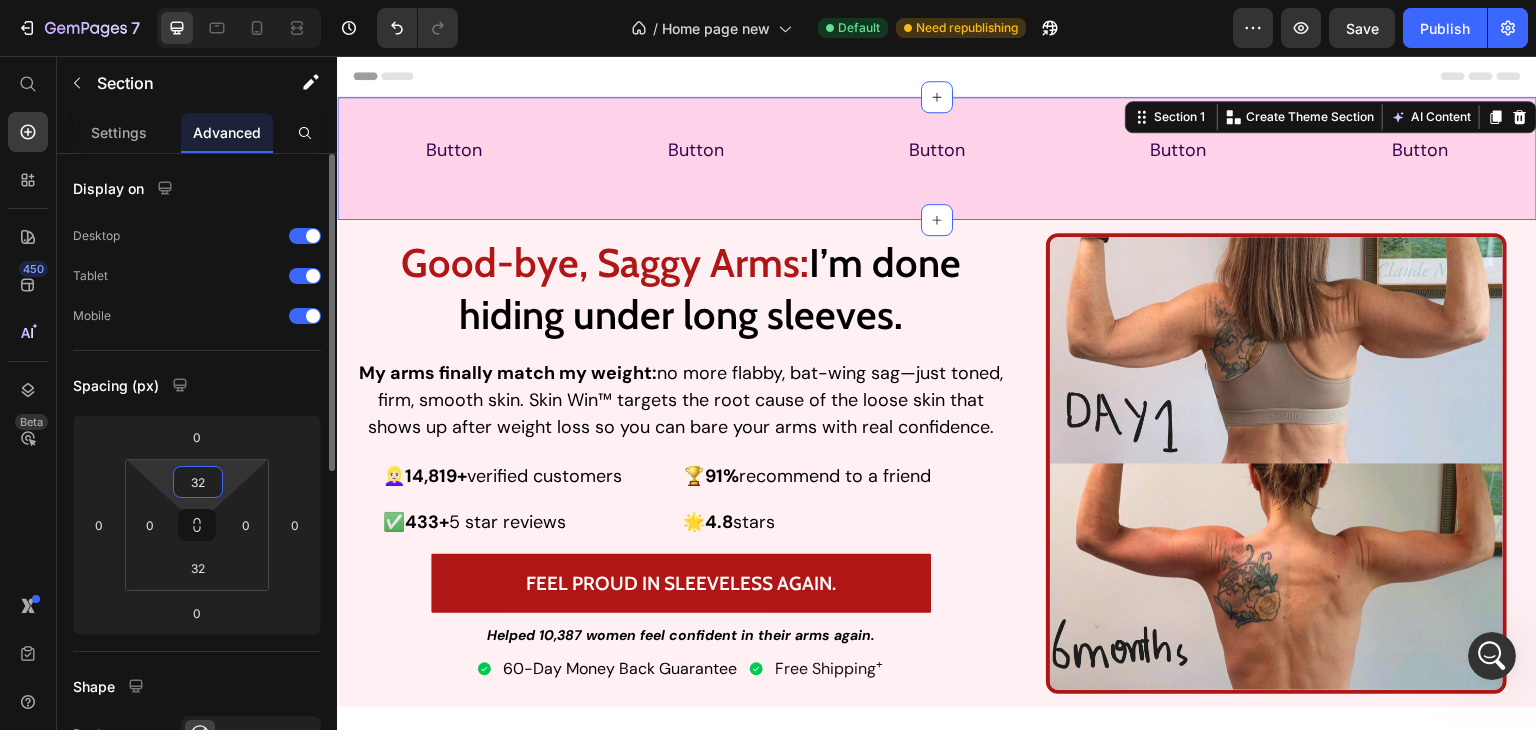 click on "32" at bounding box center (198, 482) 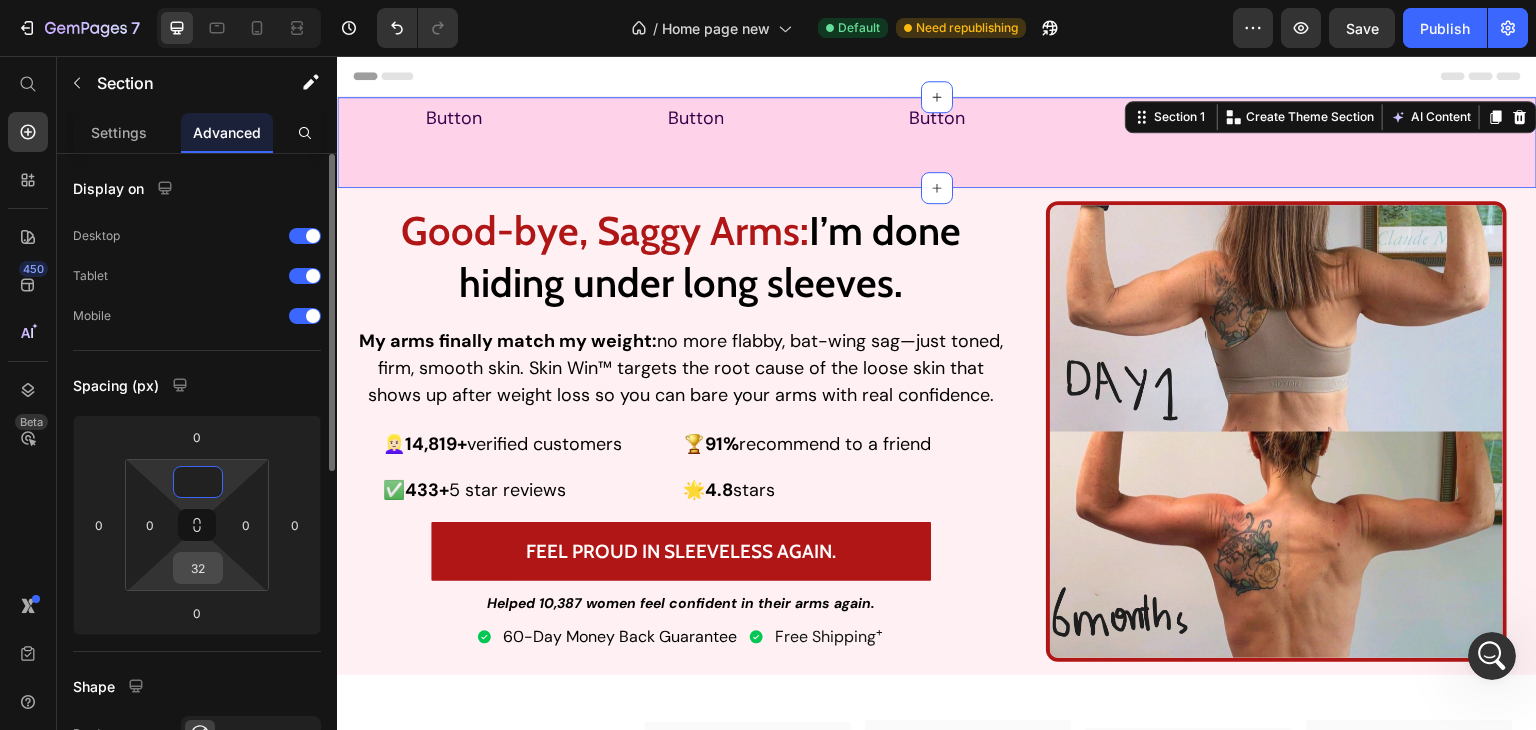 type on "0" 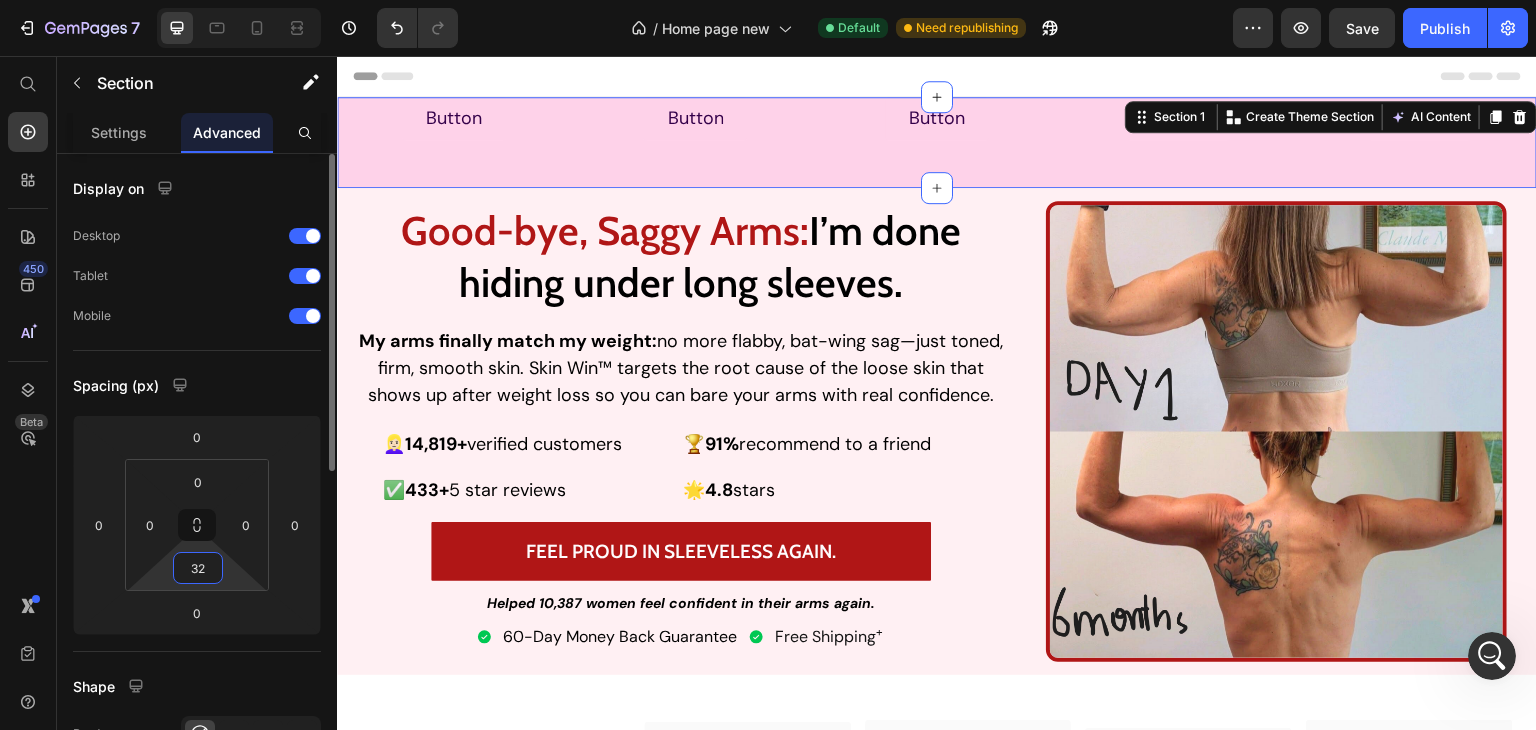 click on "32" at bounding box center (198, 568) 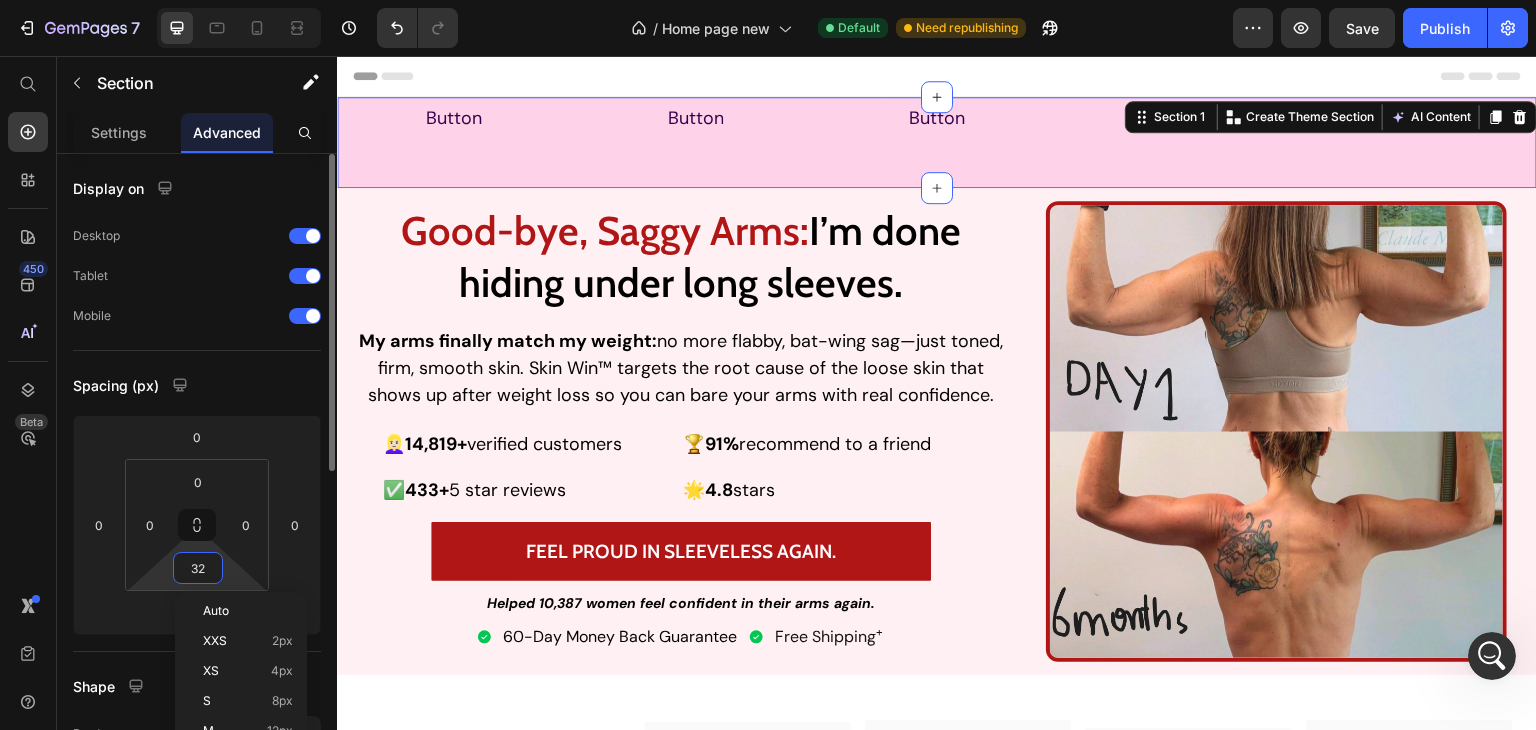 type 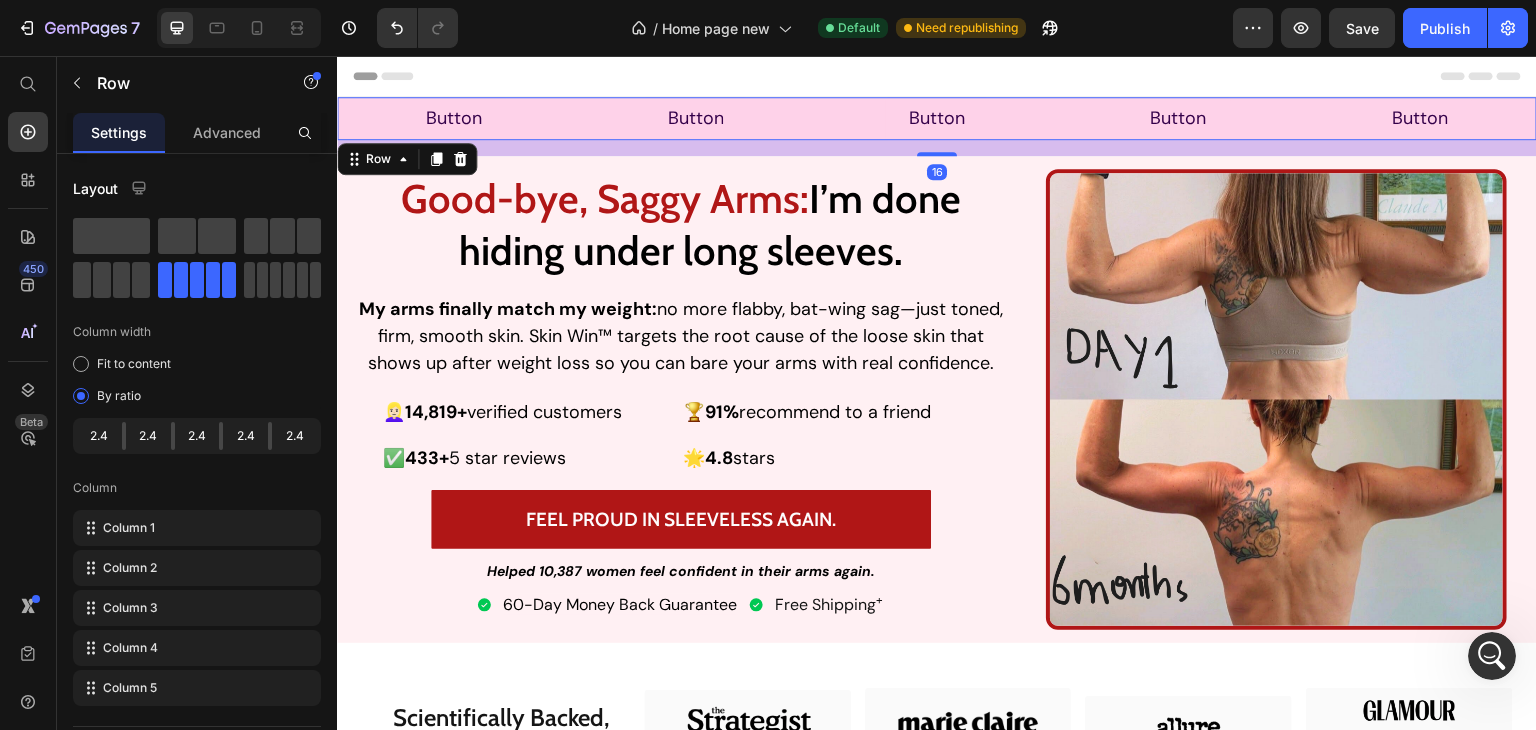 click on "Button Button Button Button Button Button Button Button Button Button Row   16" at bounding box center (937, 118) 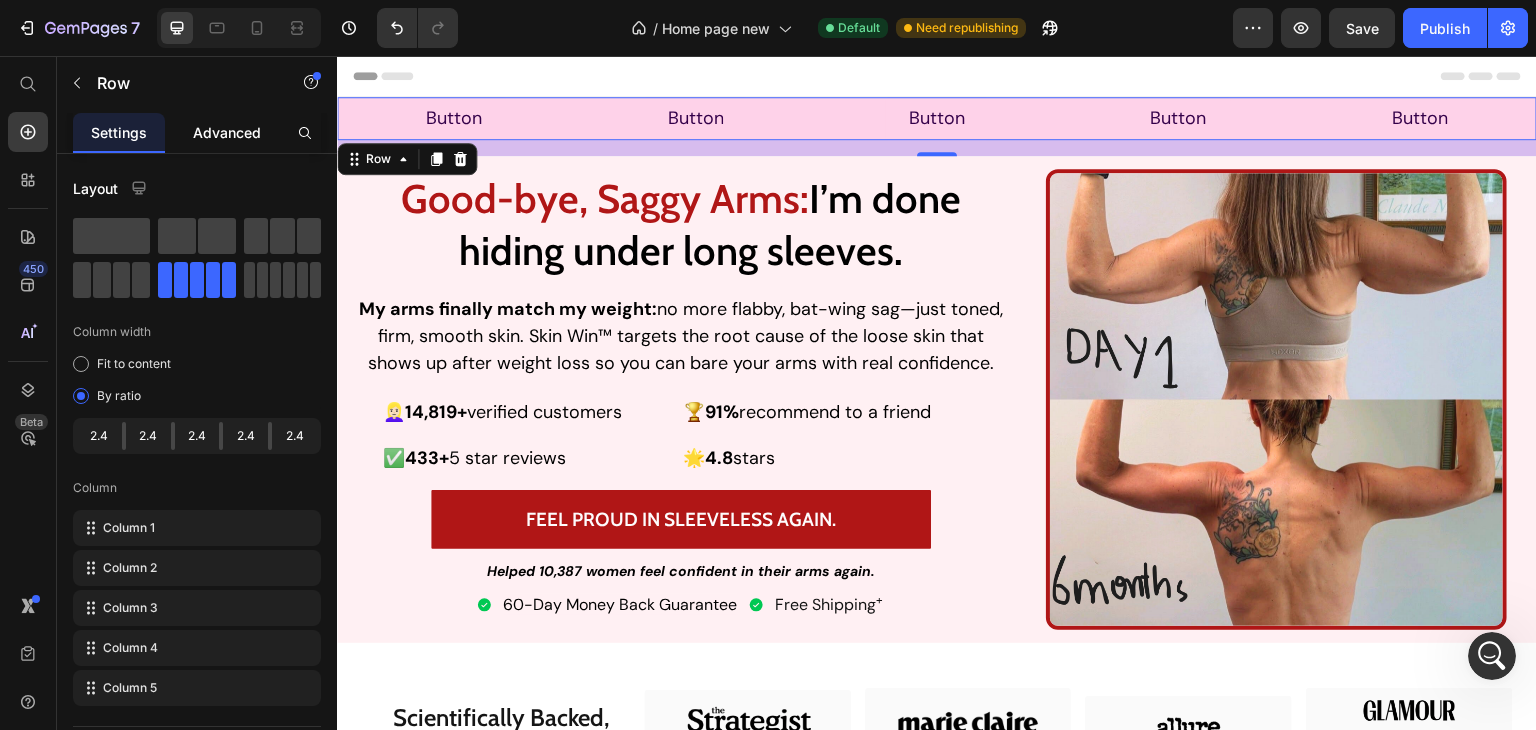 click on "Advanced" at bounding box center [227, 132] 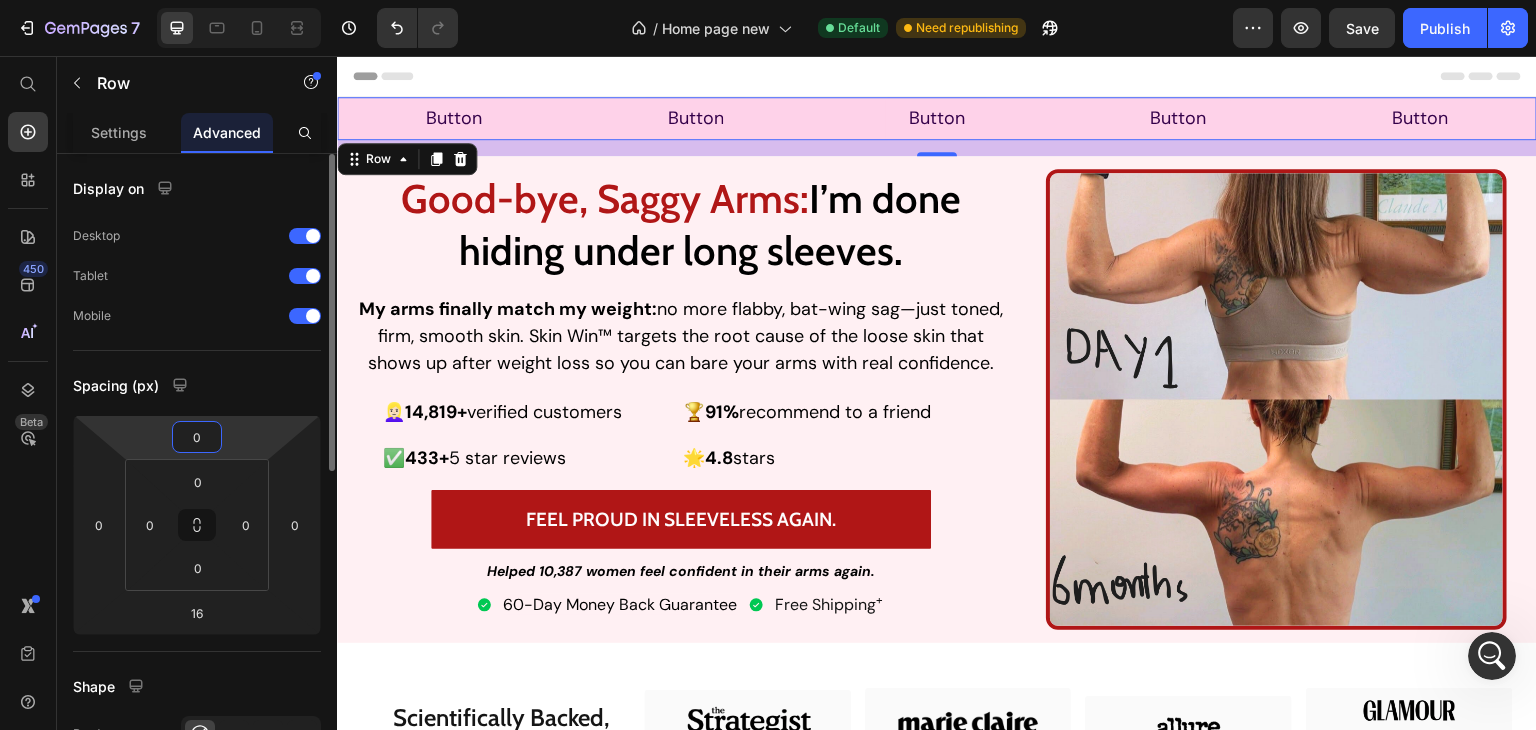 click on "0" at bounding box center (197, 437) 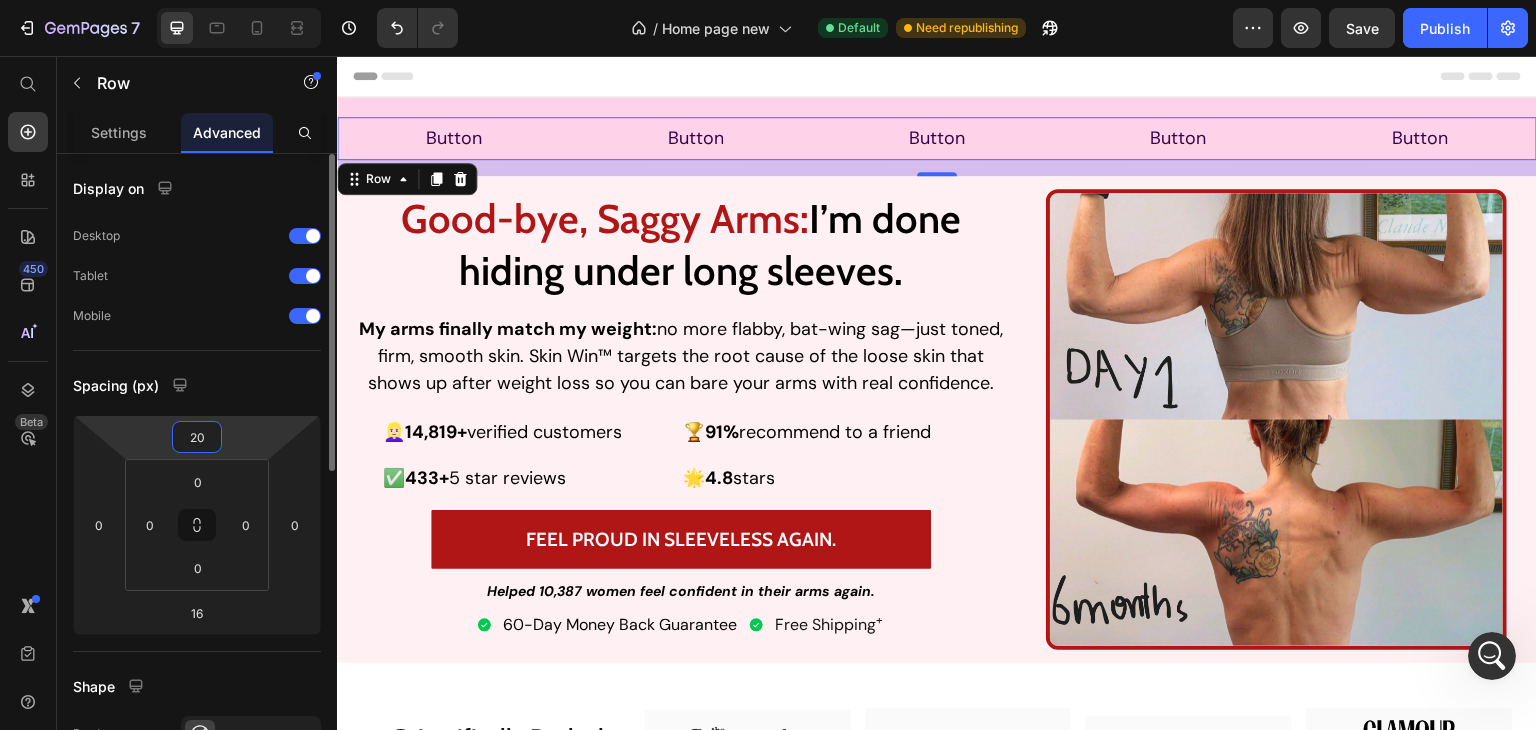 click on "20" at bounding box center [197, 437] 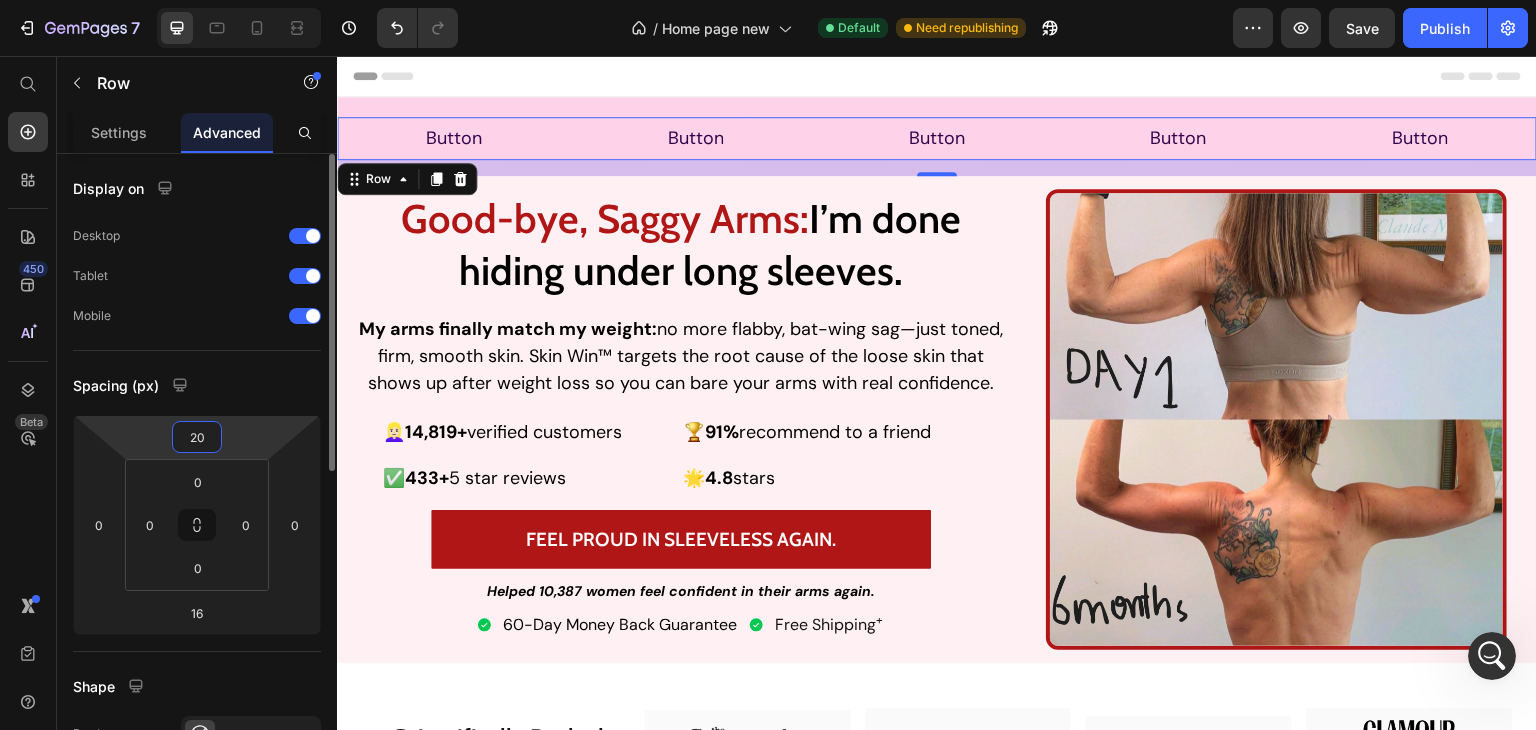 click on "20" at bounding box center [197, 437] 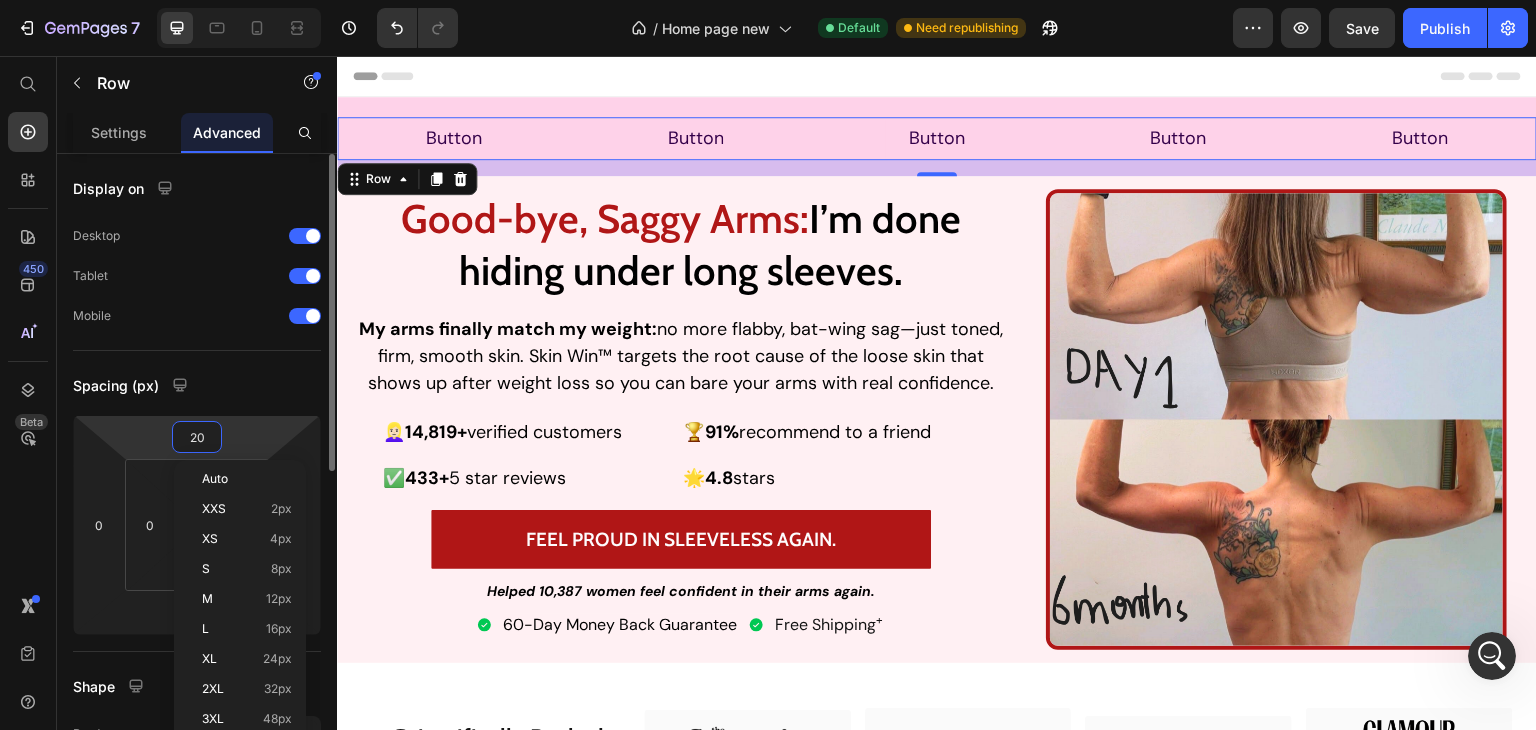 click on "20" at bounding box center [197, 437] 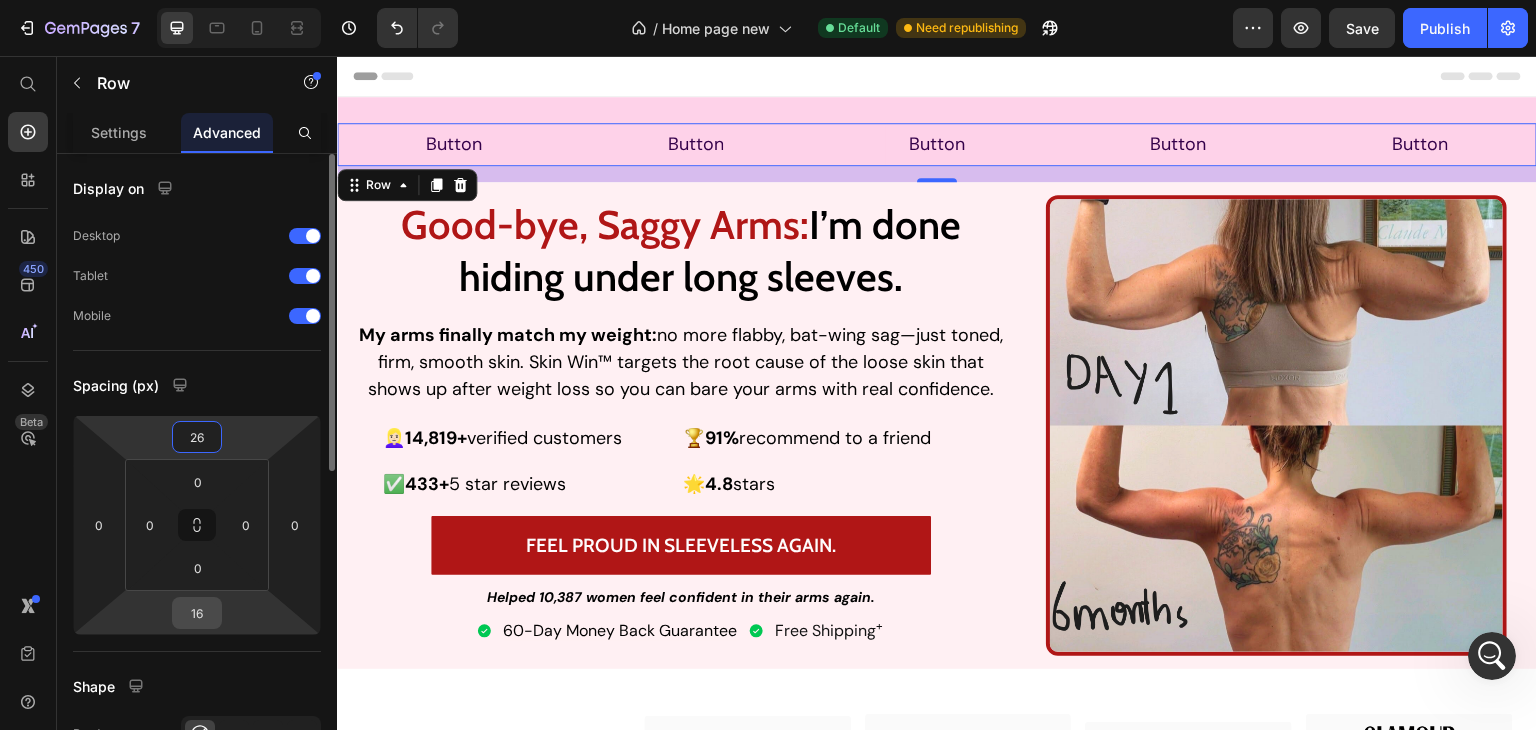type on "26" 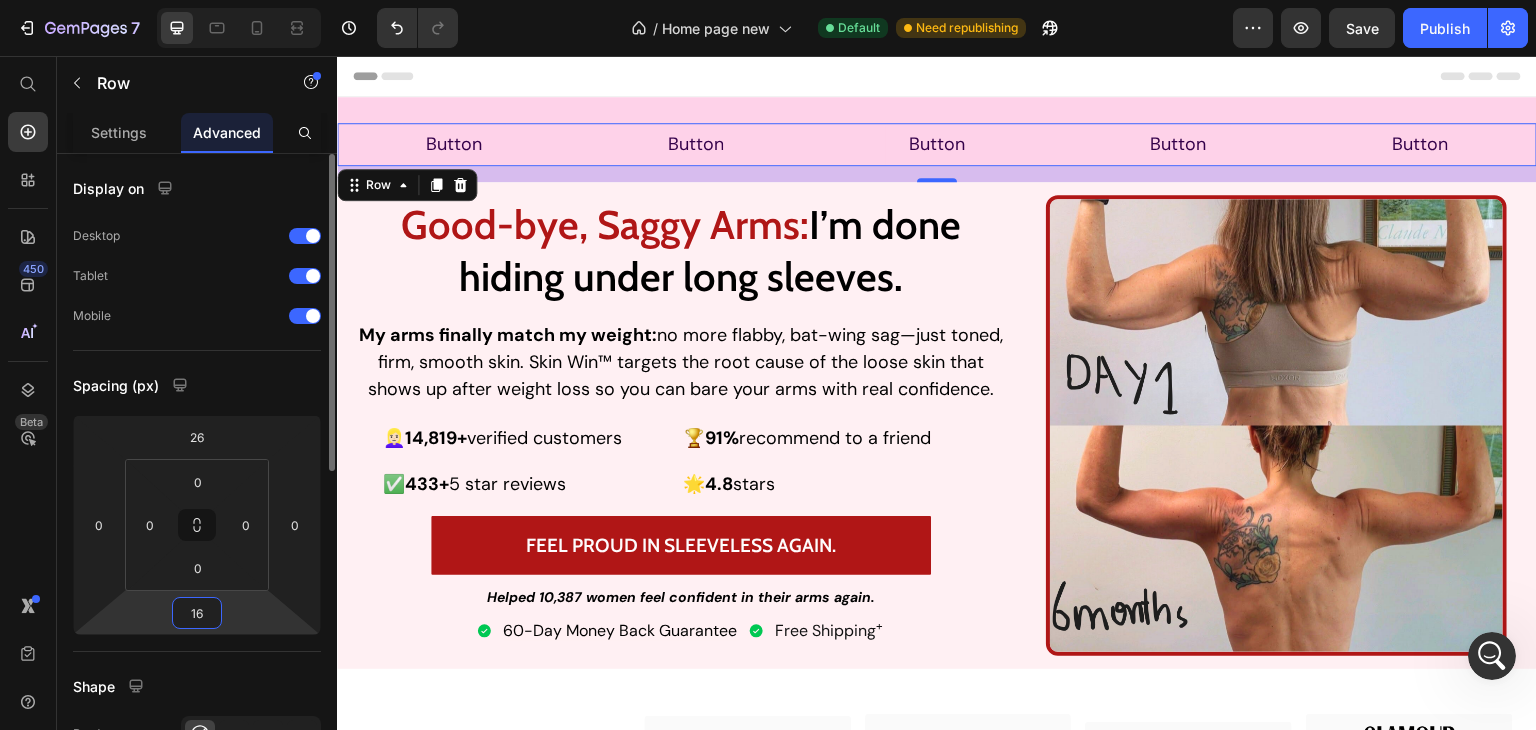 click on "16" at bounding box center [197, 613] 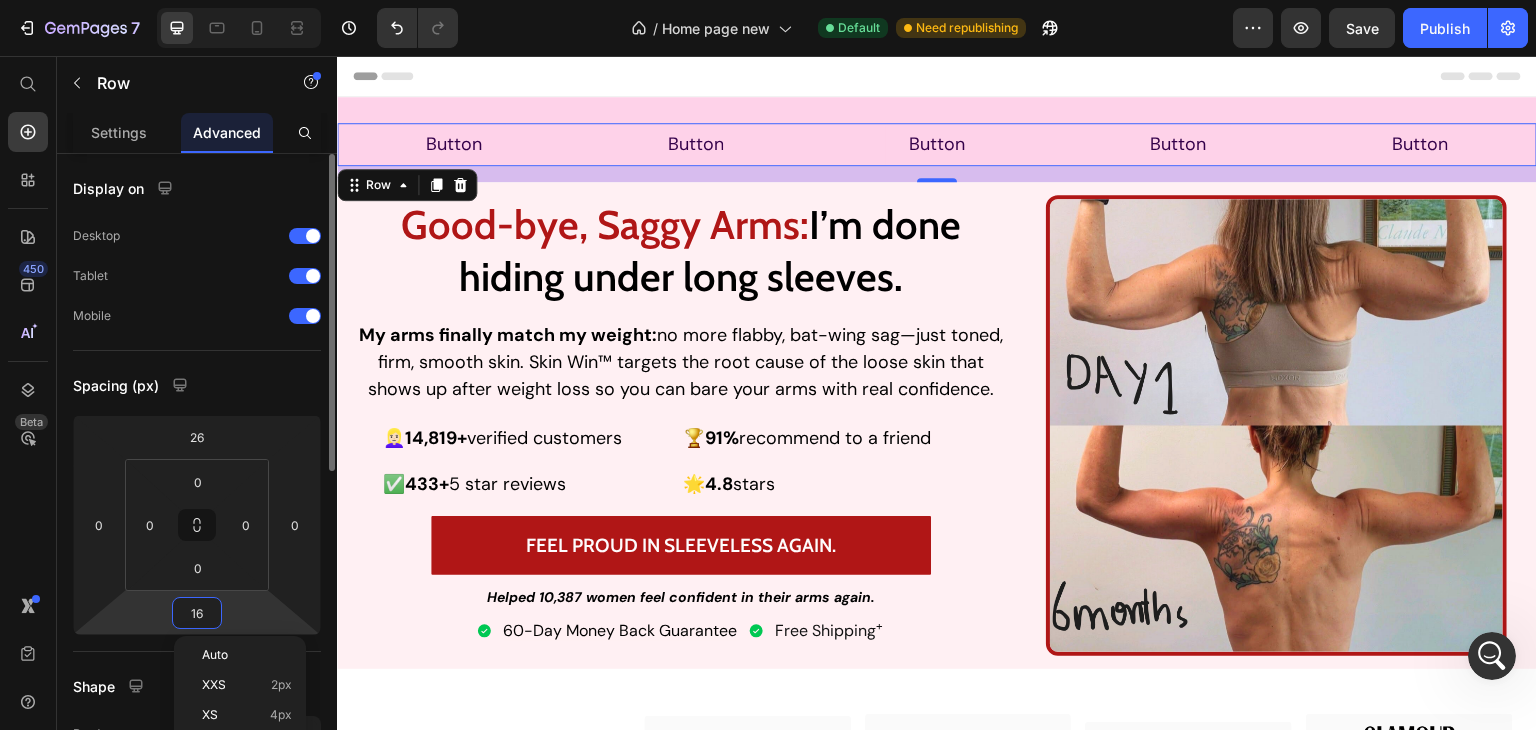 click on "16" at bounding box center [197, 613] 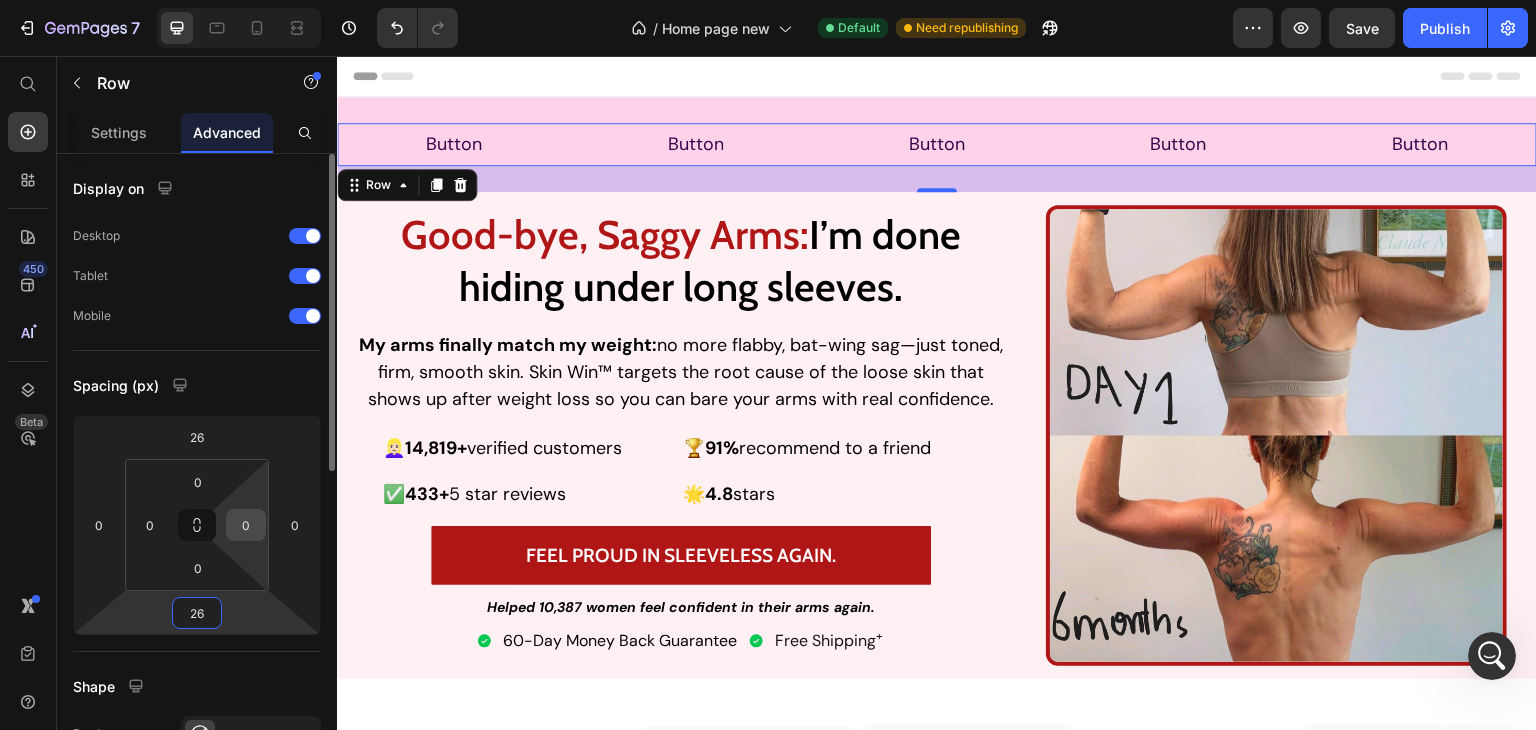 type on "26" 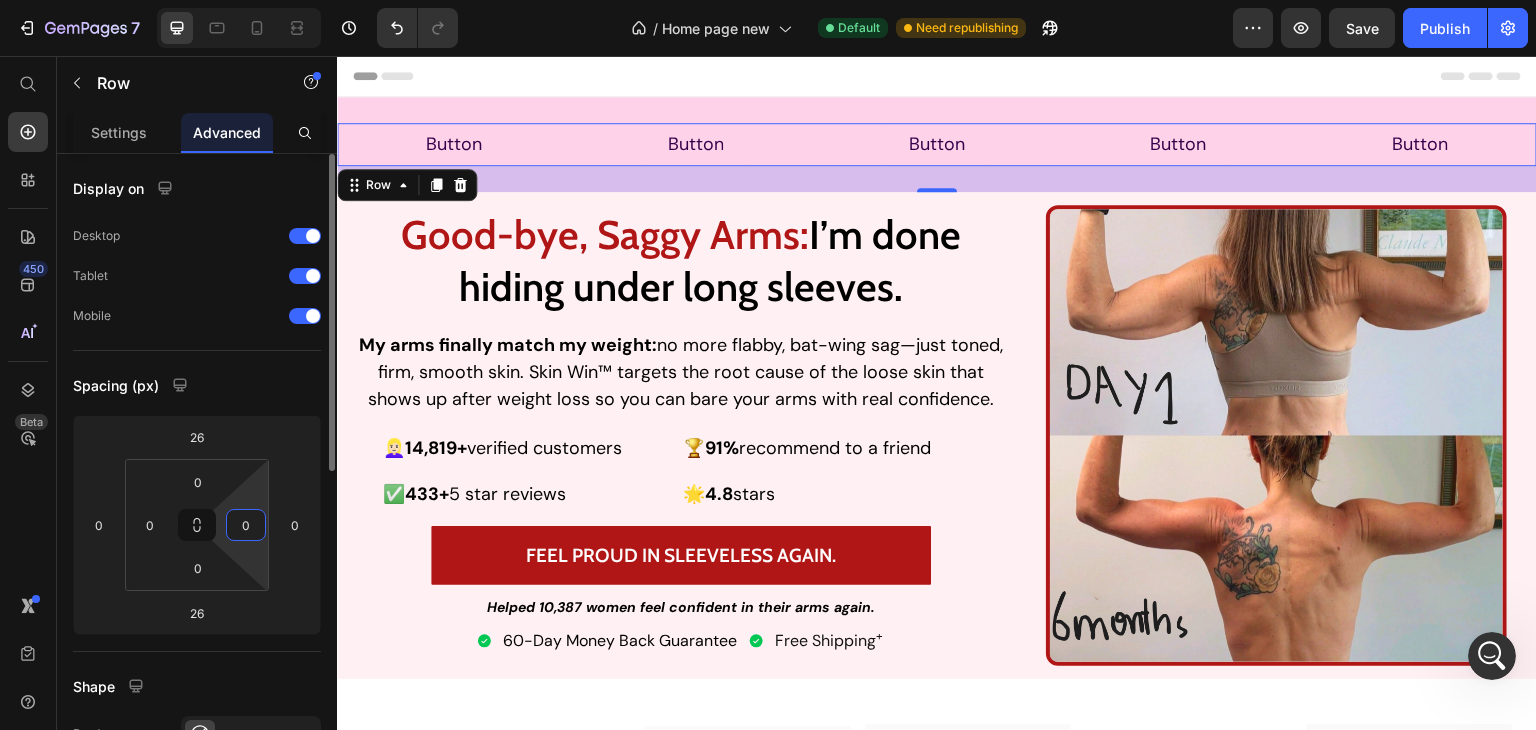 click on "0" at bounding box center (246, 525) 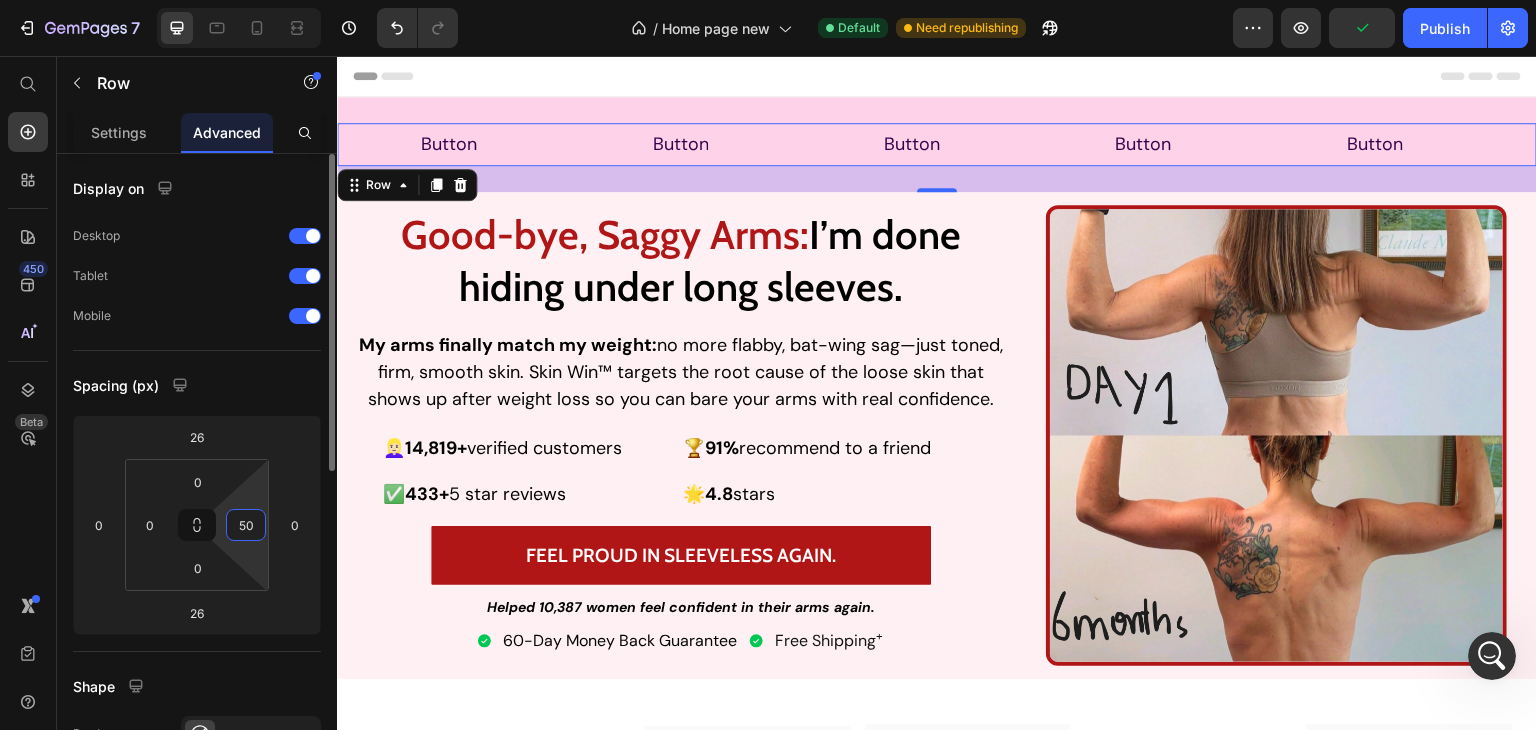 type on "5" 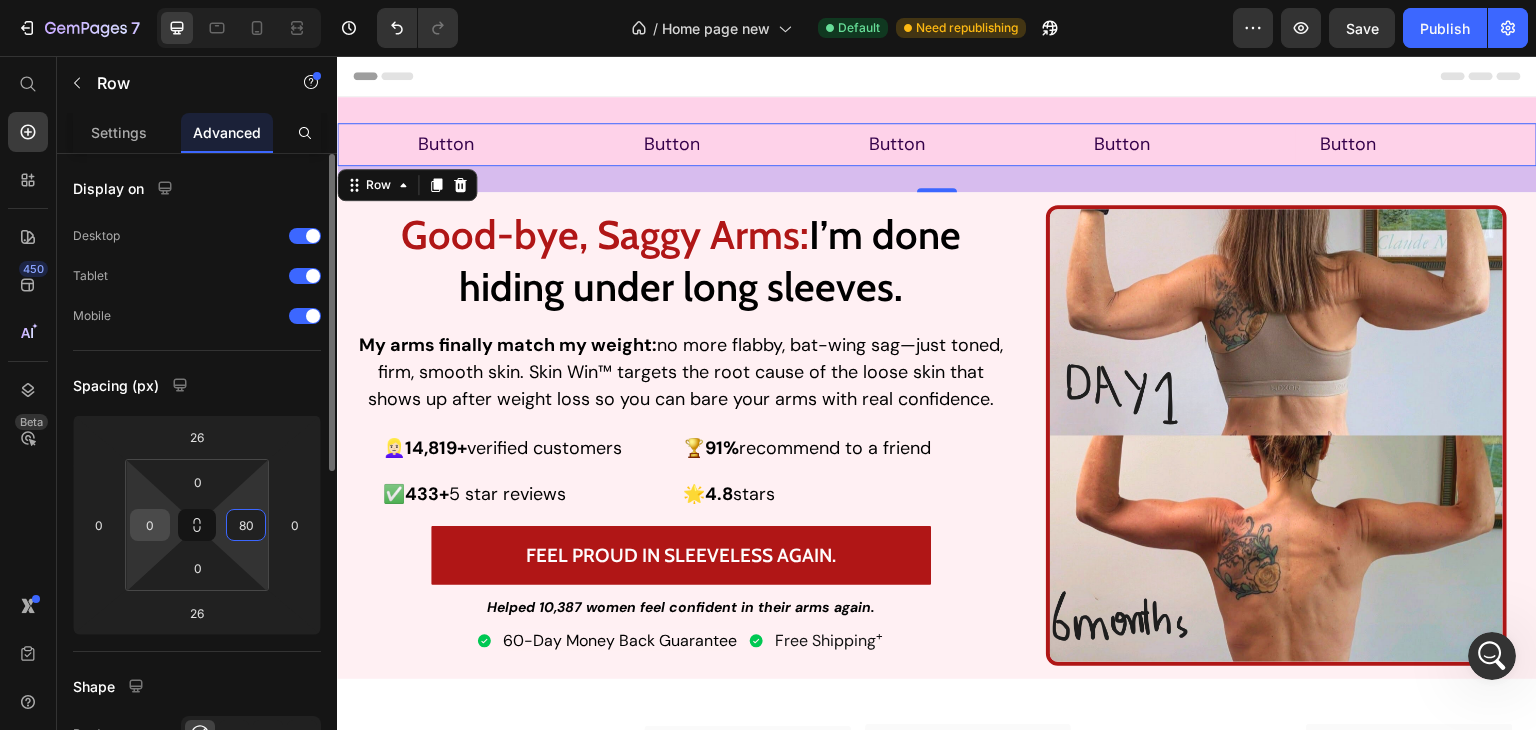 type on "80" 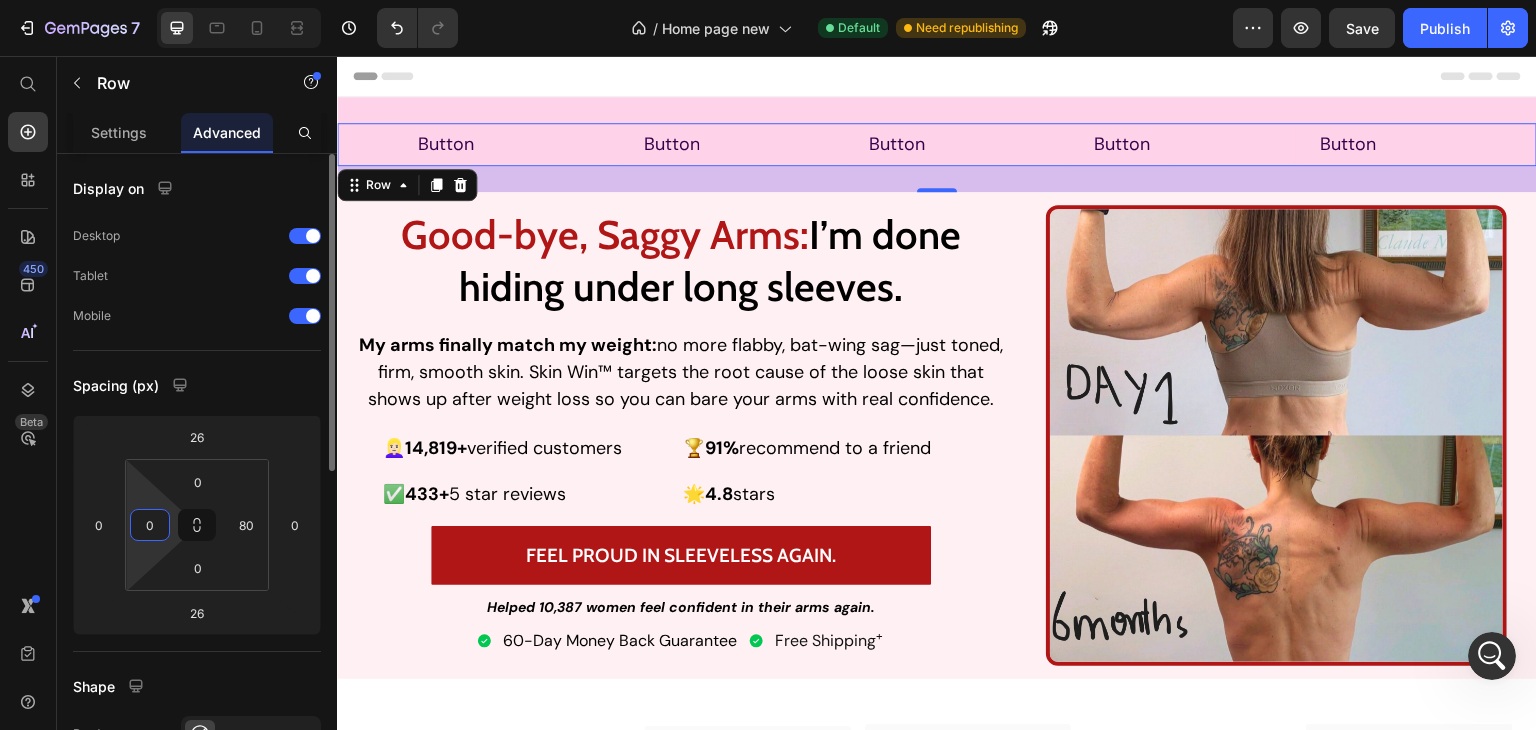 click on "0" at bounding box center (150, 525) 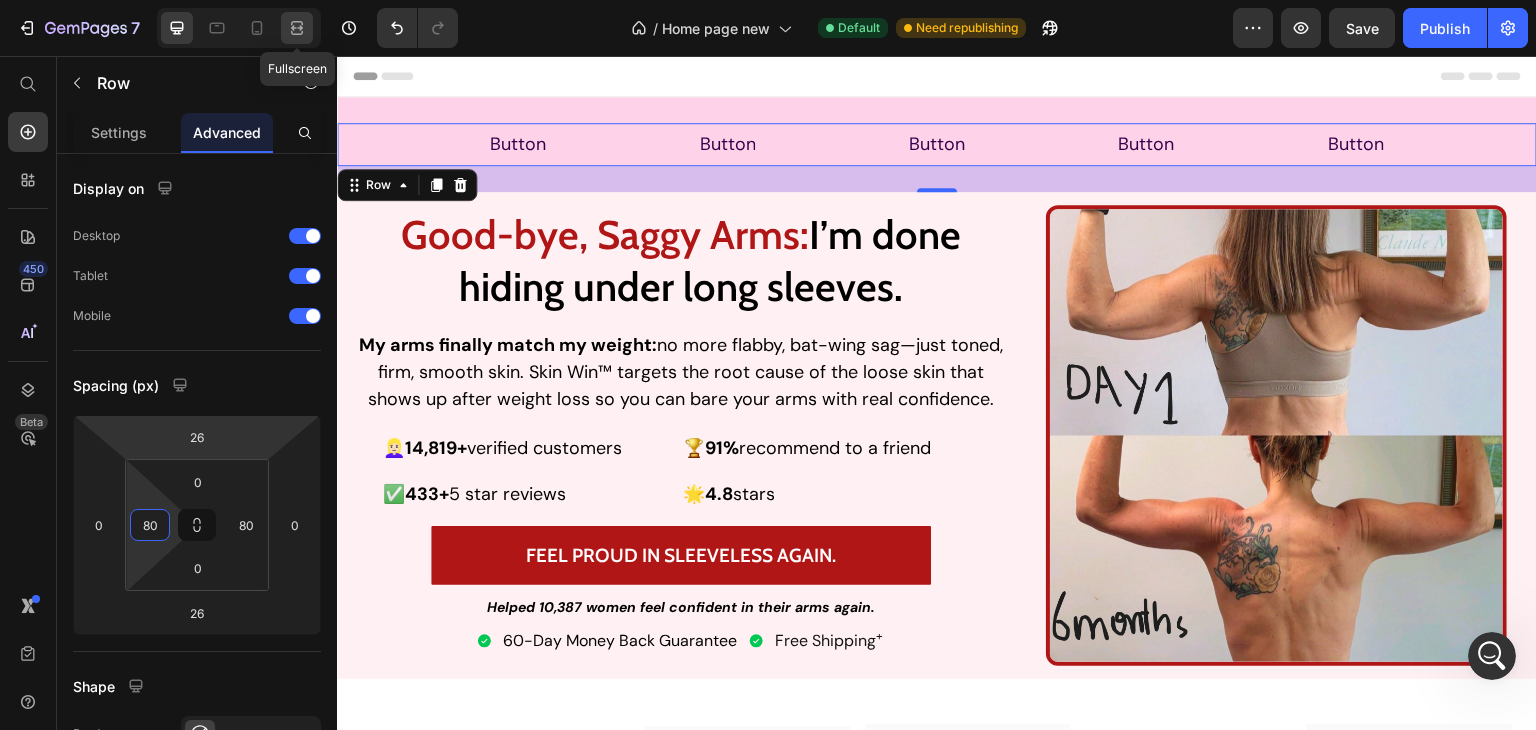 type on "80" 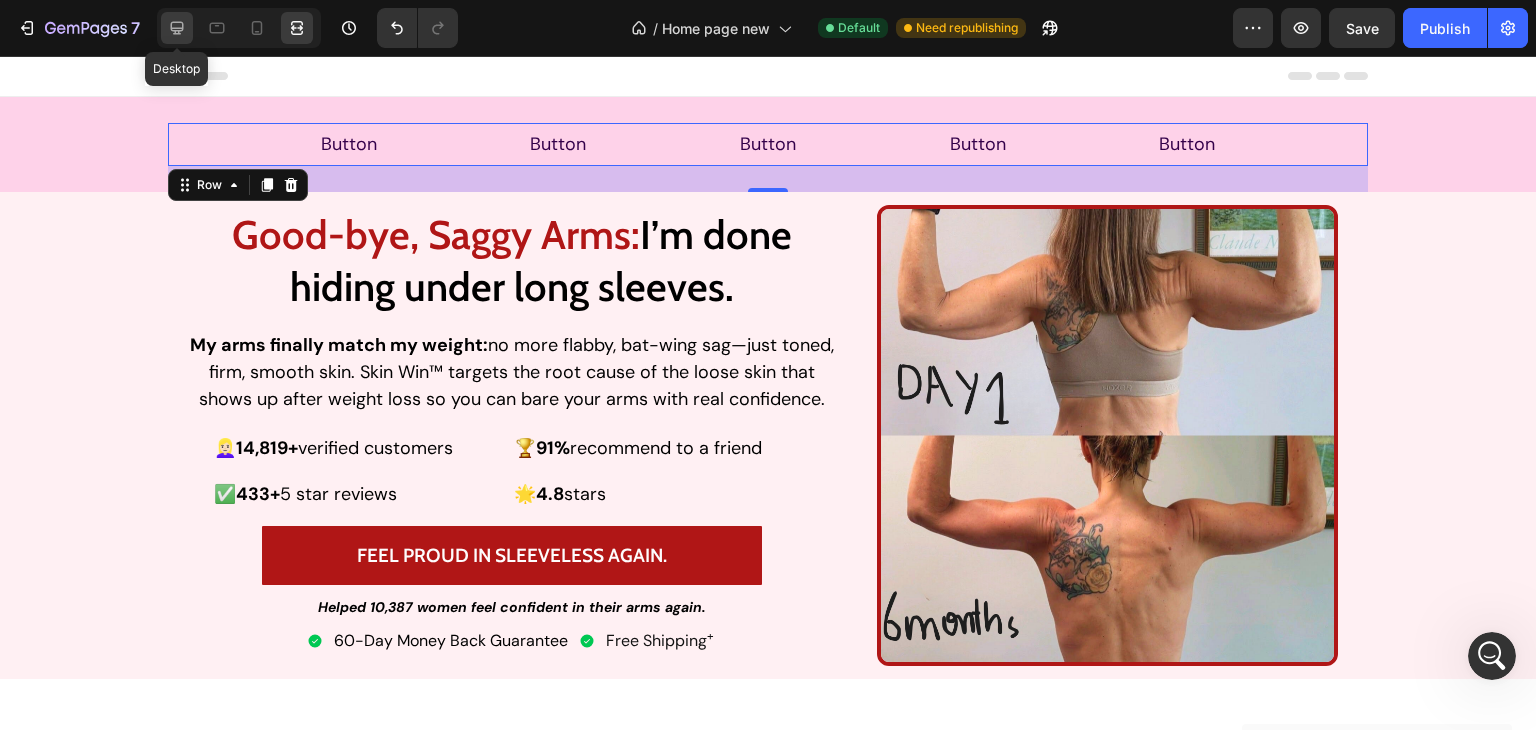 click 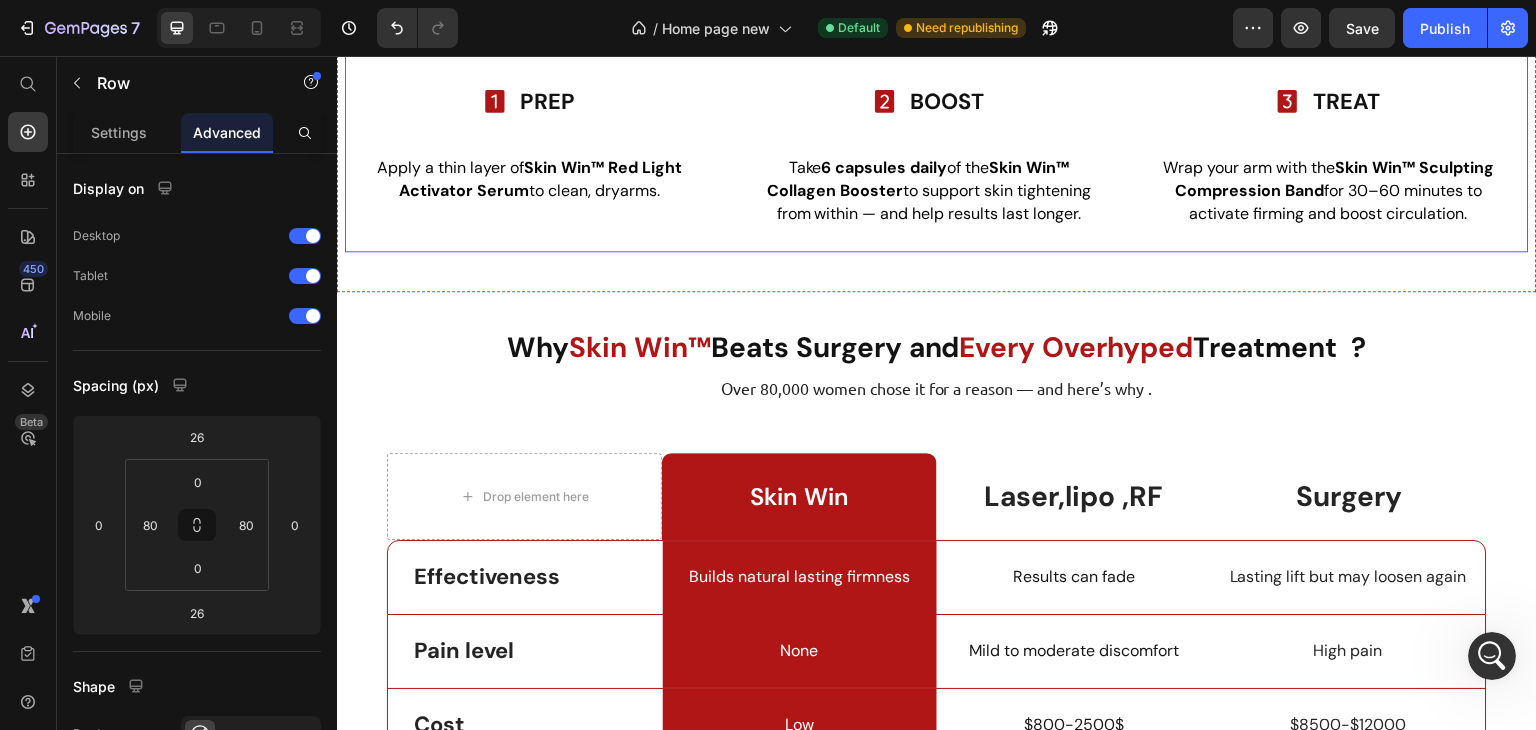 scroll, scrollTop: 10254, scrollLeft: 0, axis: vertical 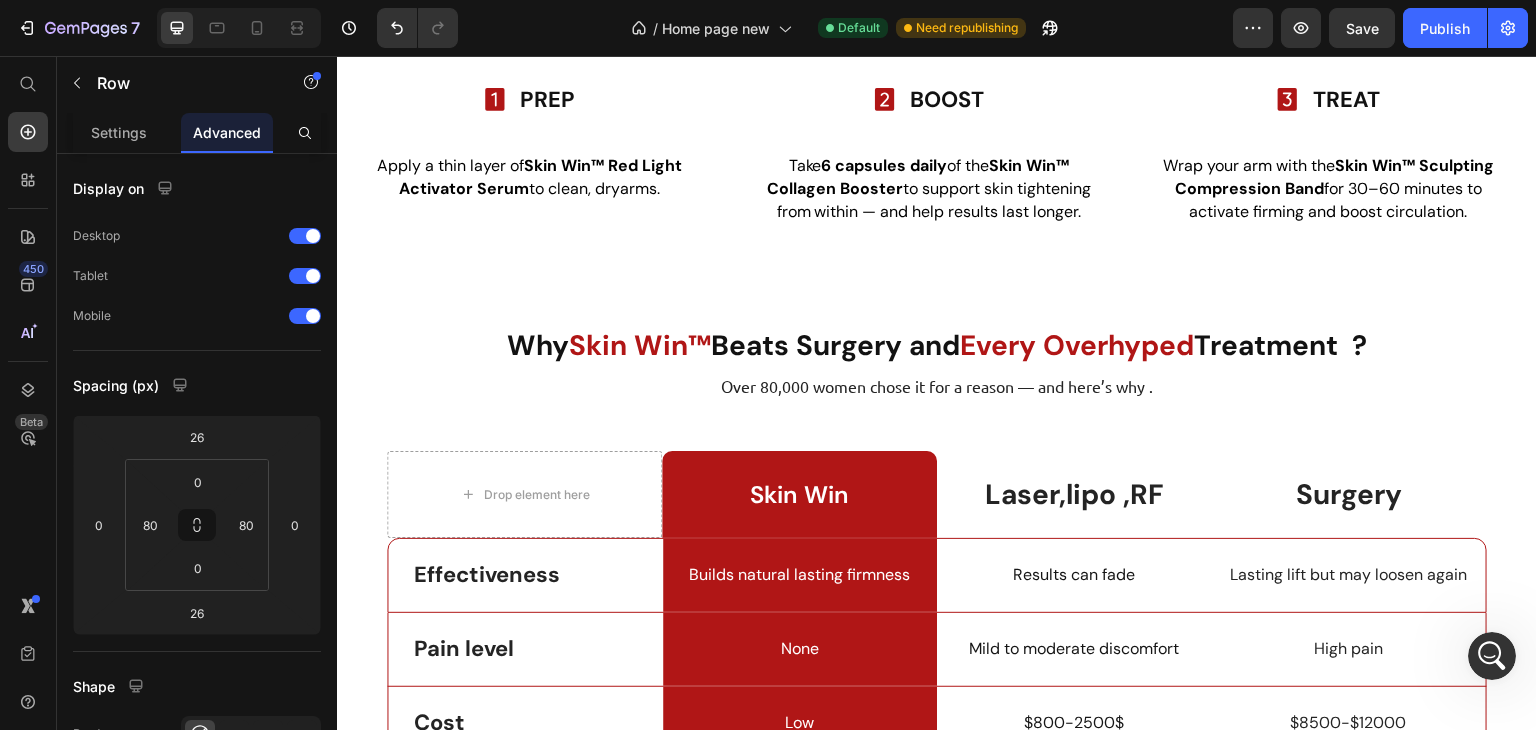 click 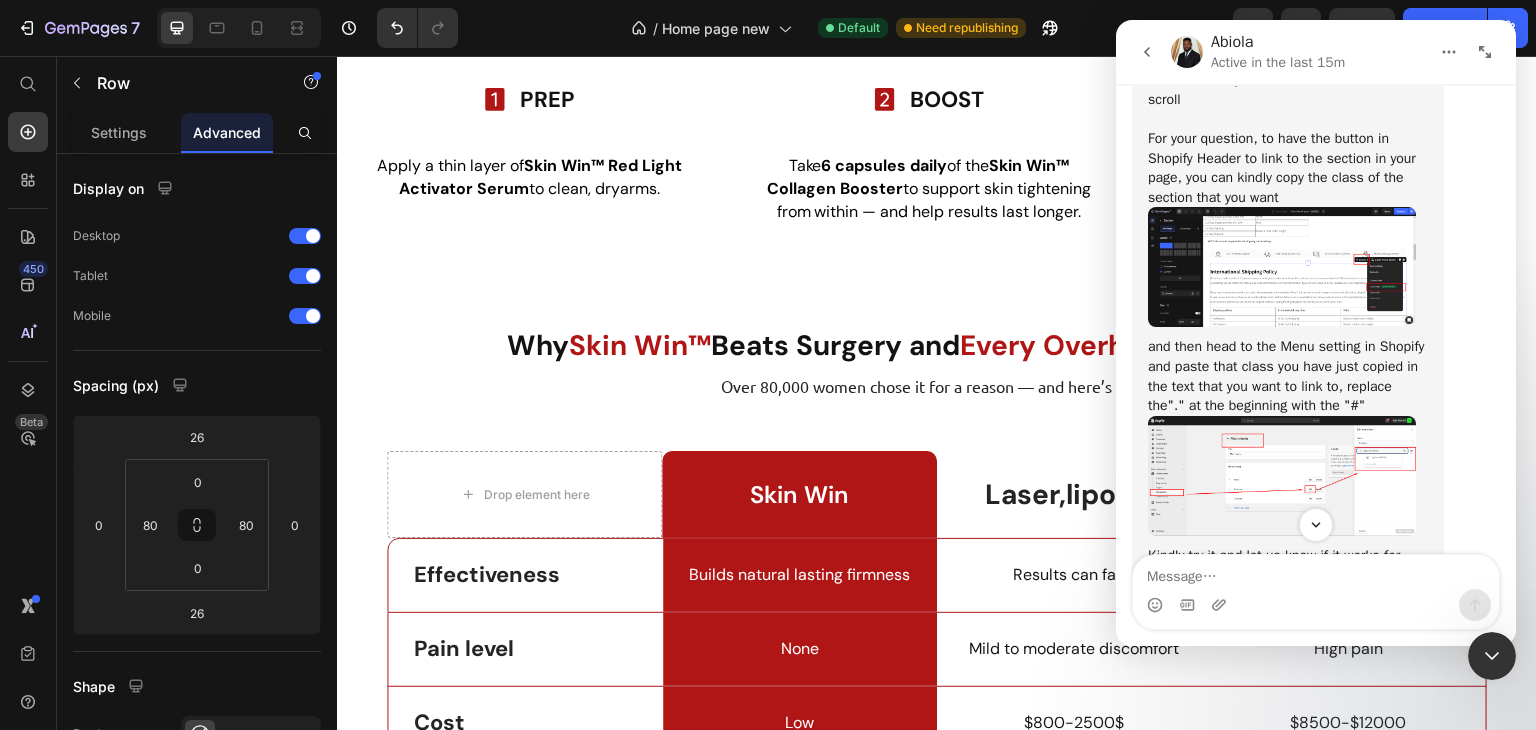 scroll, scrollTop: 2600, scrollLeft: 0, axis: vertical 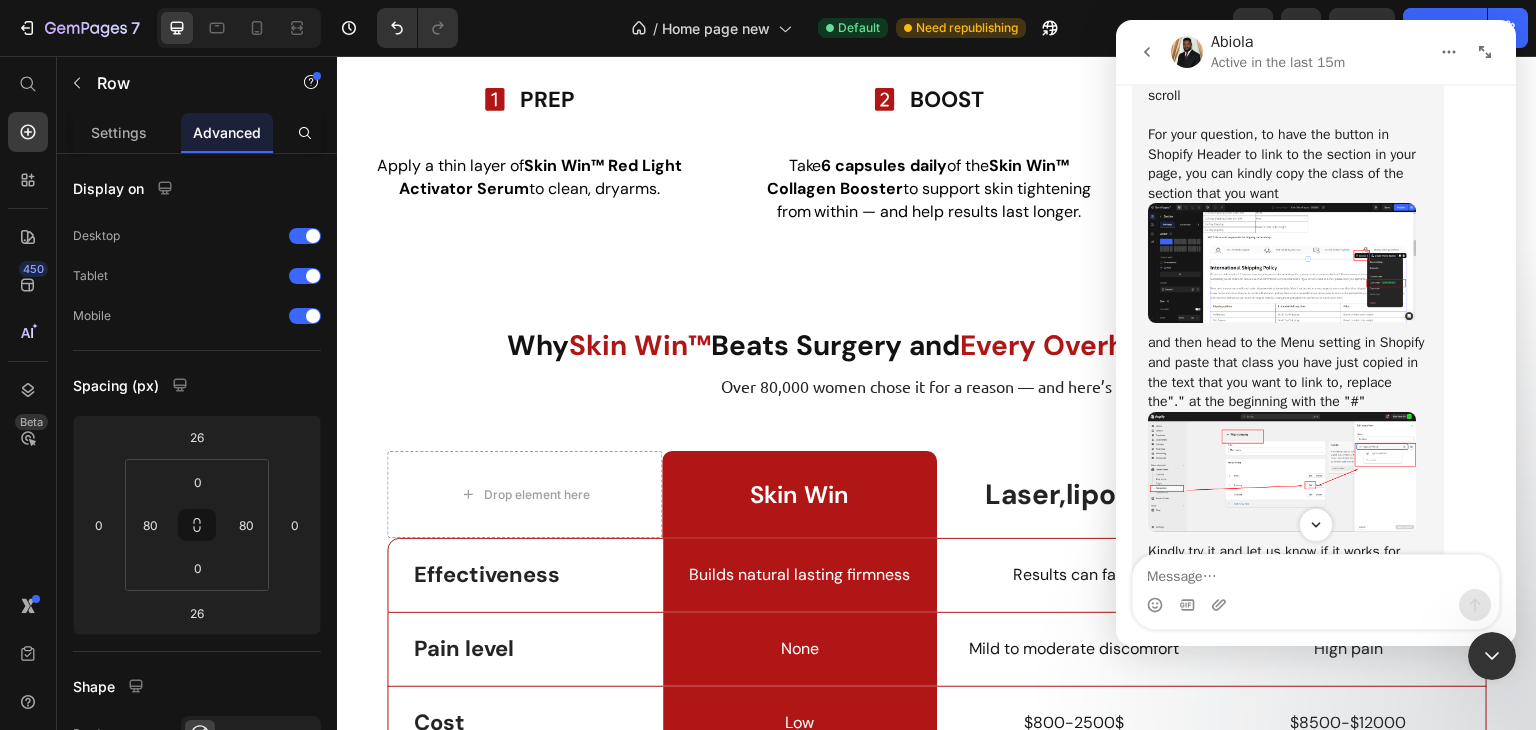 click at bounding box center (1282, 472) 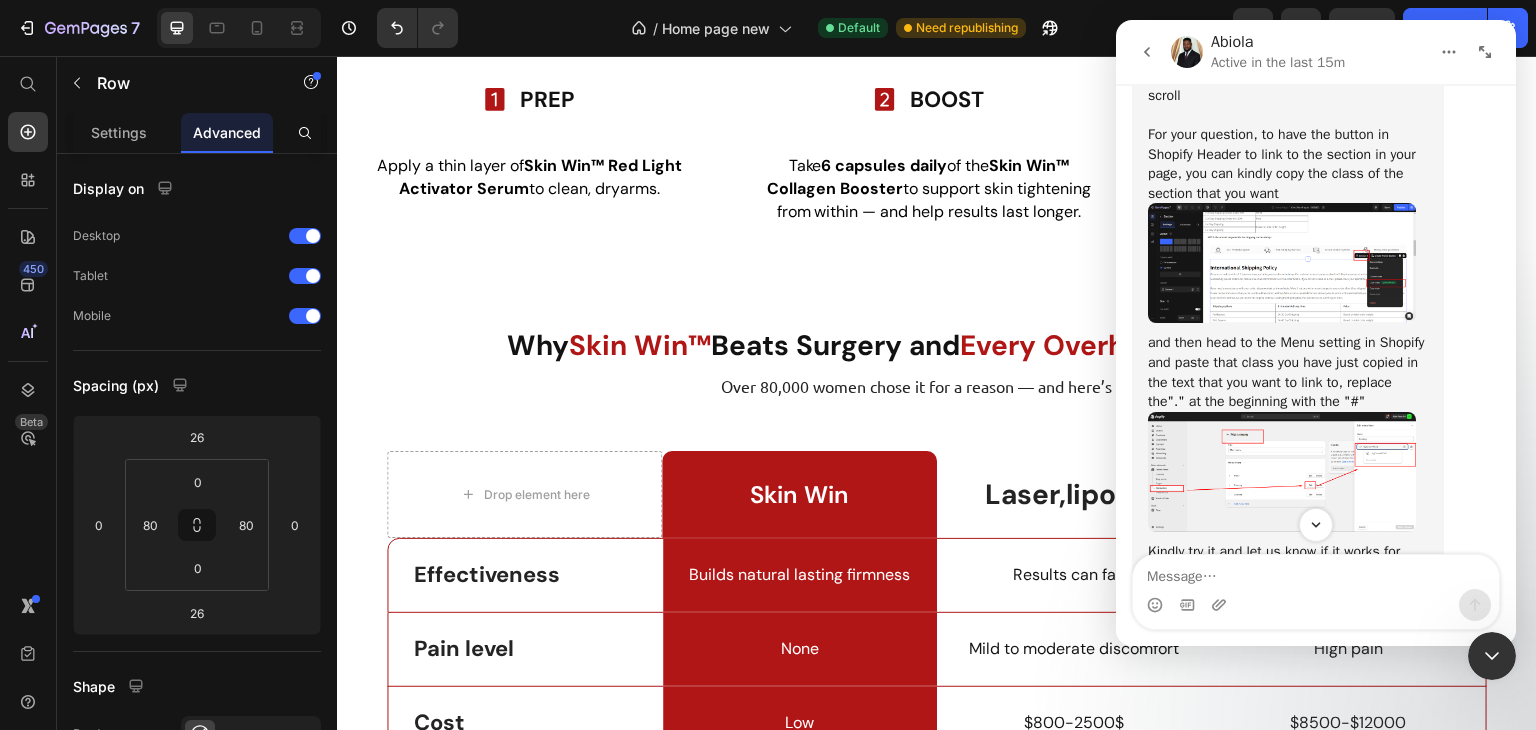 scroll, scrollTop: 0, scrollLeft: 0, axis: both 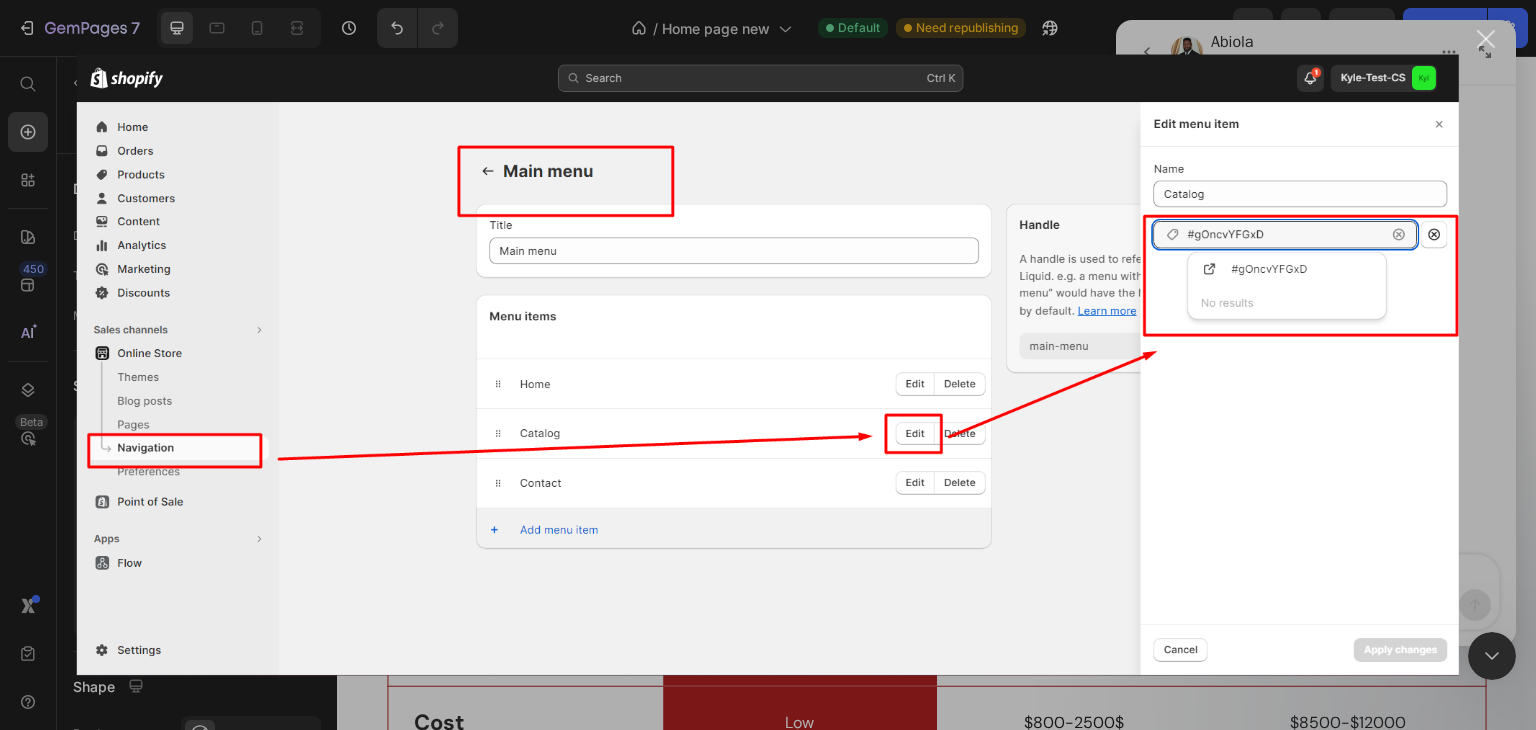 click at bounding box center (1486, 39) 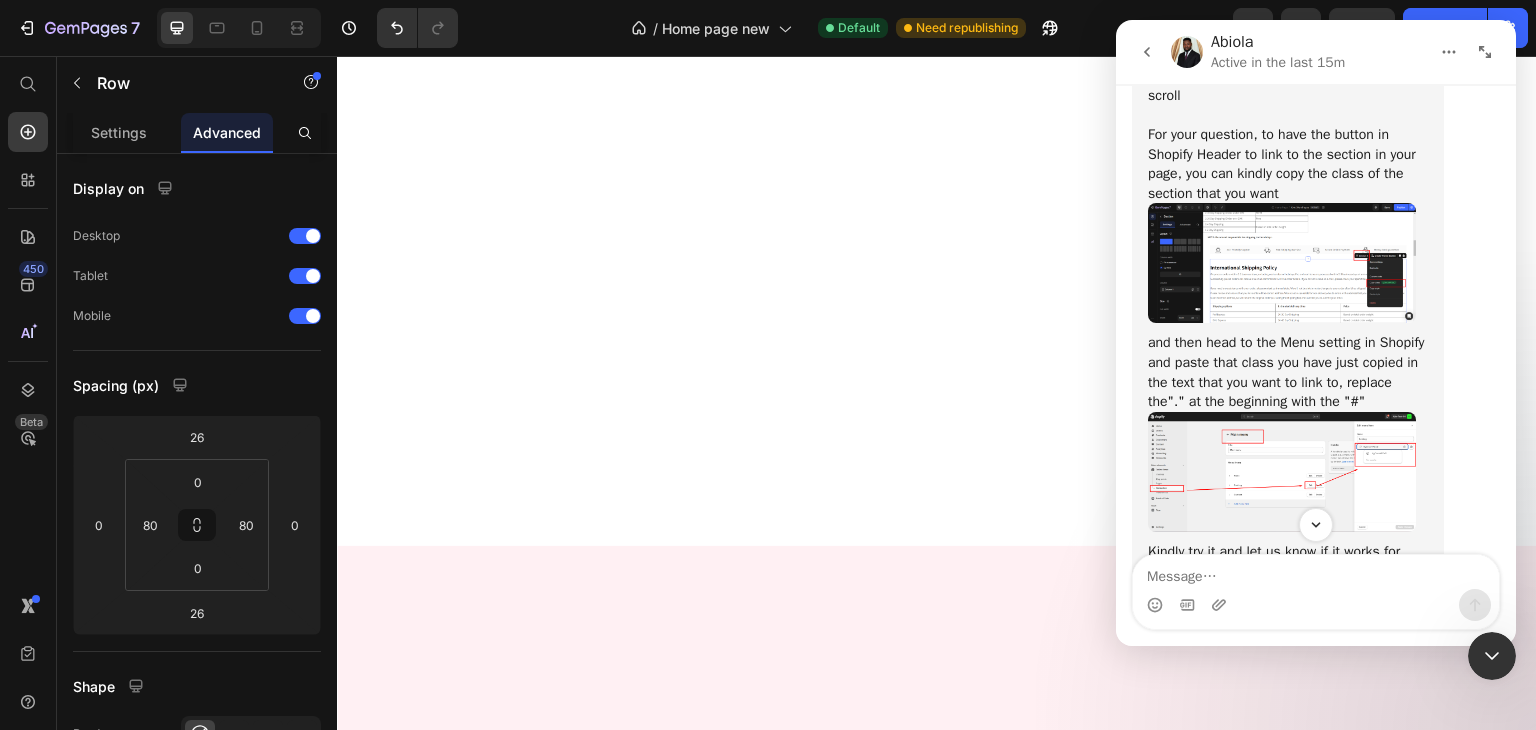 scroll, scrollTop: 0, scrollLeft: 0, axis: both 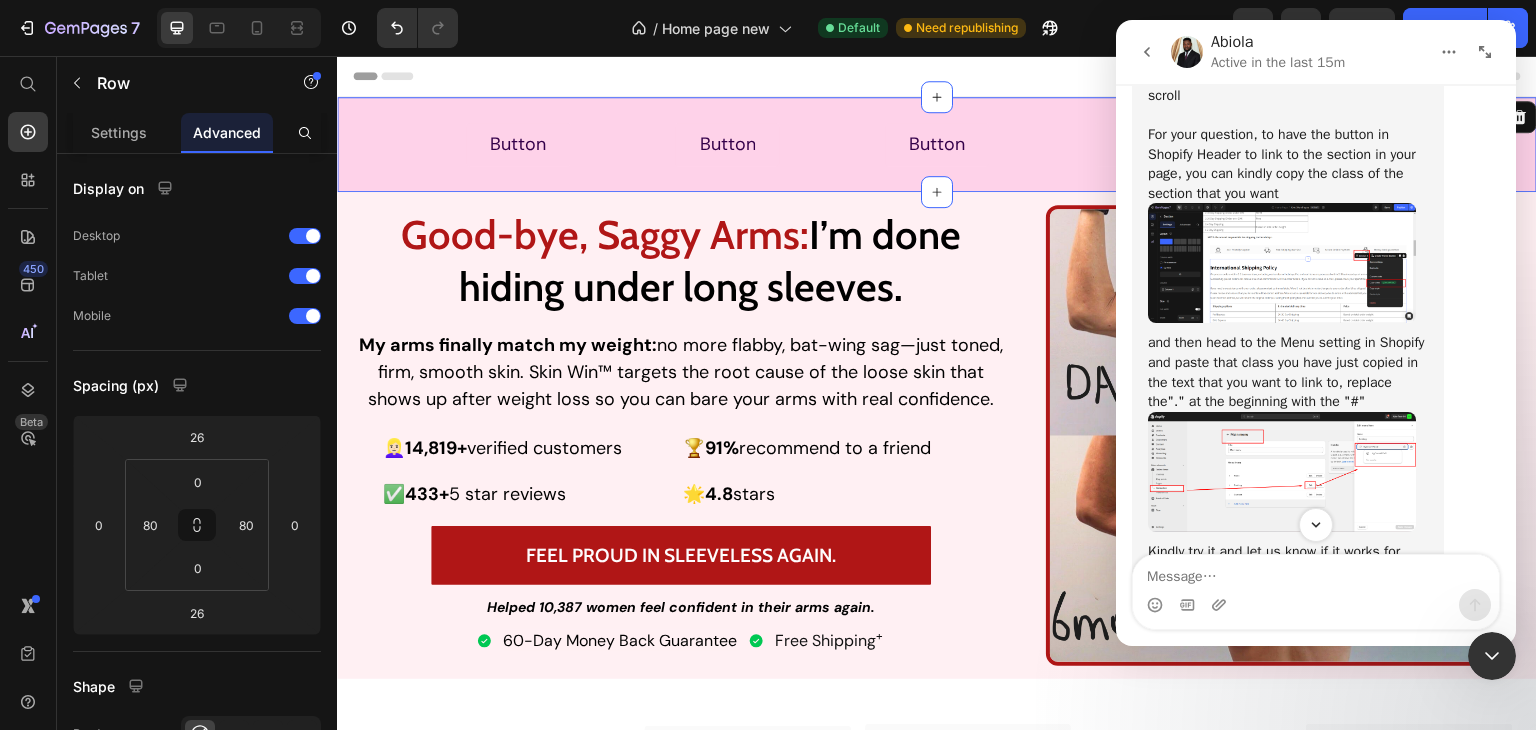 click on "Button Button Button Button Button Button Button Button Button Button Row" at bounding box center (937, 144) 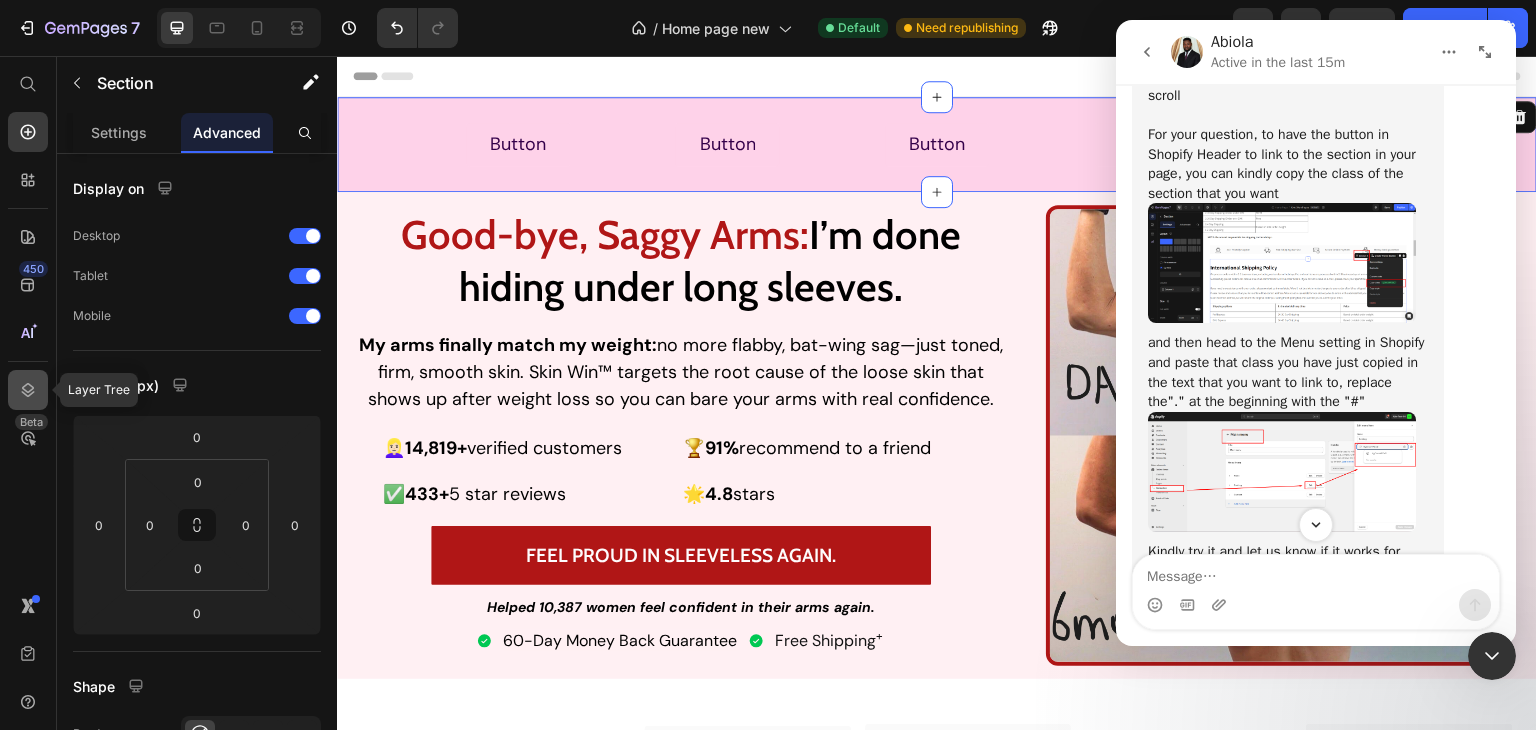click 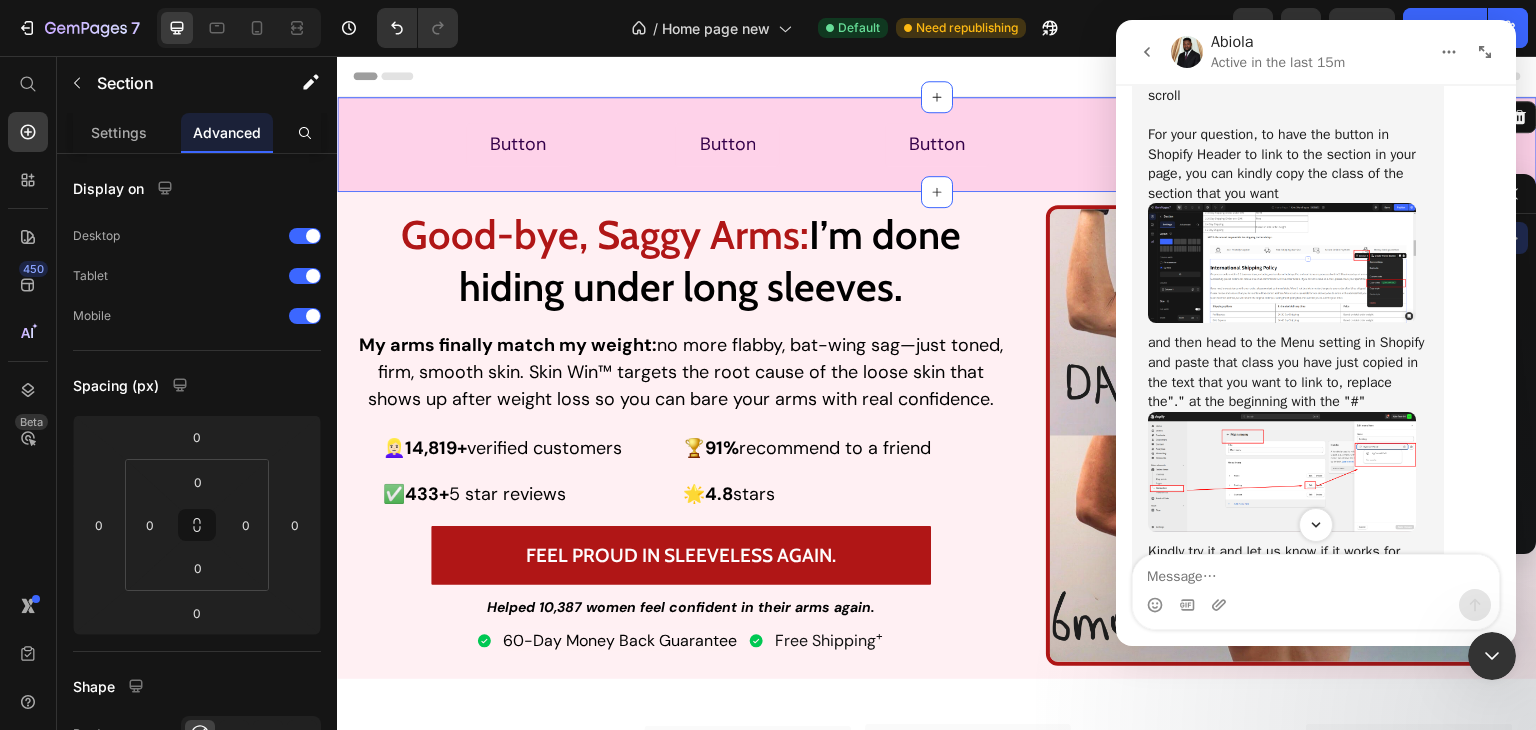 click at bounding box center [1492, 656] 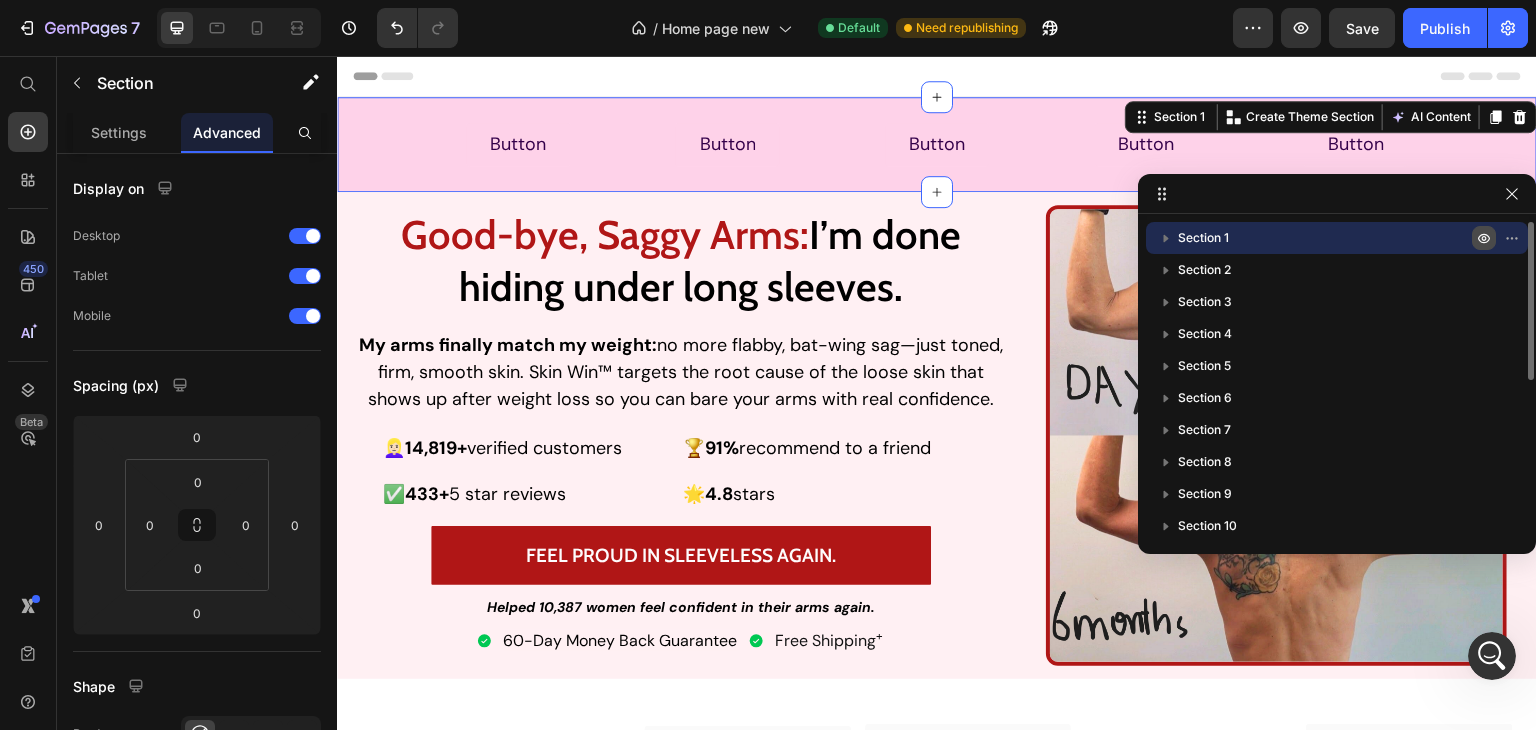 click at bounding box center [1484, 238] 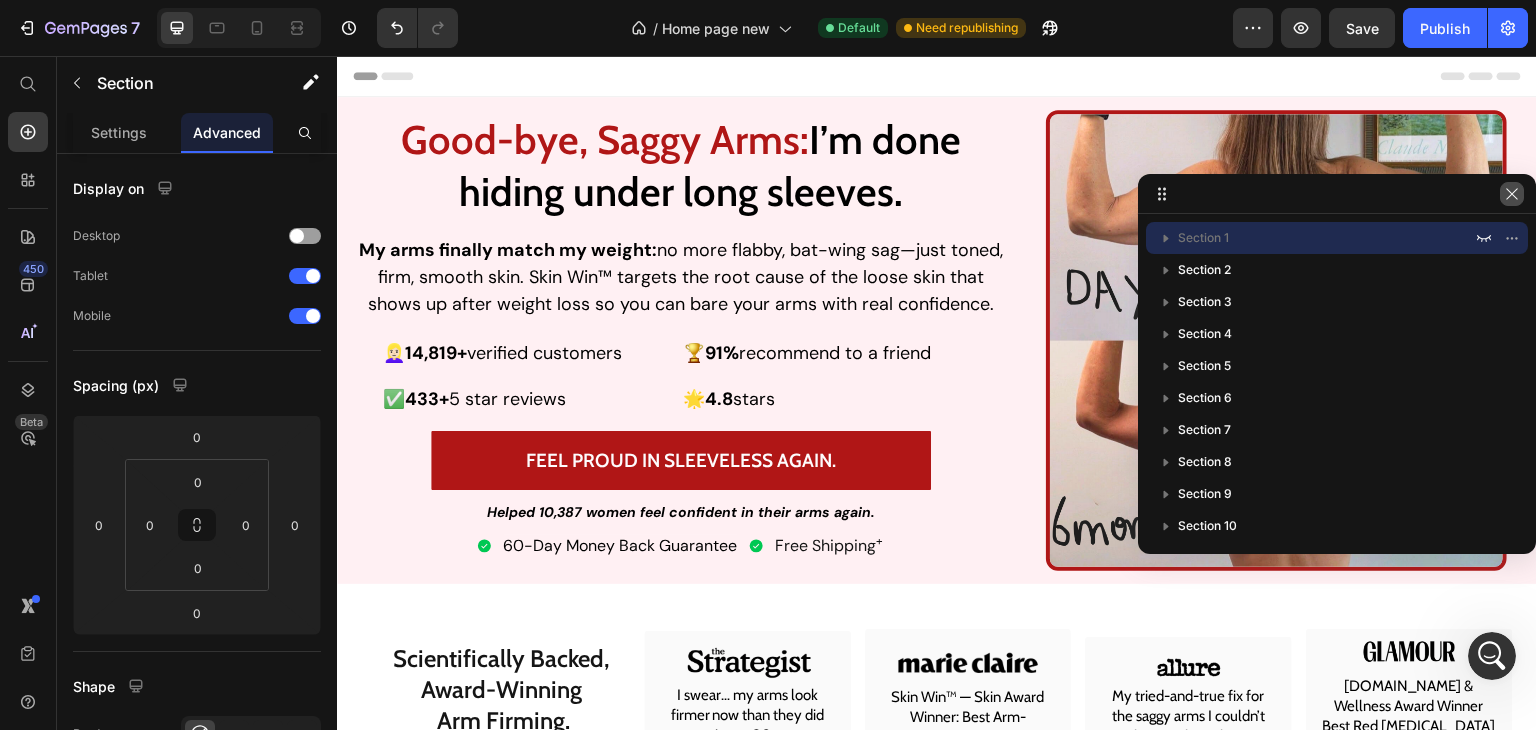 click 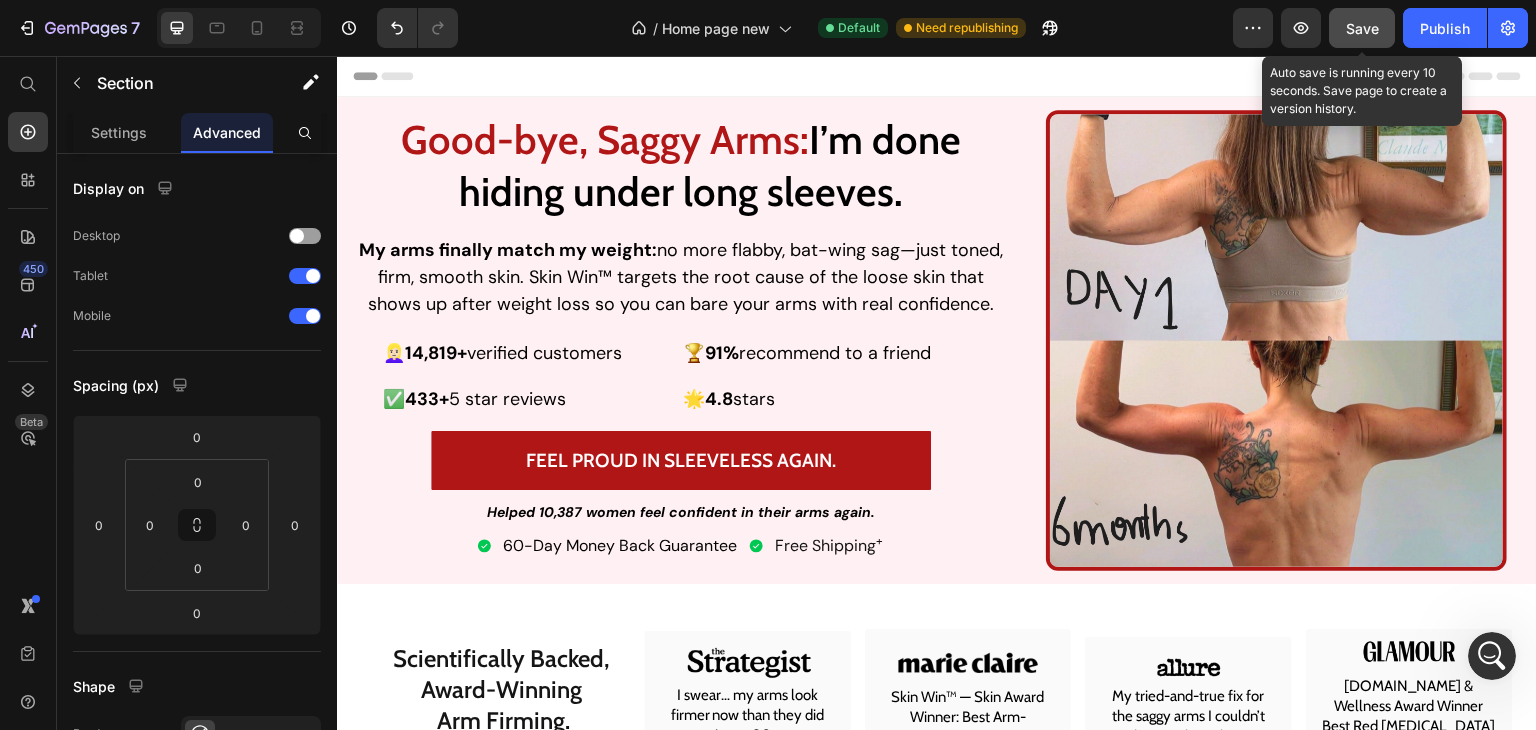 click on "Save" 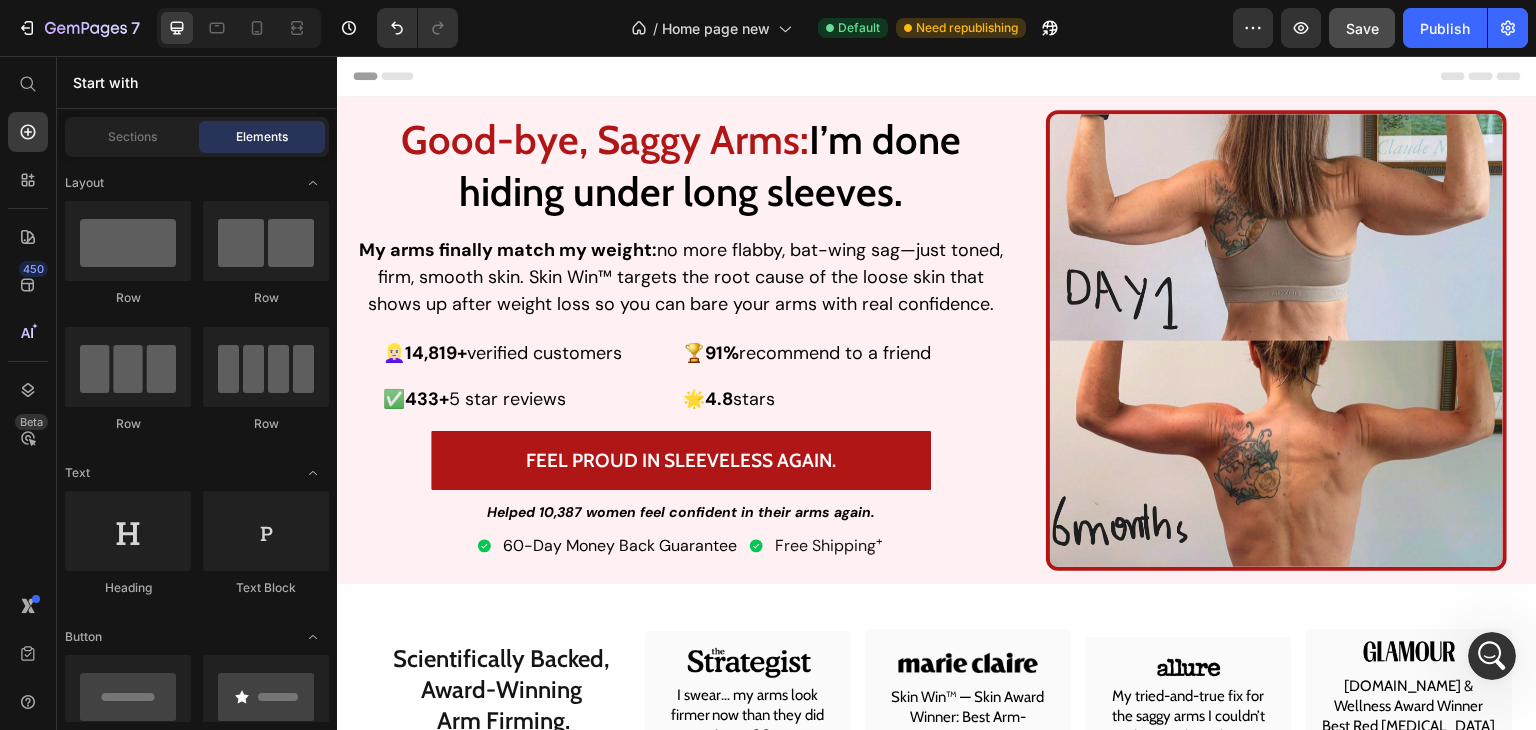 click on "Header" at bounding box center [394, 76] 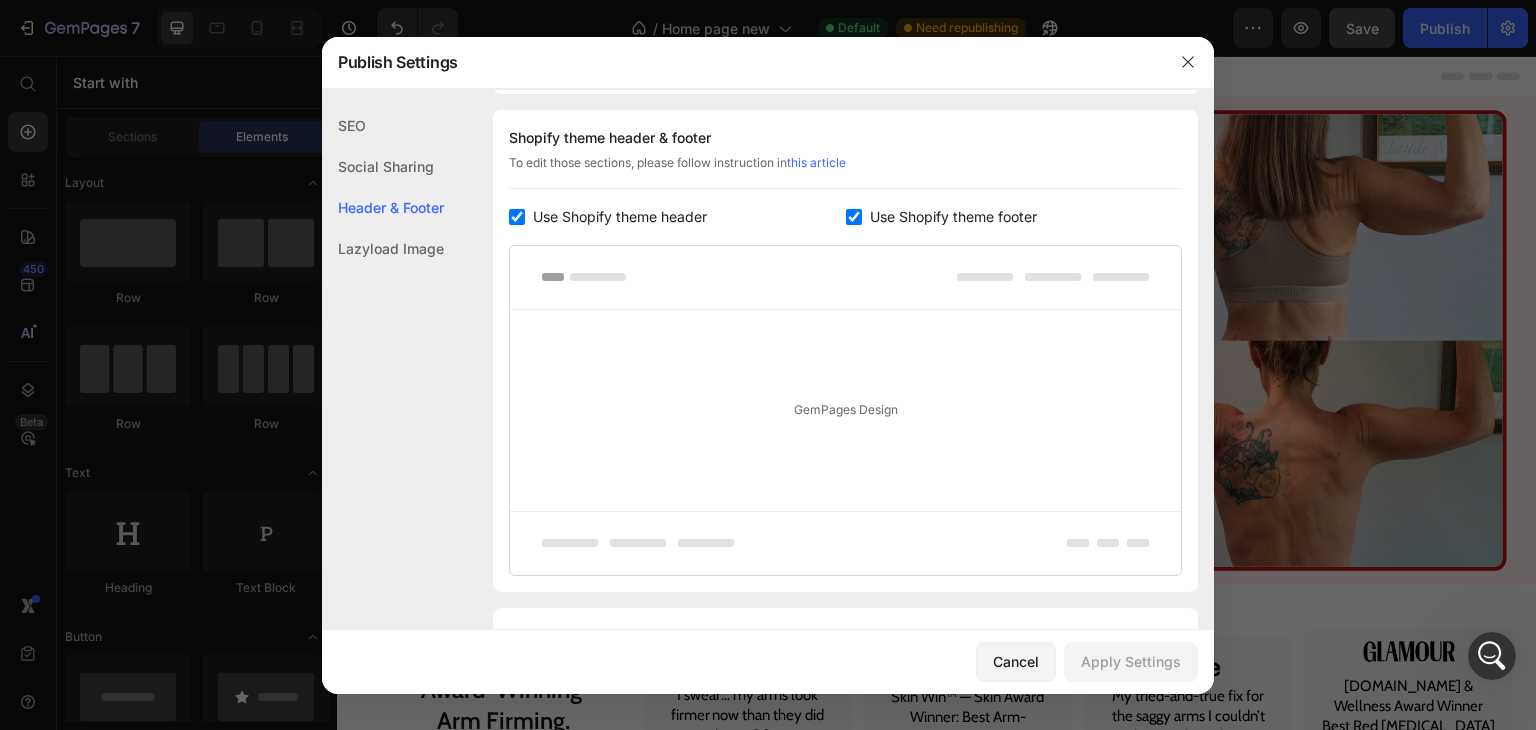 scroll, scrollTop: 270, scrollLeft: 0, axis: vertical 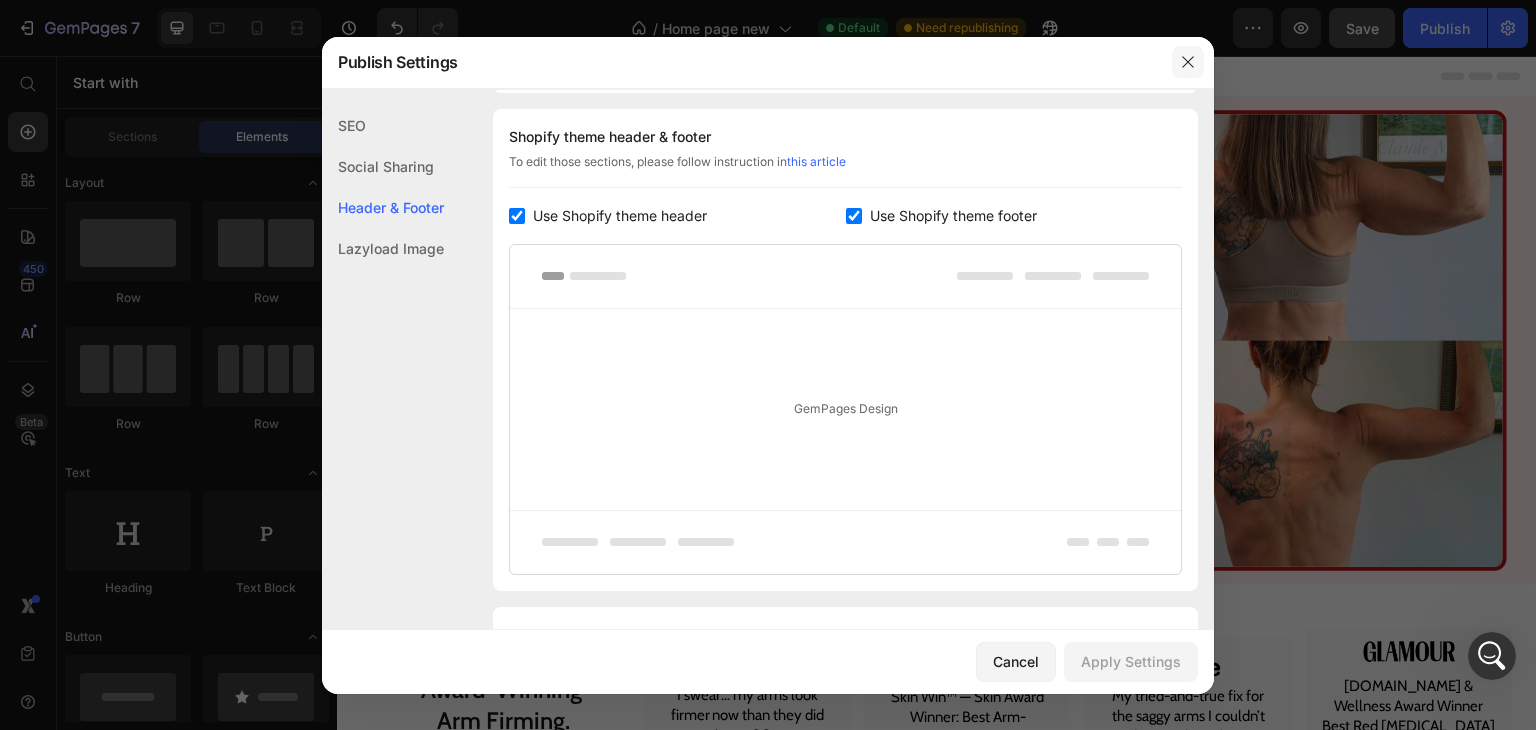 click at bounding box center [1188, 62] 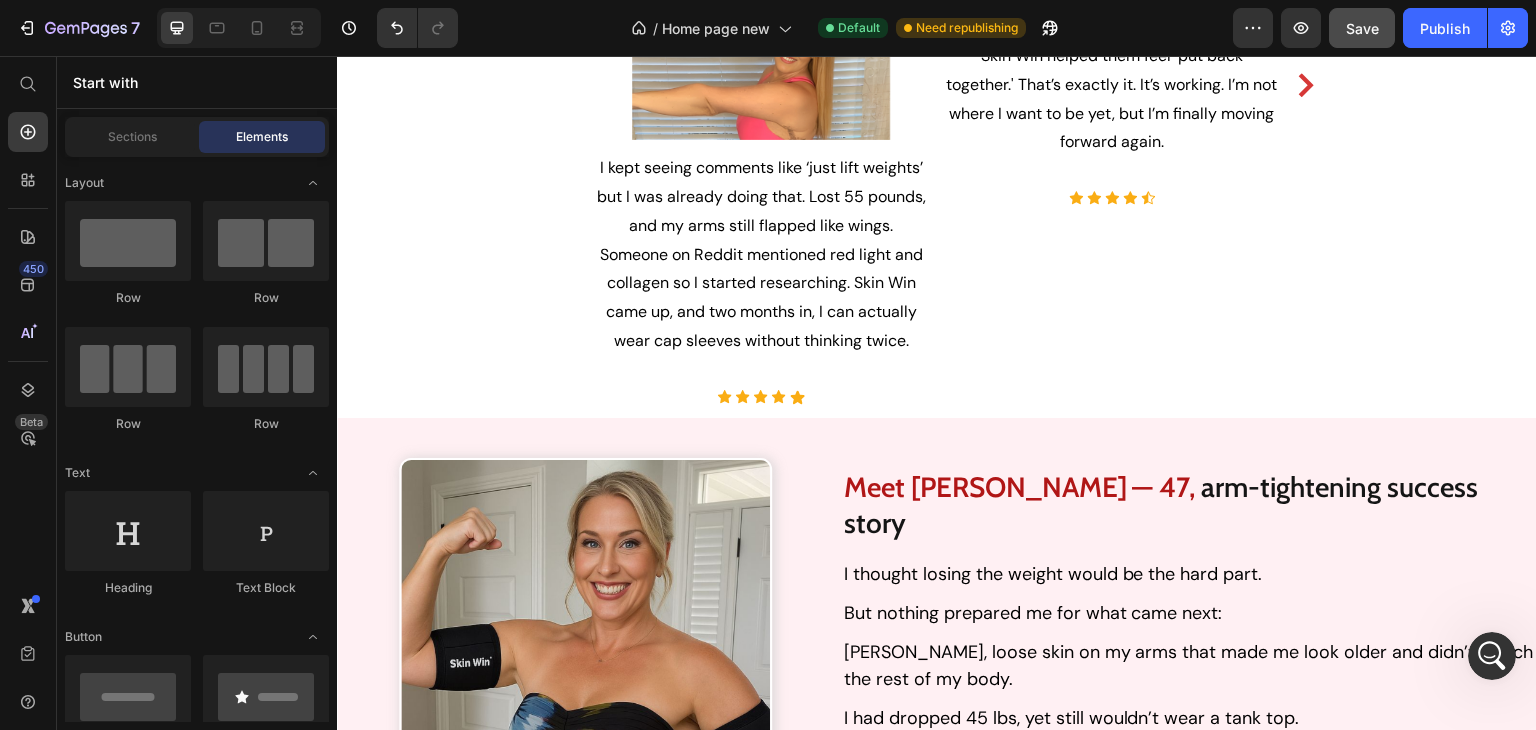 scroll, scrollTop: 1270, scrollLeft: 0, axis: vertical 